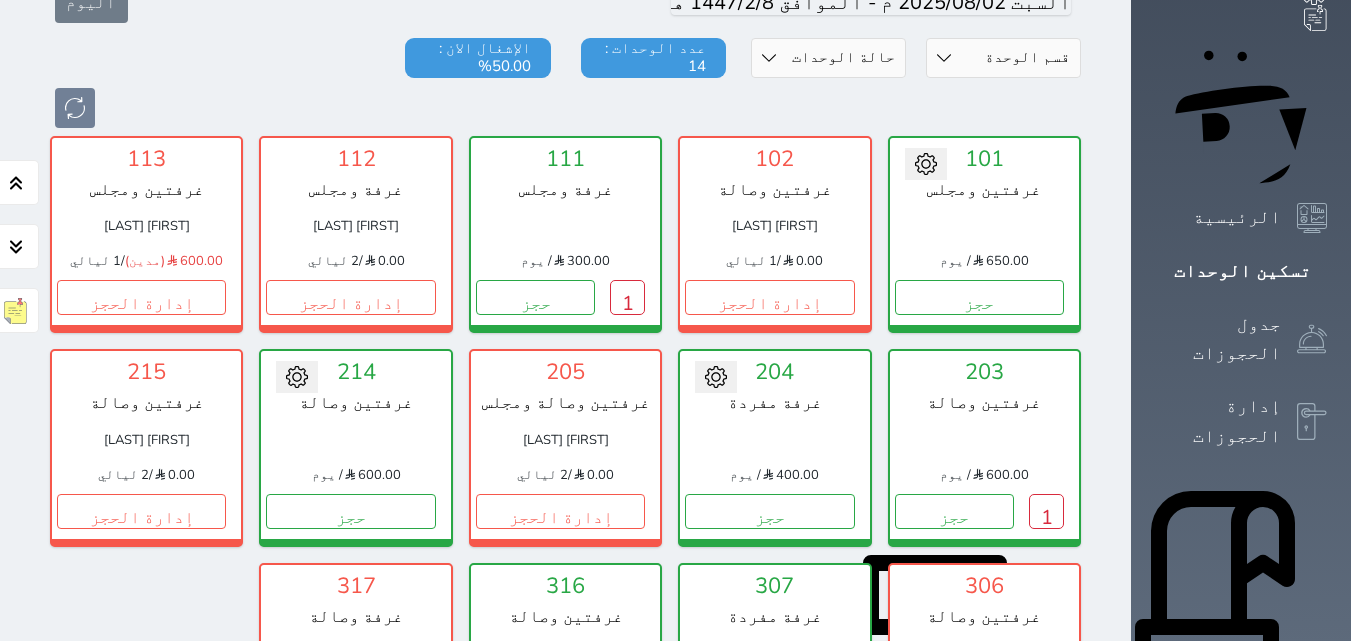 scroll, scrollTop: 178, scrollLeft: 0, axis: vertical 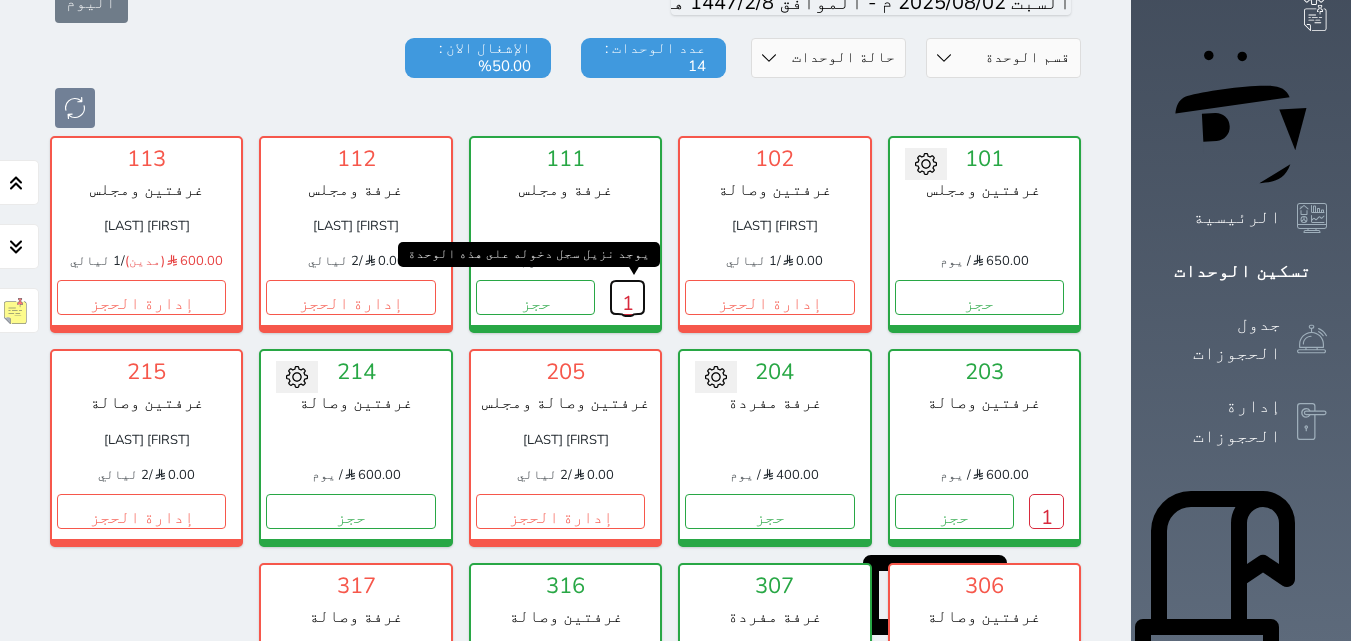 click on "1" at bounding box center (627, 297) 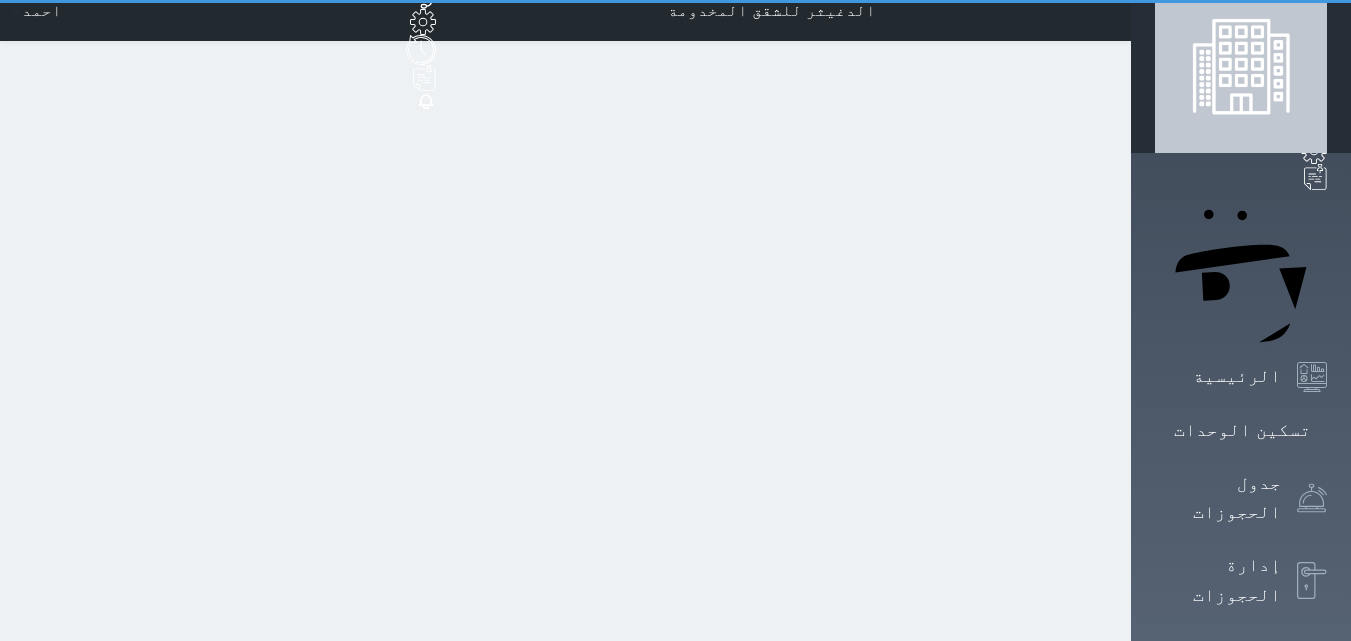 scroll, scrollTop: 0, scrollLeft: 0, axis: both 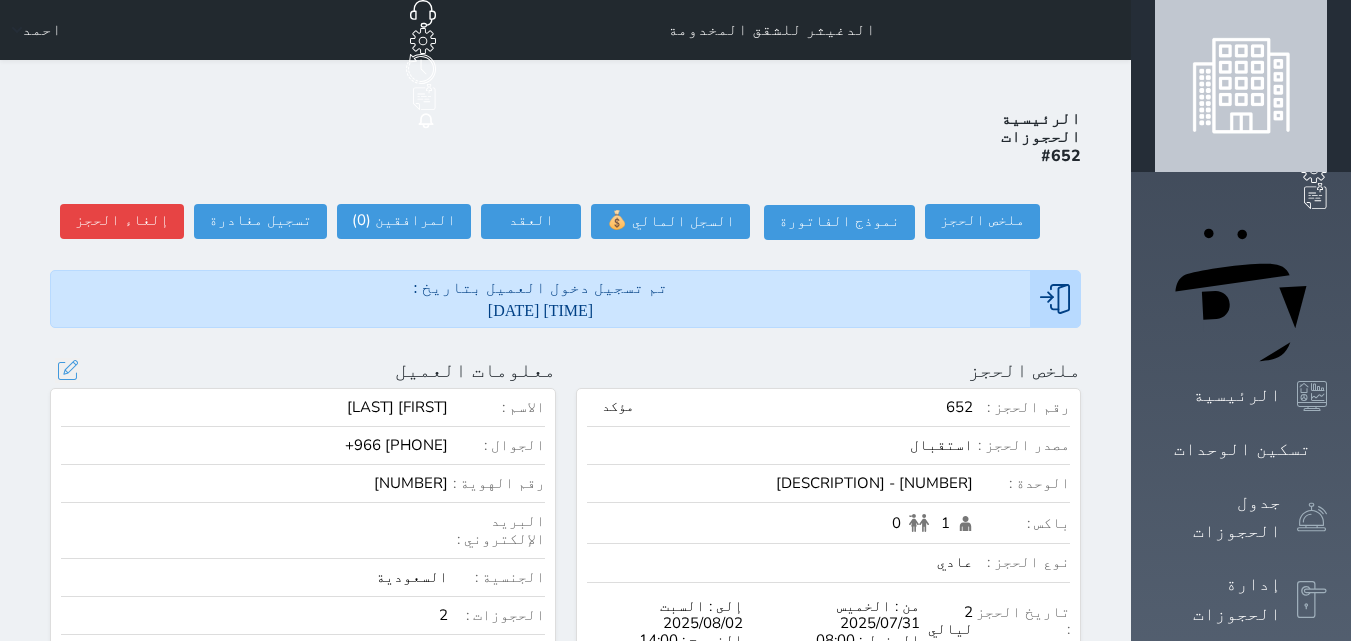 click on "[NUMBER]" at bounding box center [254, 483] 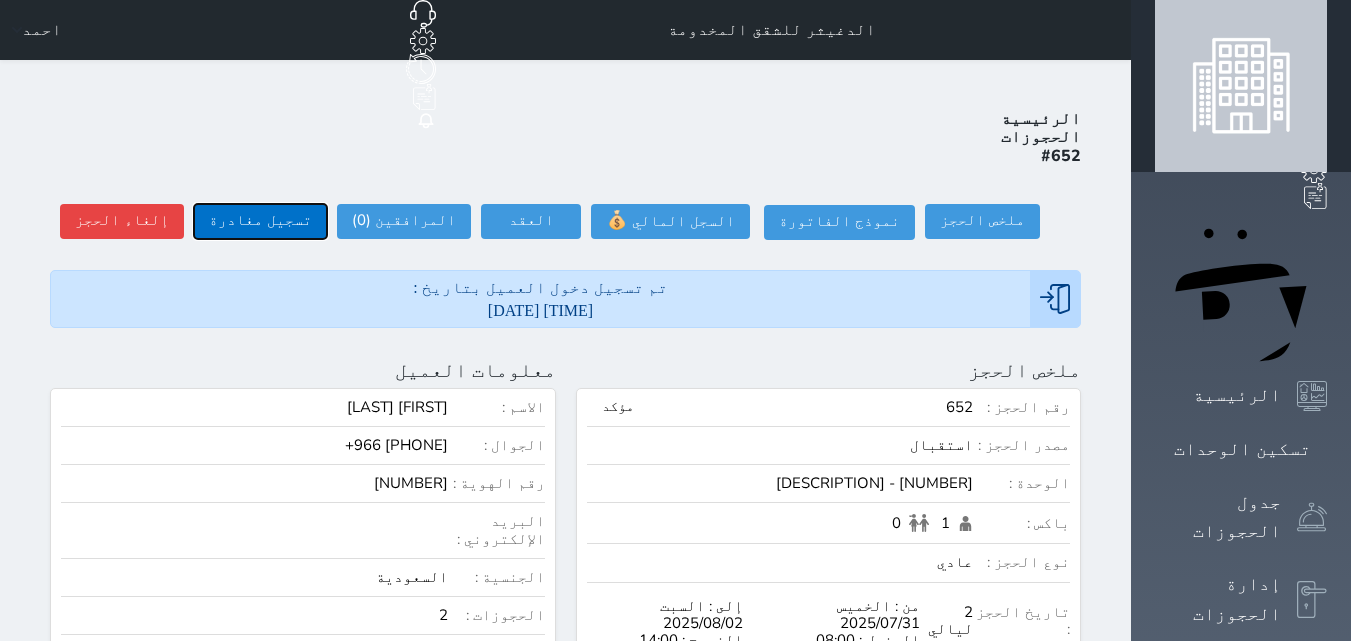 click on "تسجيل مغادرة" at bounding box center [260, 221] 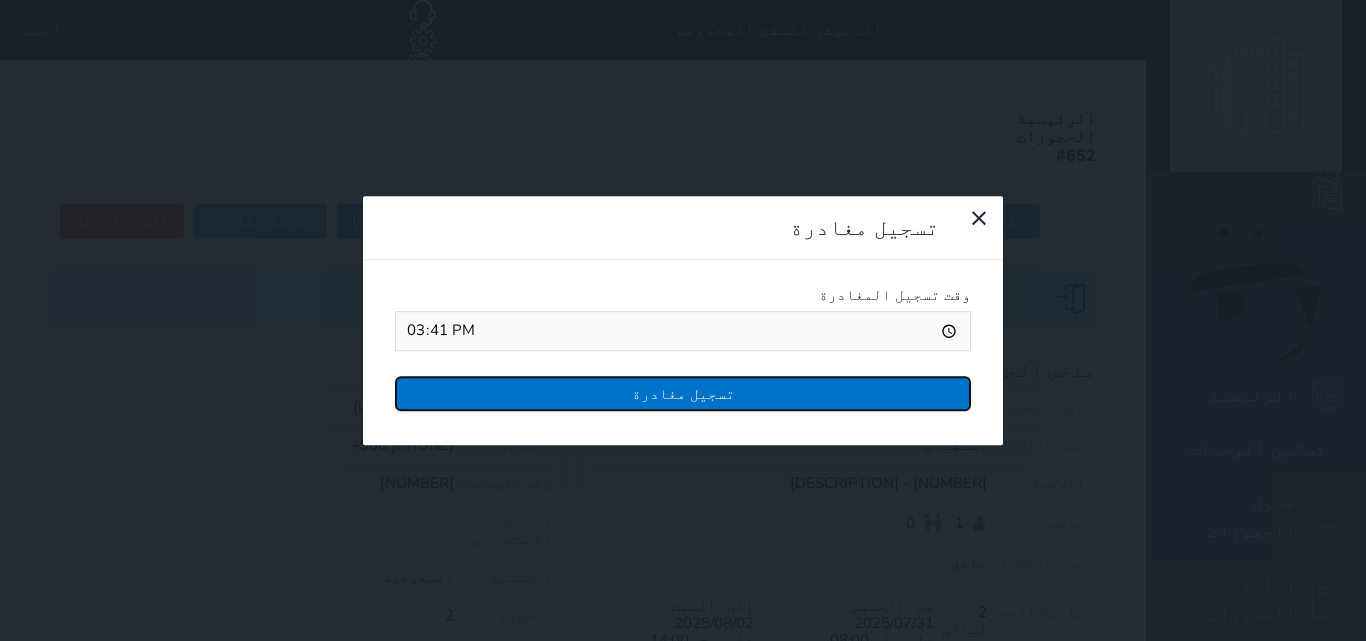 click on "تسجيل مغادرة" at bounding box center (683, 393) 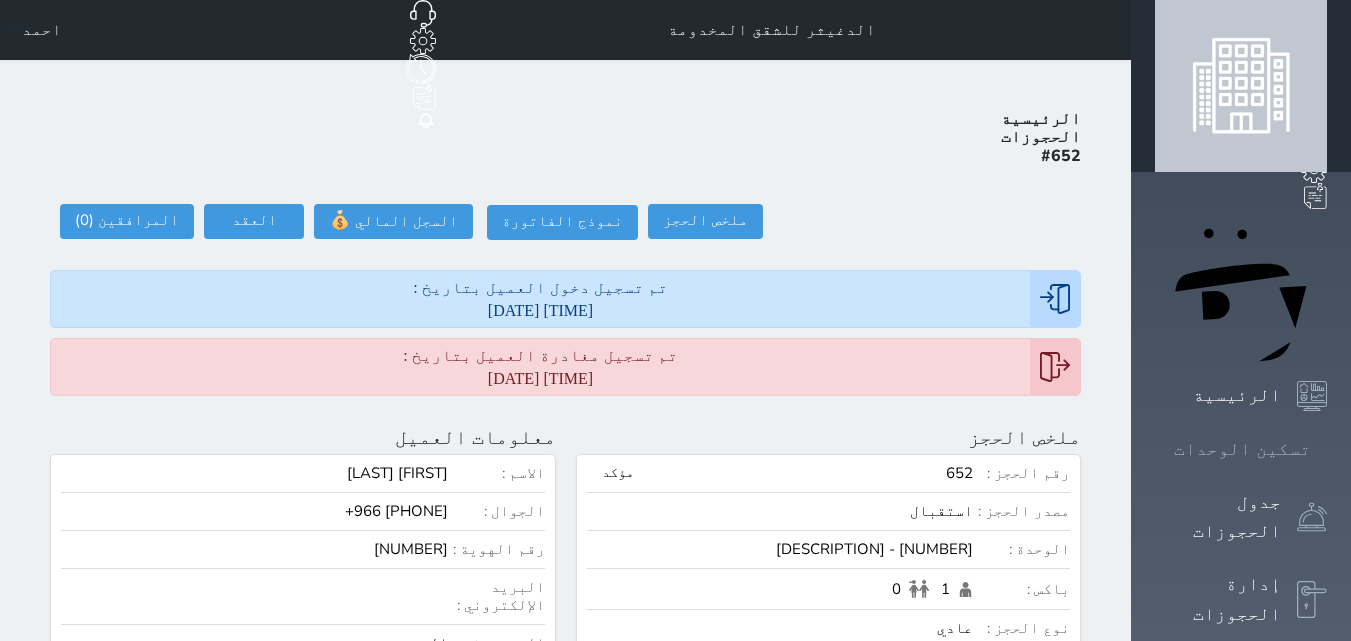 click 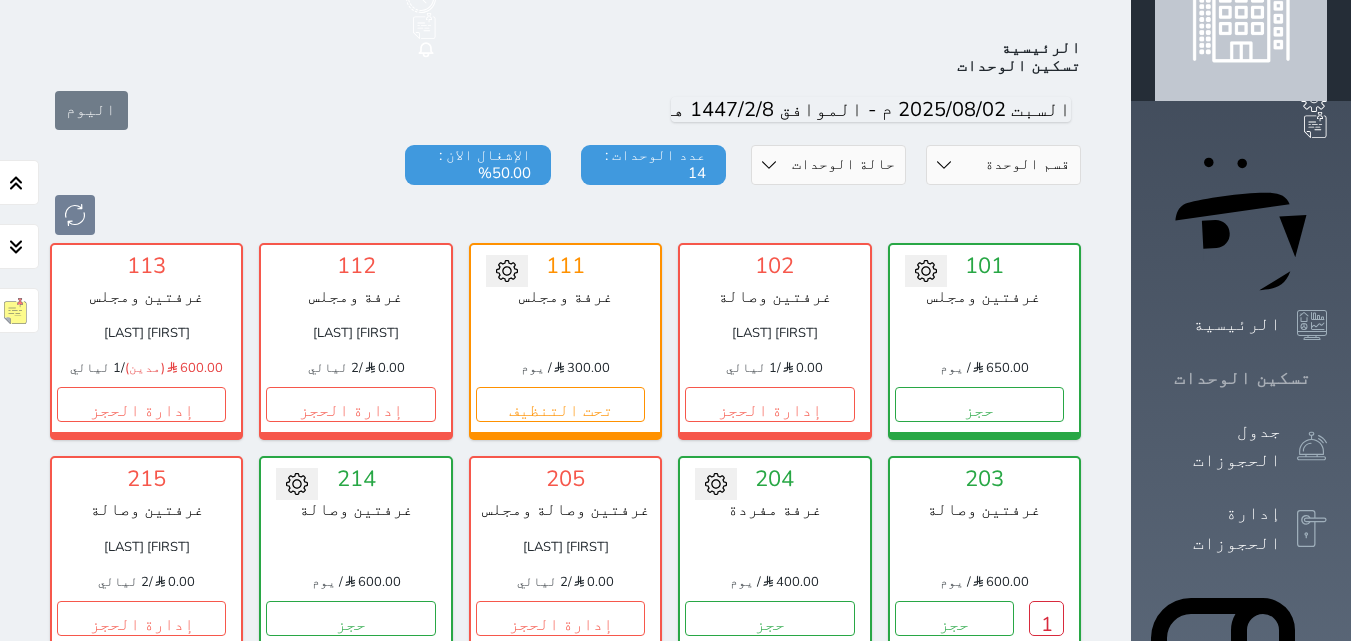 scroll, scrollTop: 78, scrollLeft: 0, axis: vertical 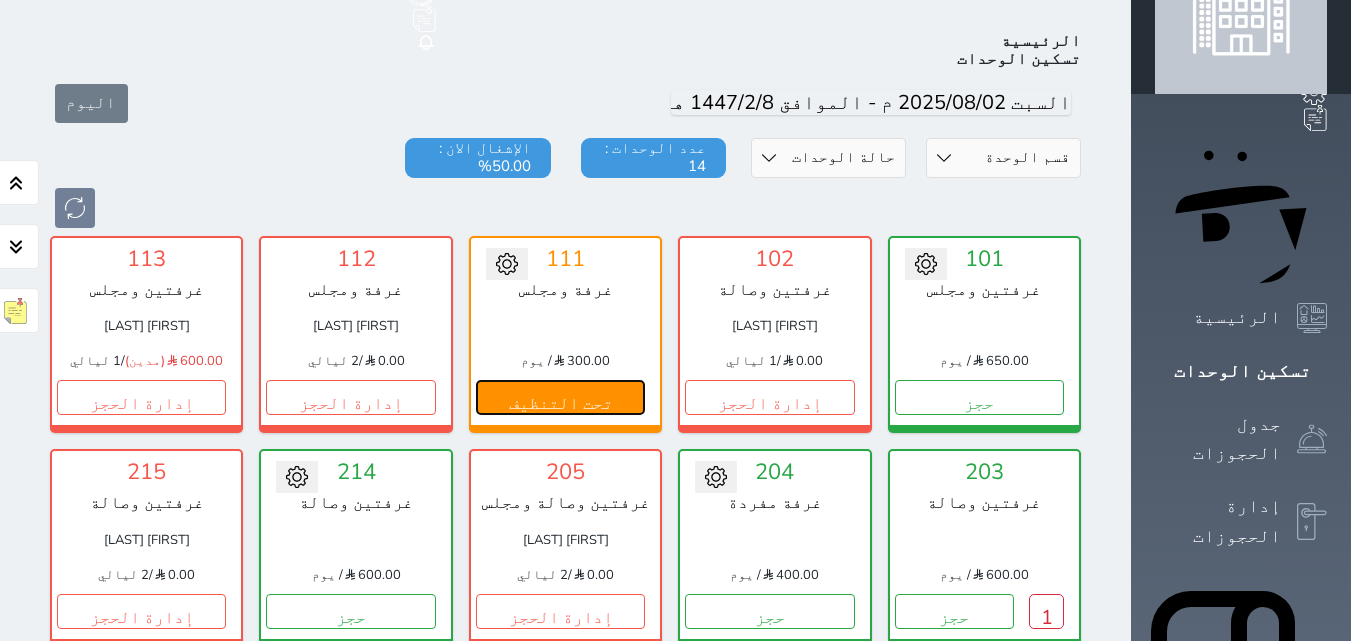click on "تحت التنظيف" at bounding box center (560, 397) 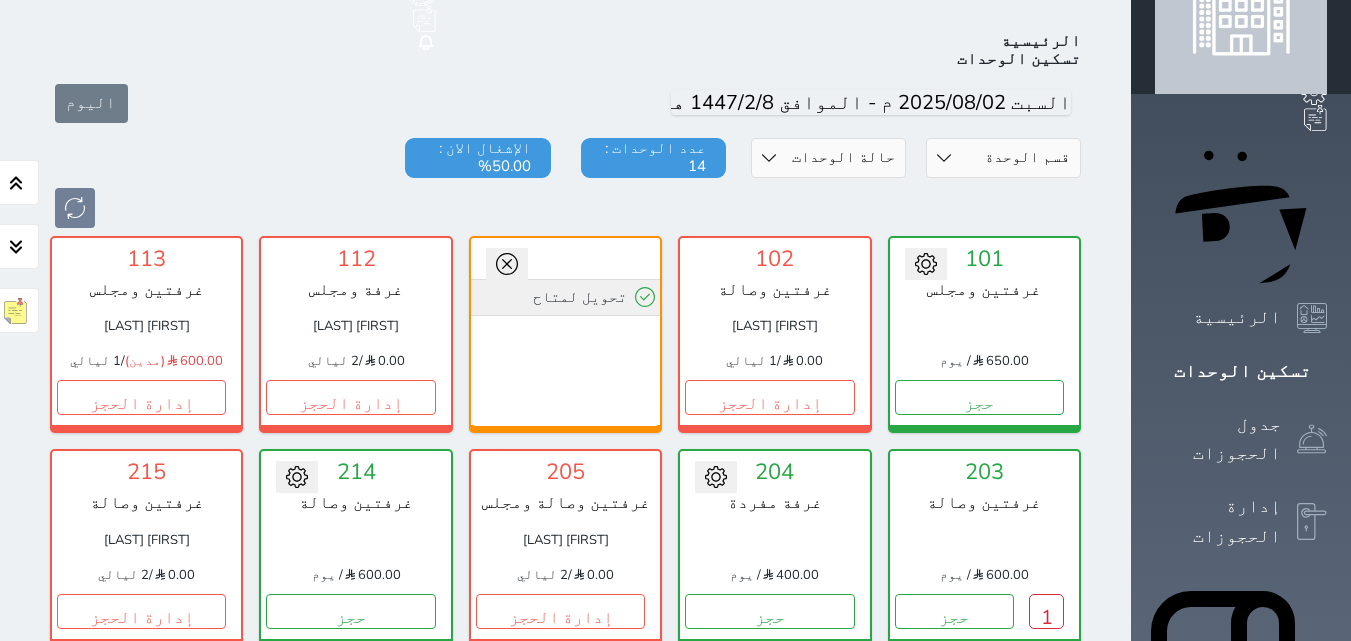 click on "تحويل لمتاح" at bounding box center (565, 297) 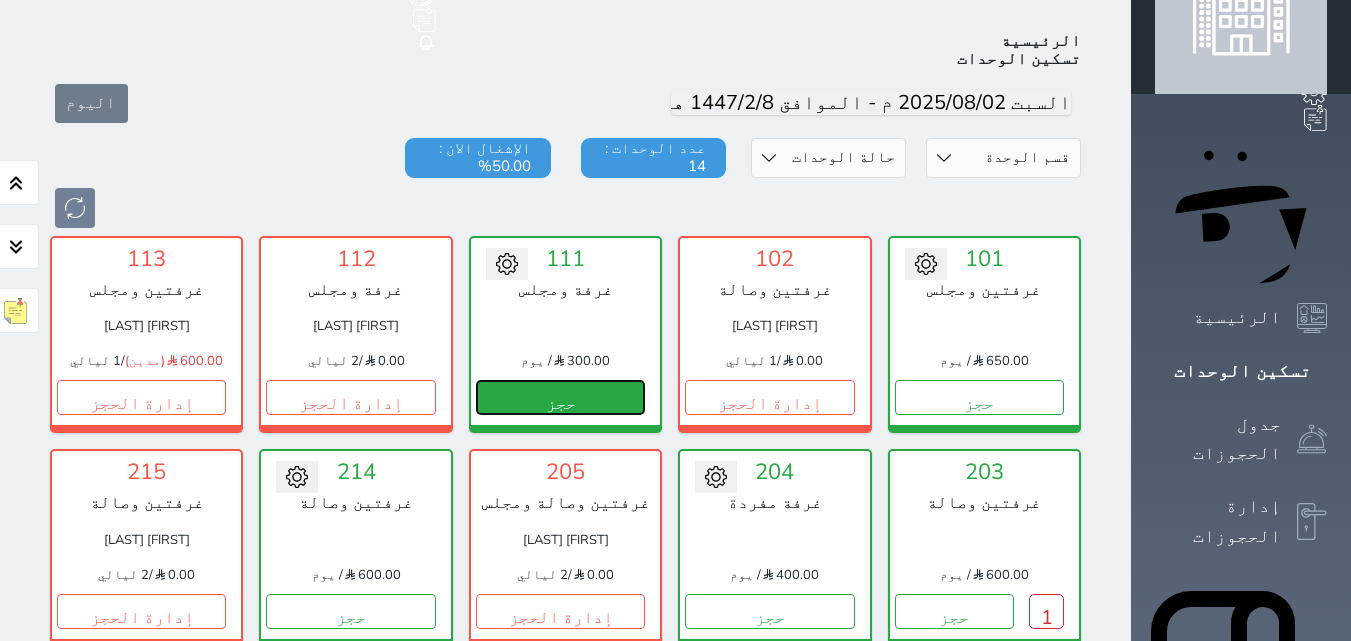 click on "حجز" at bounding box center (560, 397) 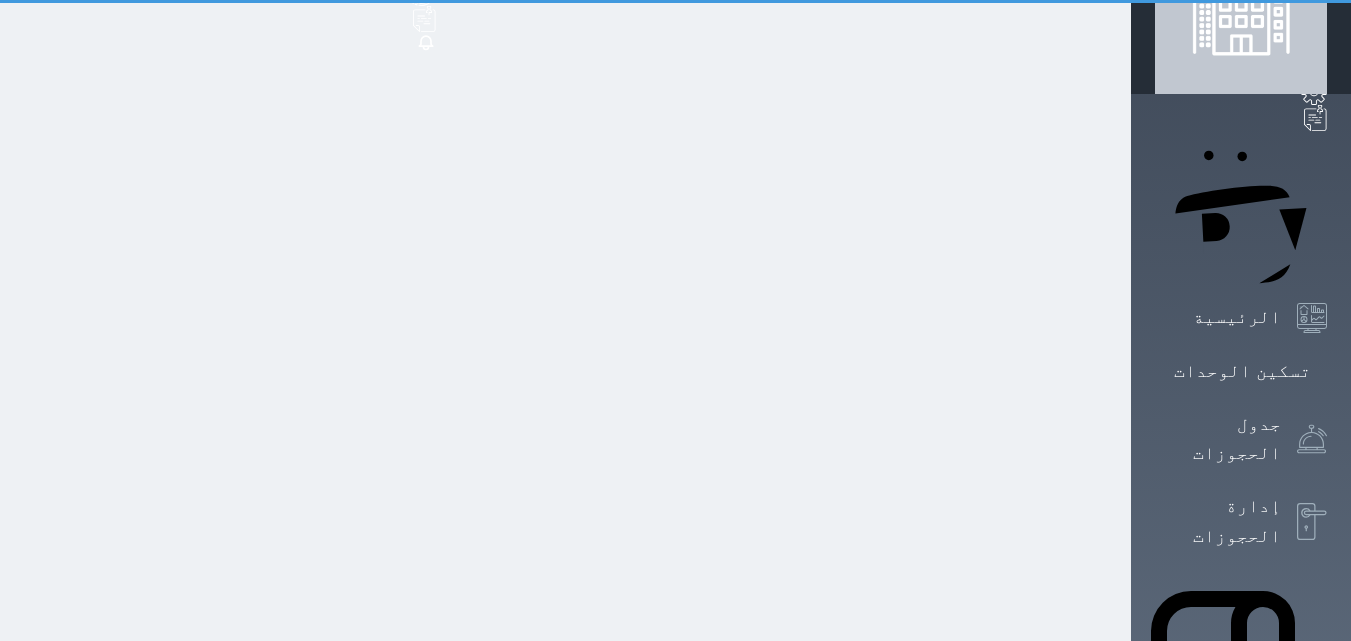 scroll, scrollTop: 0, scrollLeft: 0, axis: both 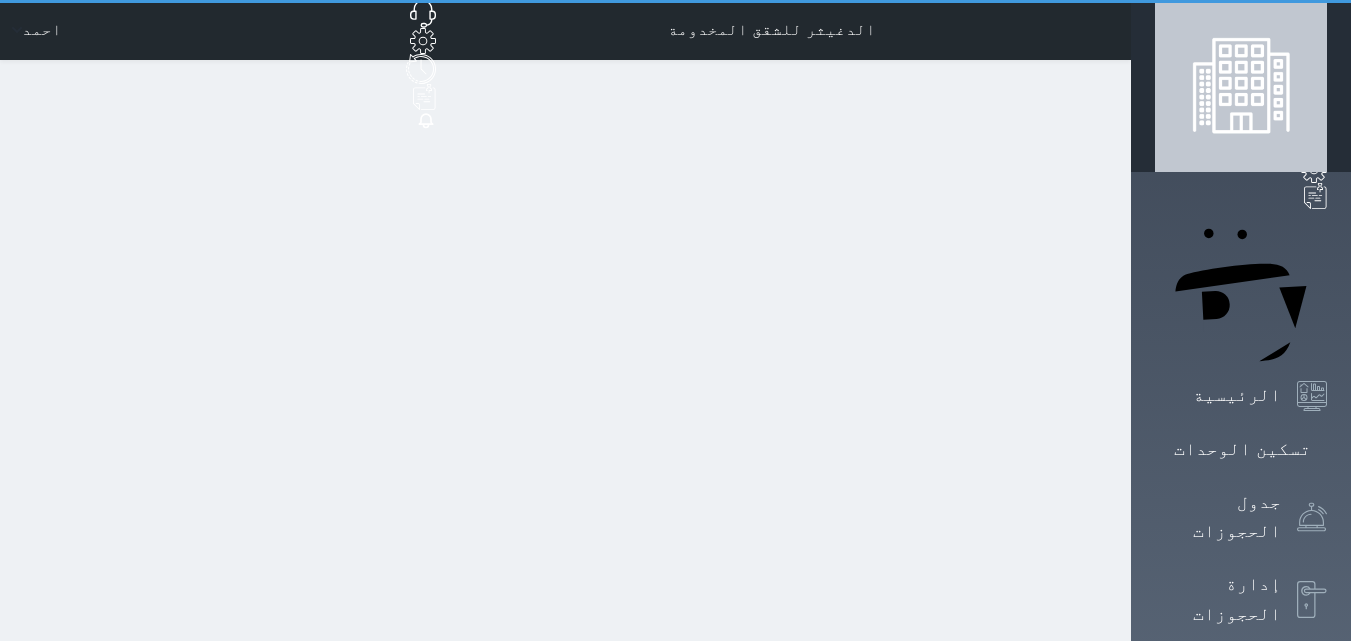 select on "1" 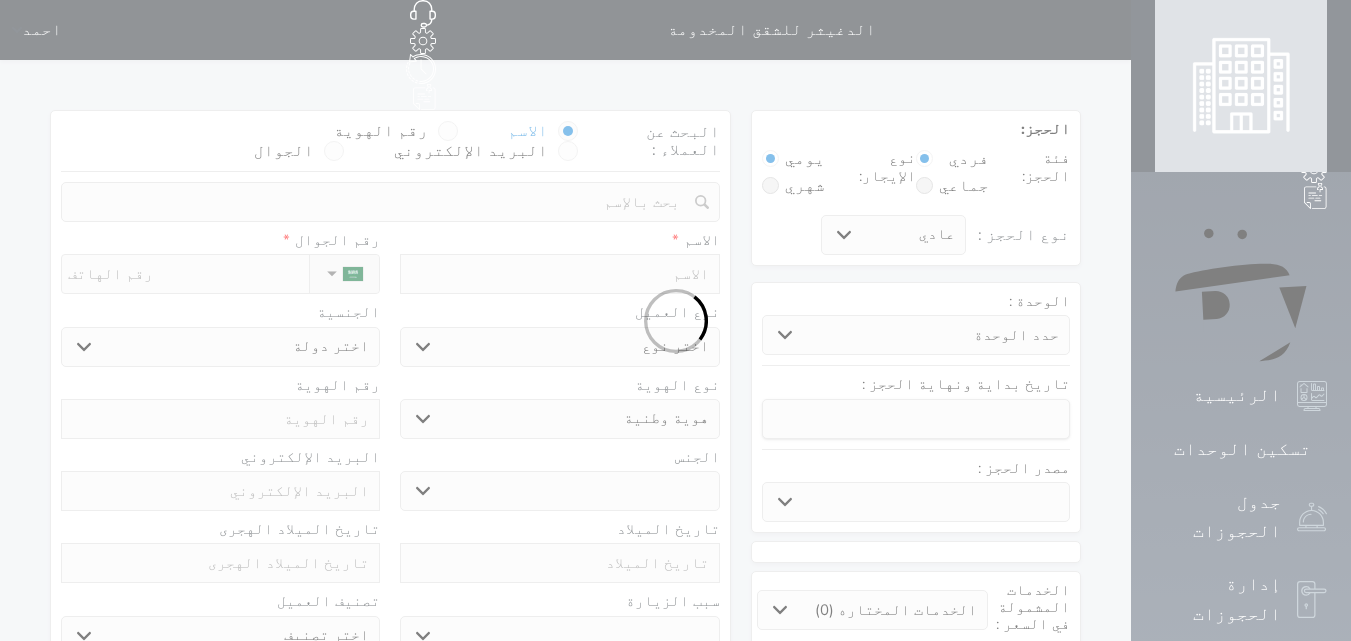 select 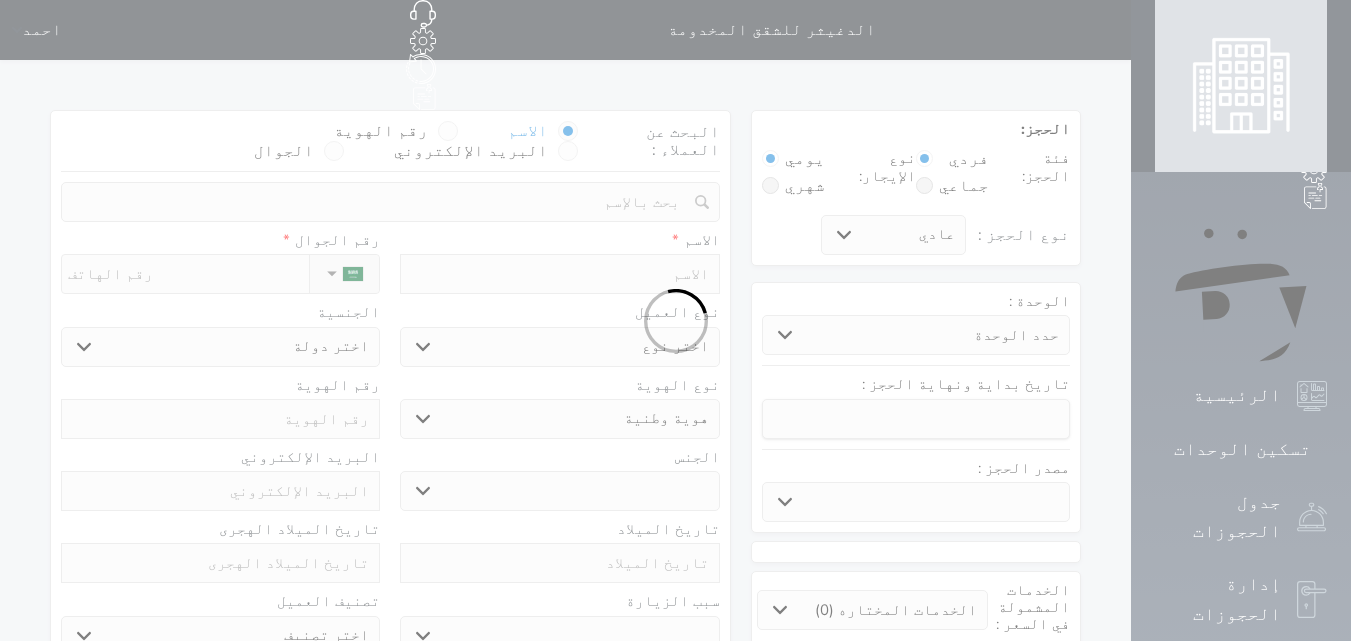 select 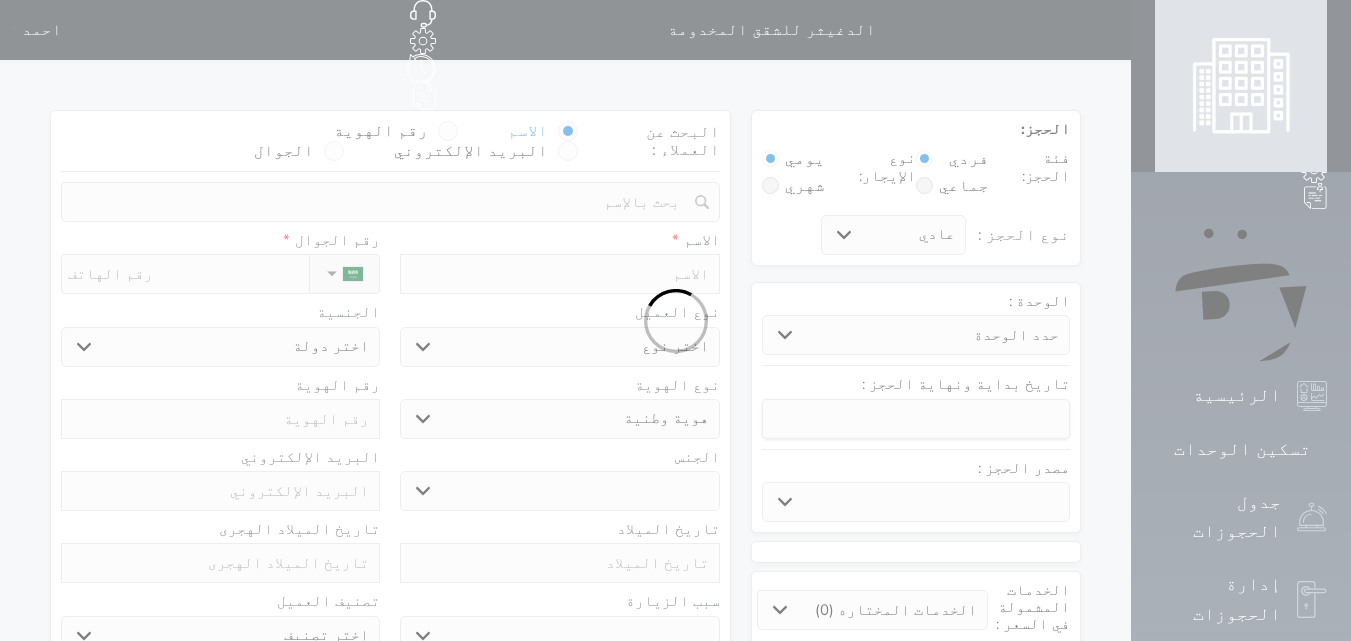 select 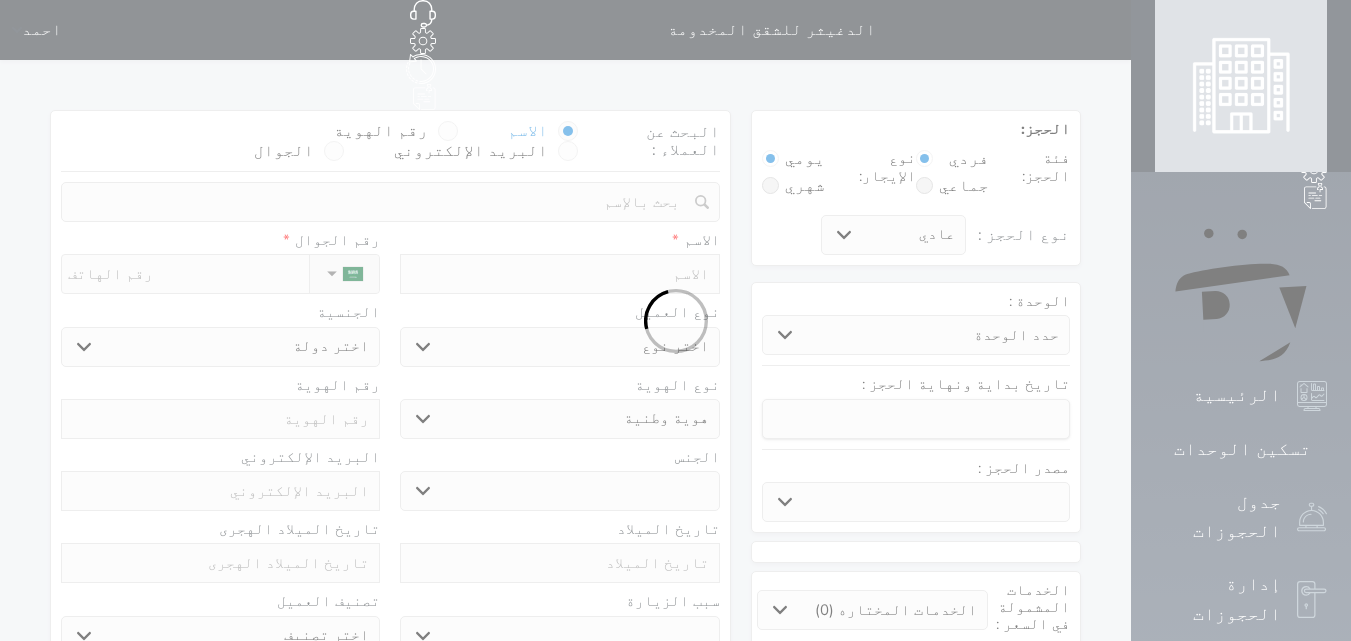 select 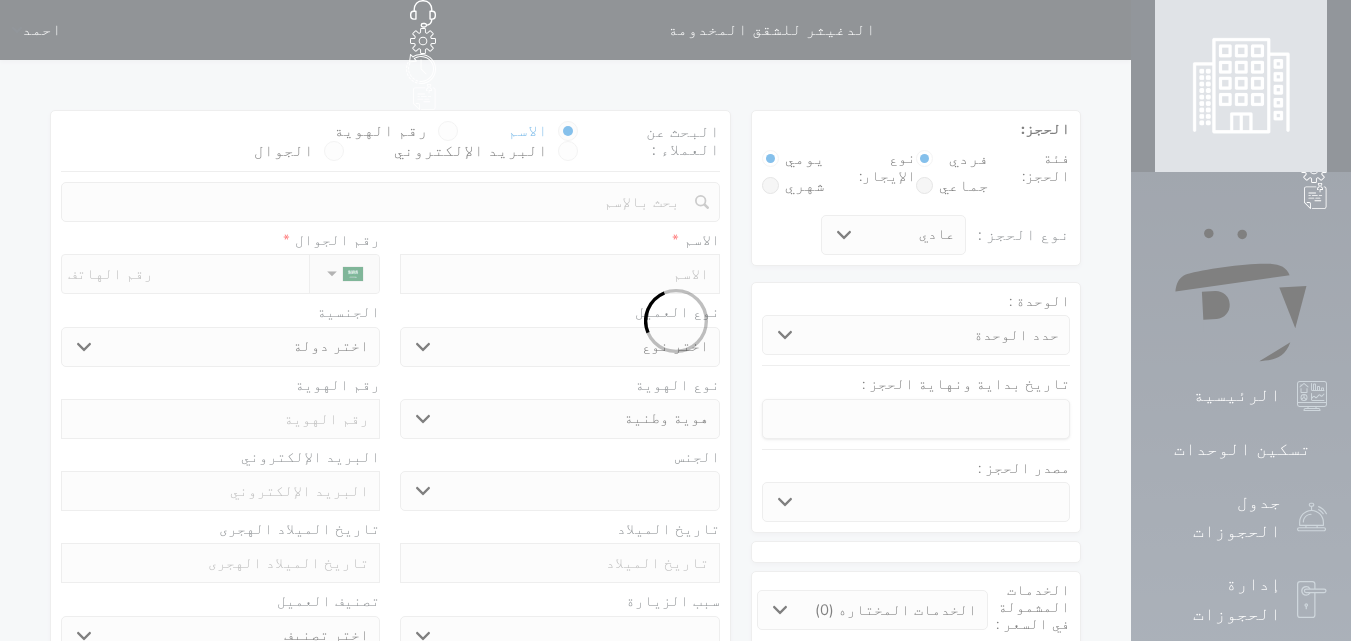 select 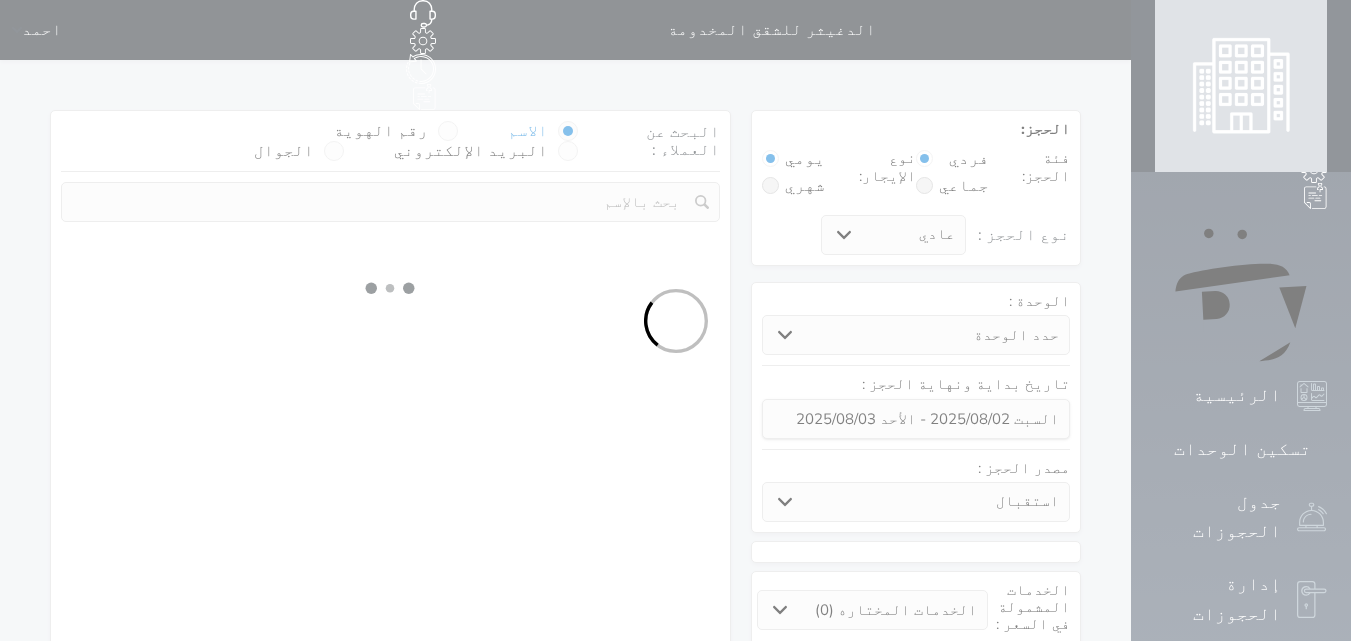 select 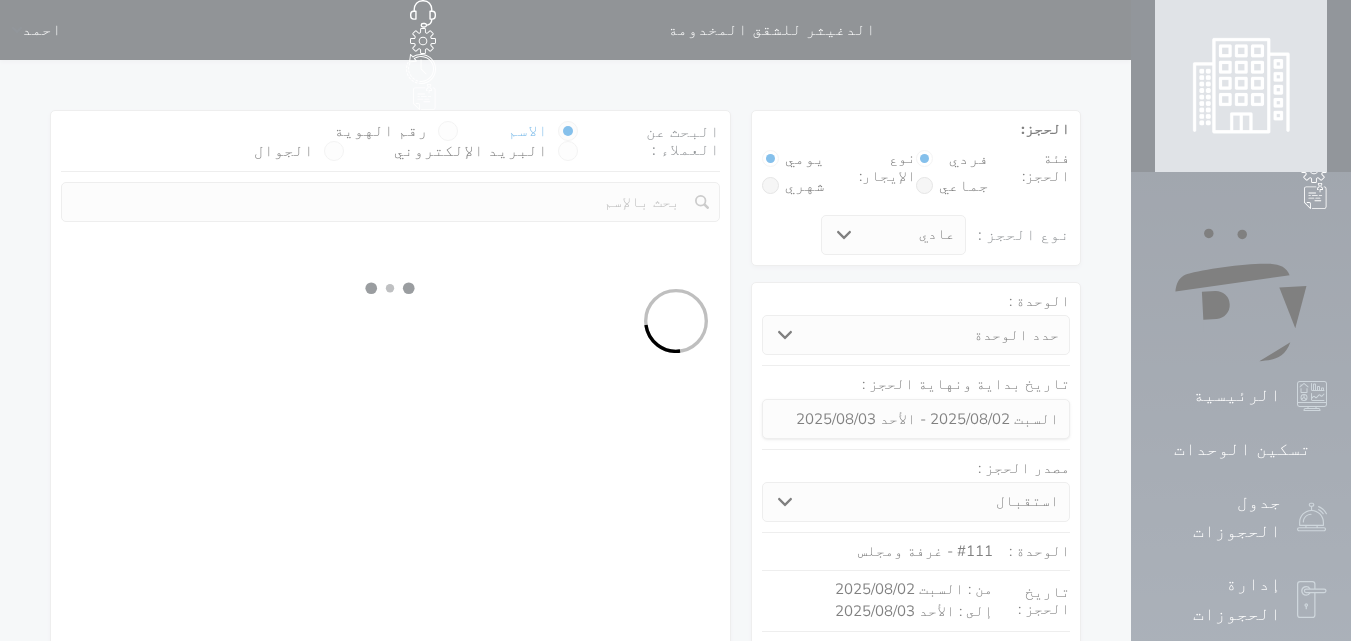 select on "1" 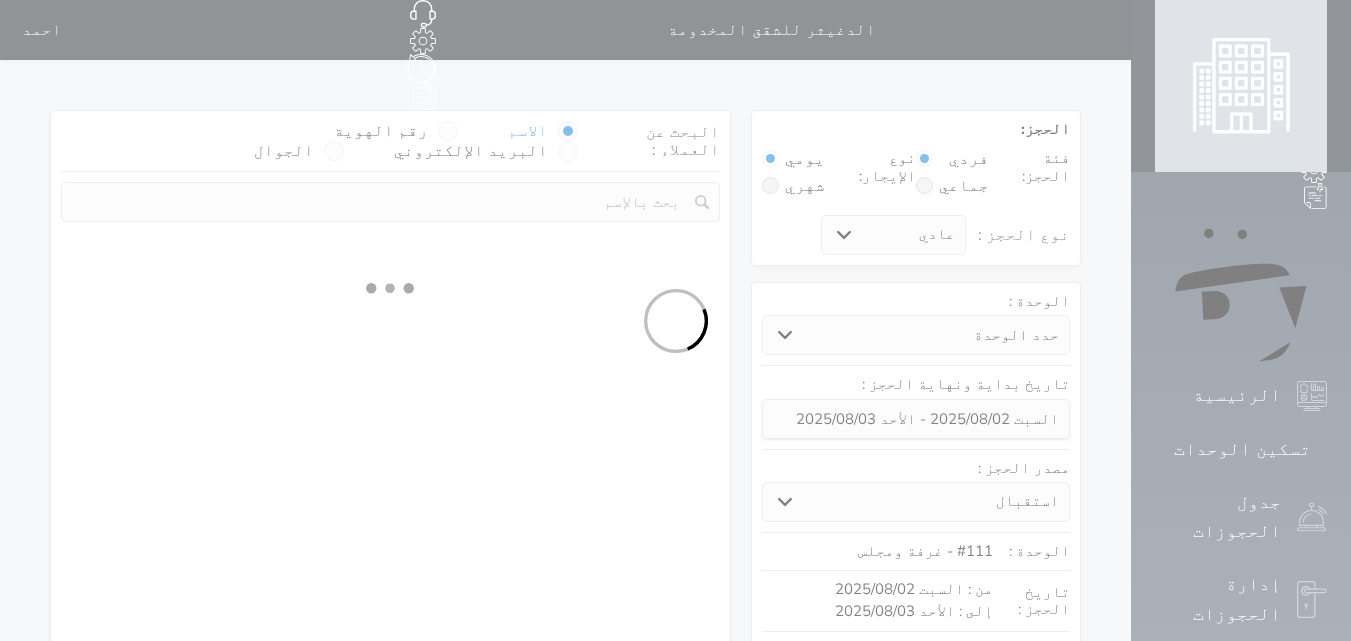 select on "113" 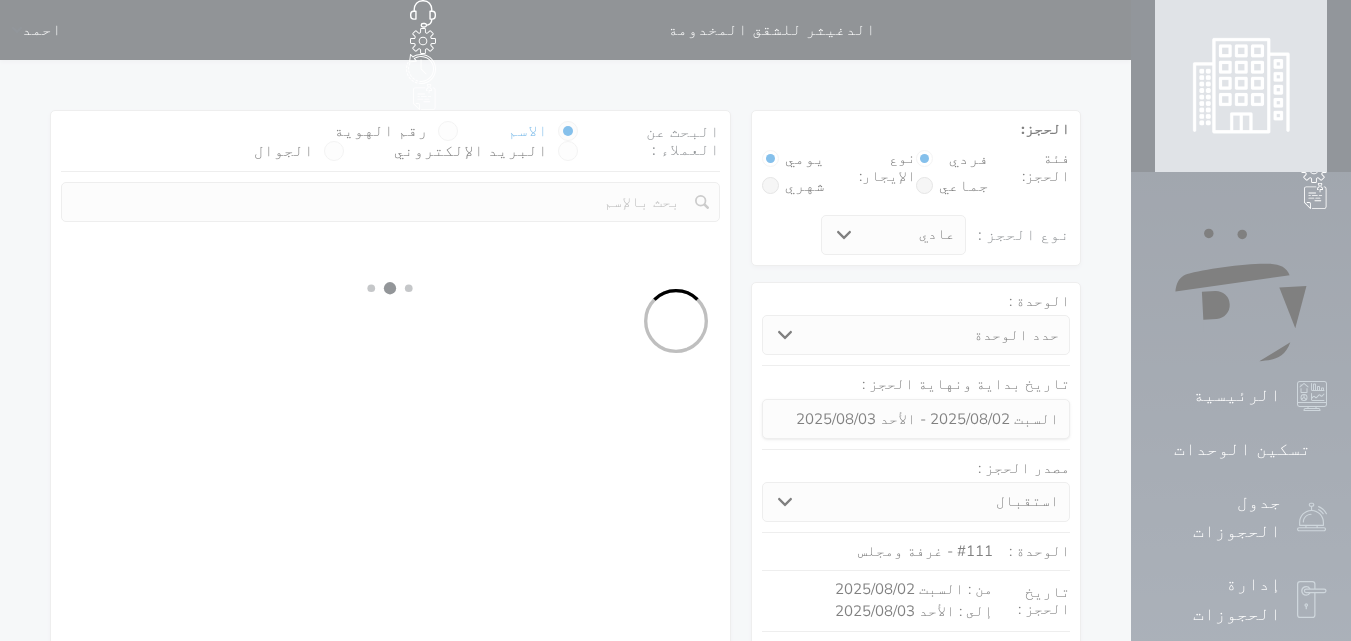 select on "1" 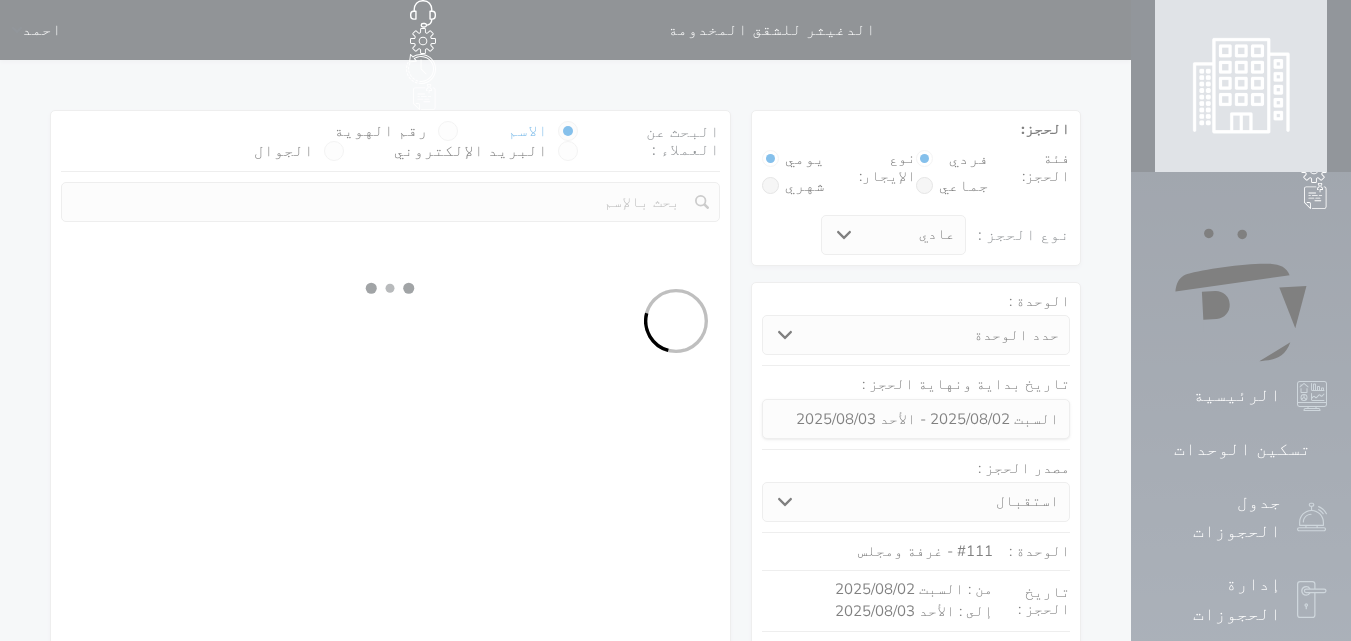 select 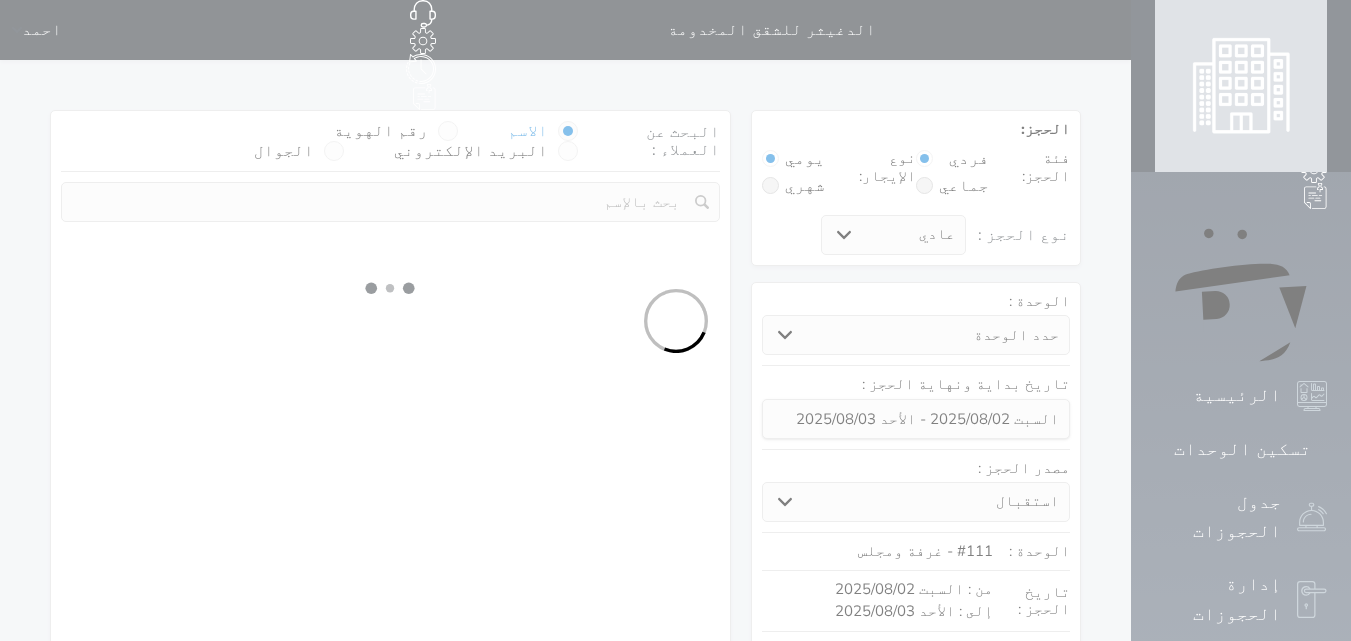select on "7" 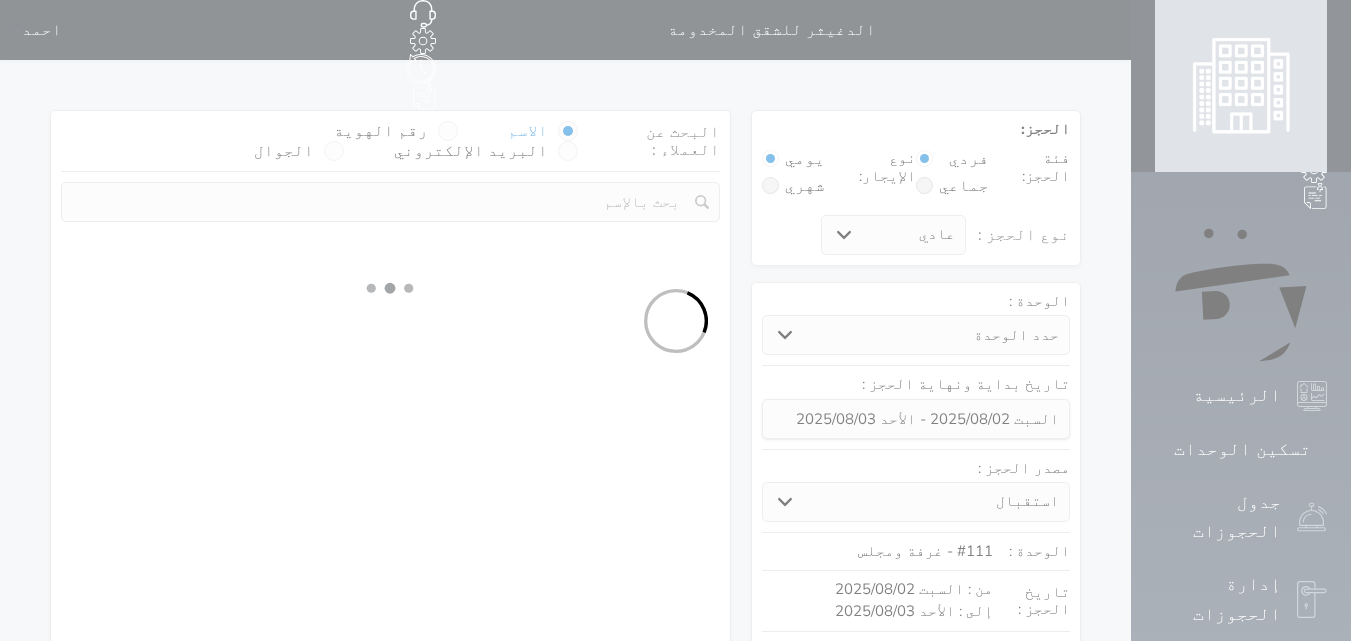 select 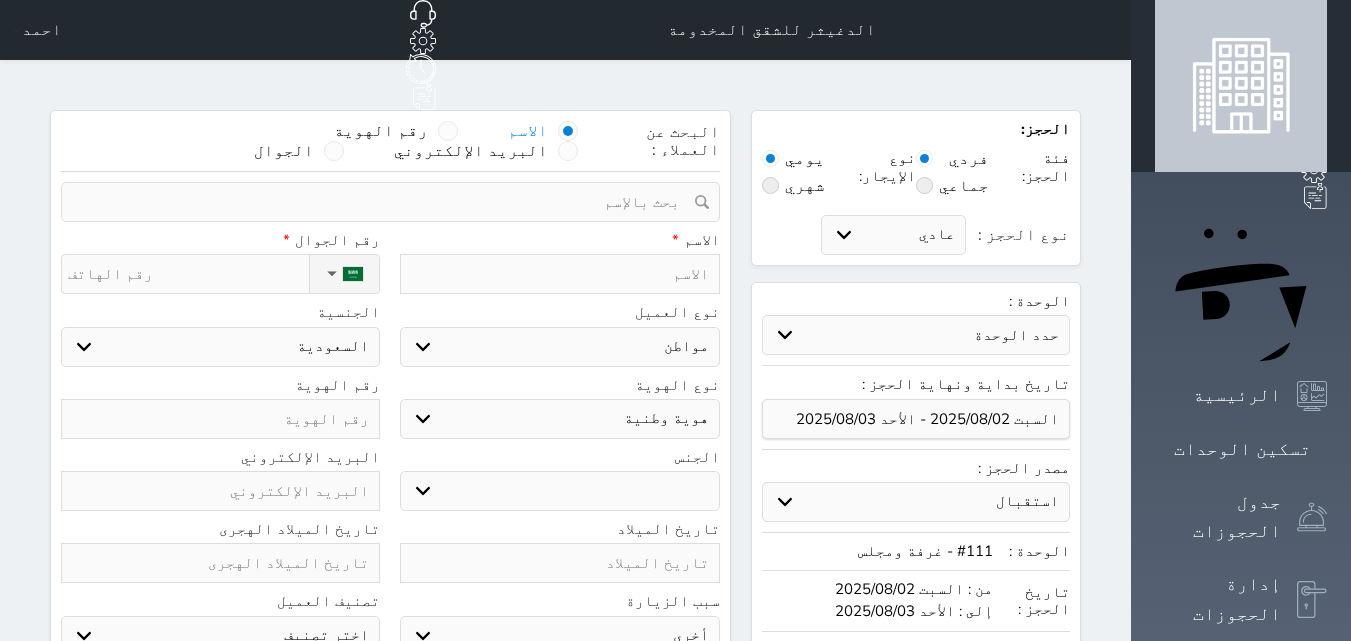 select 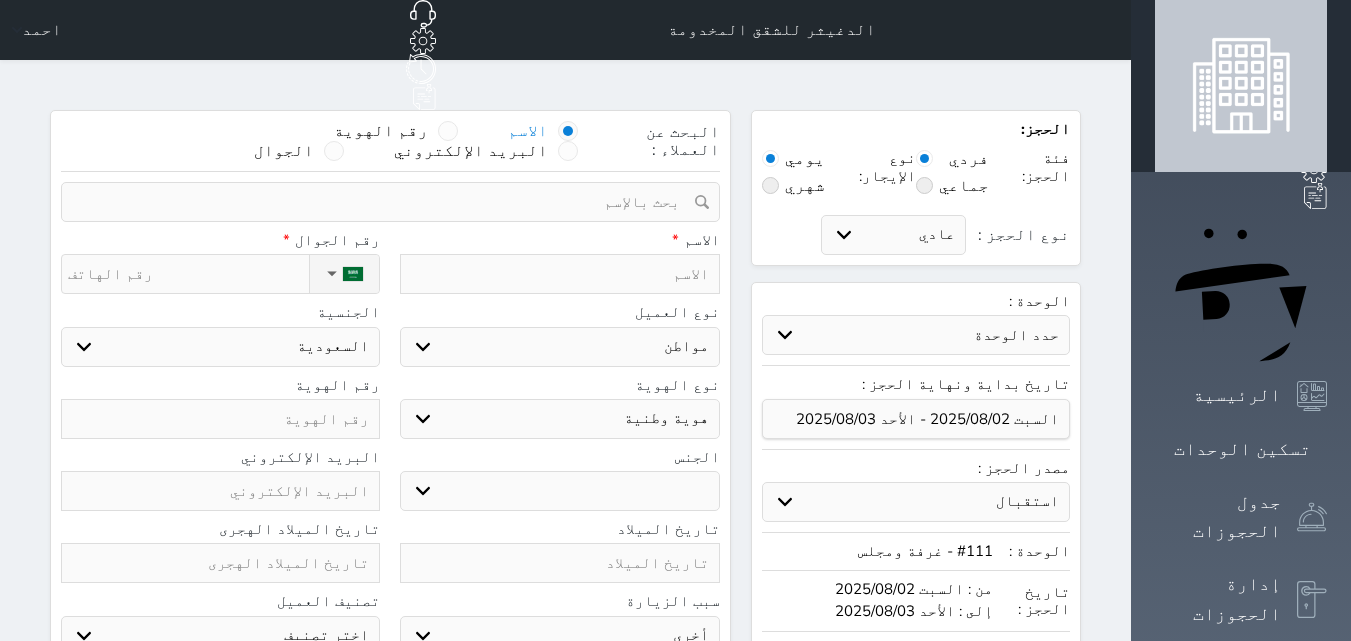 select 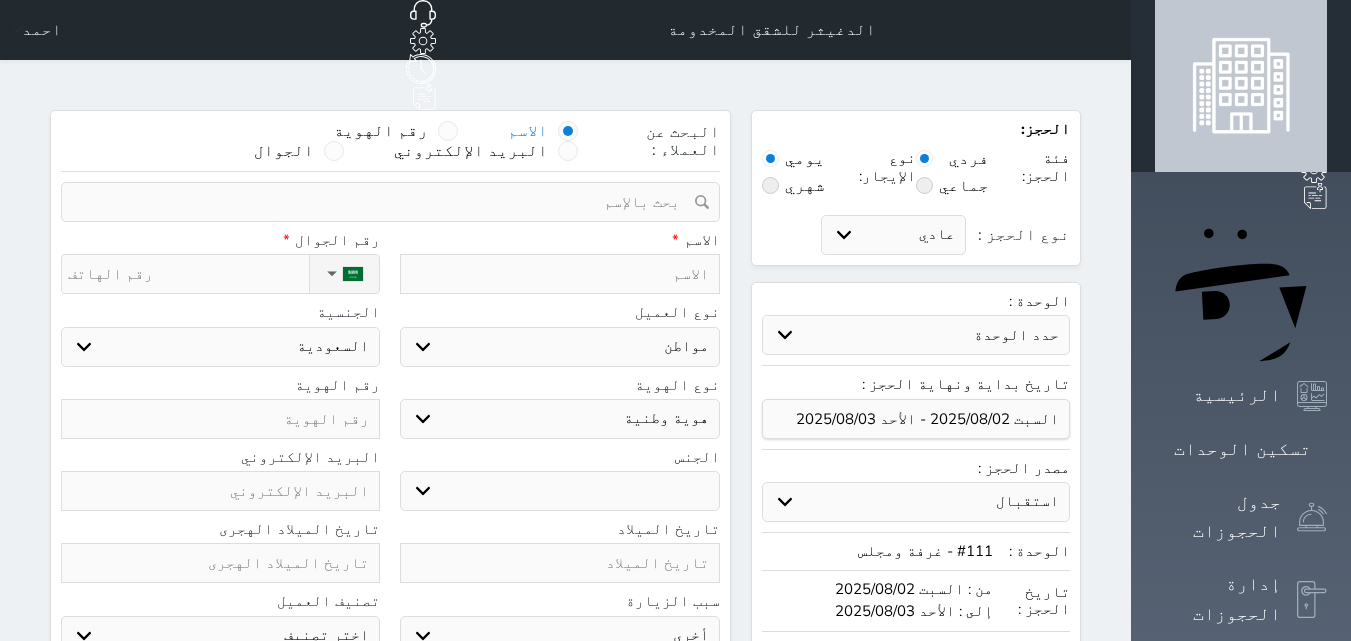 select 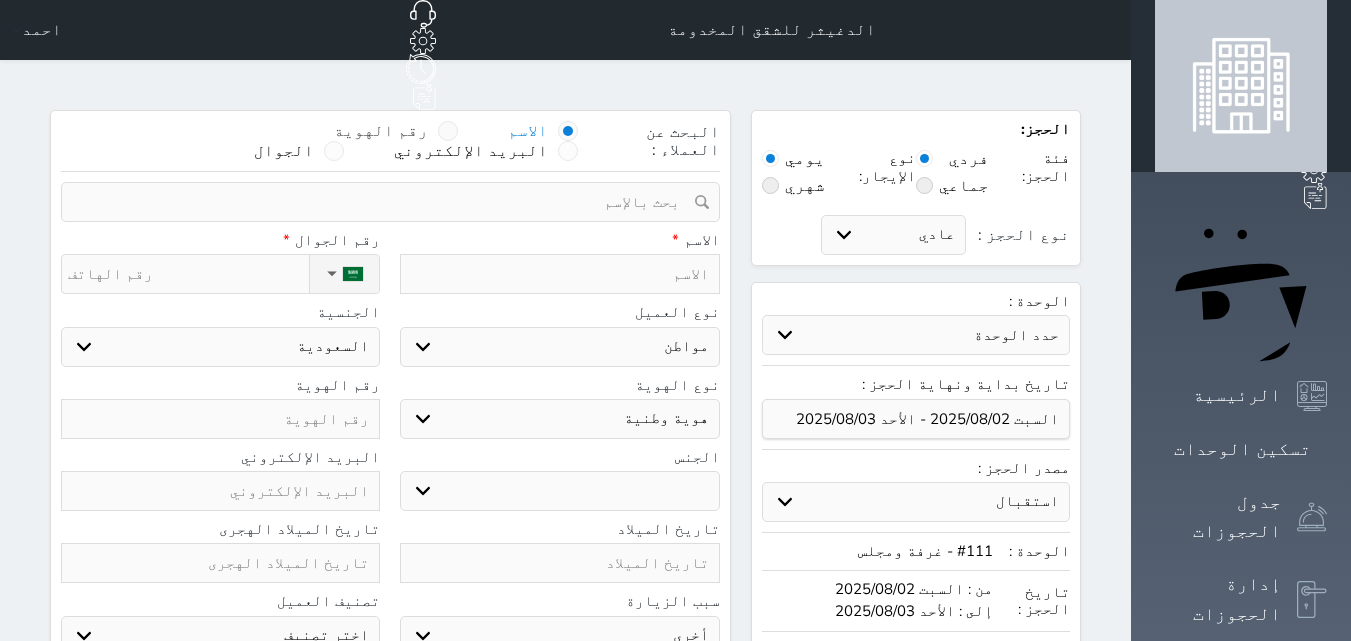 click at bounding box center (448, 131) 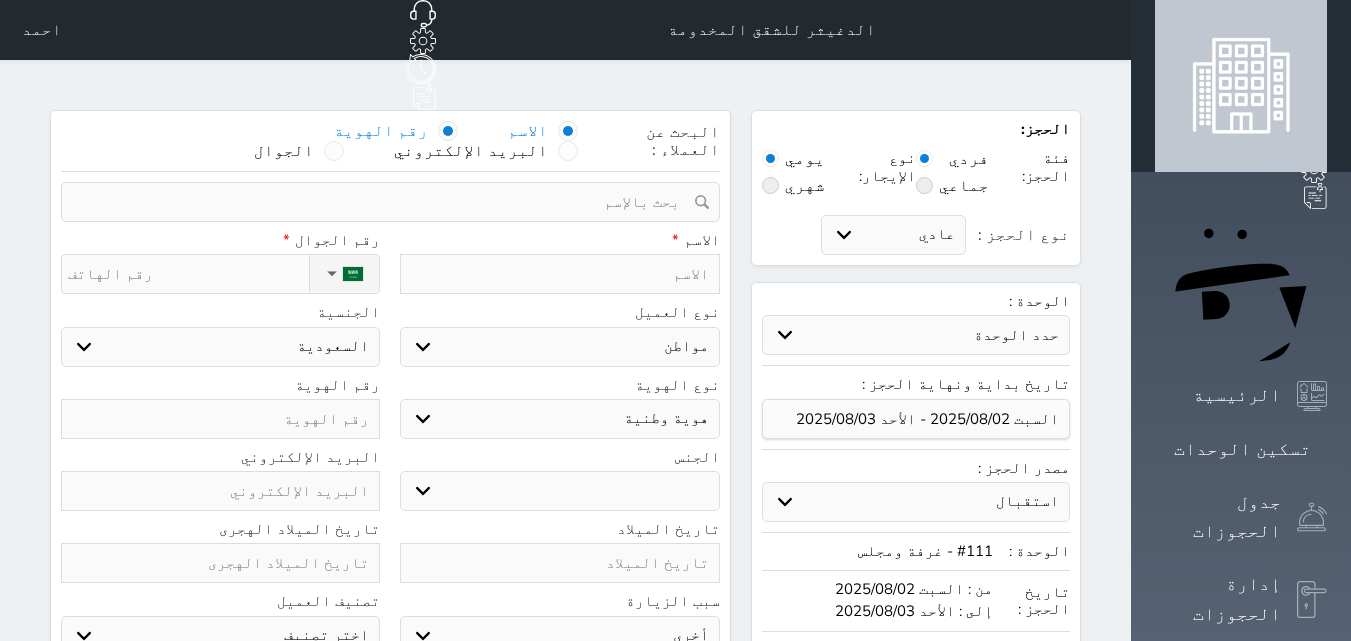select 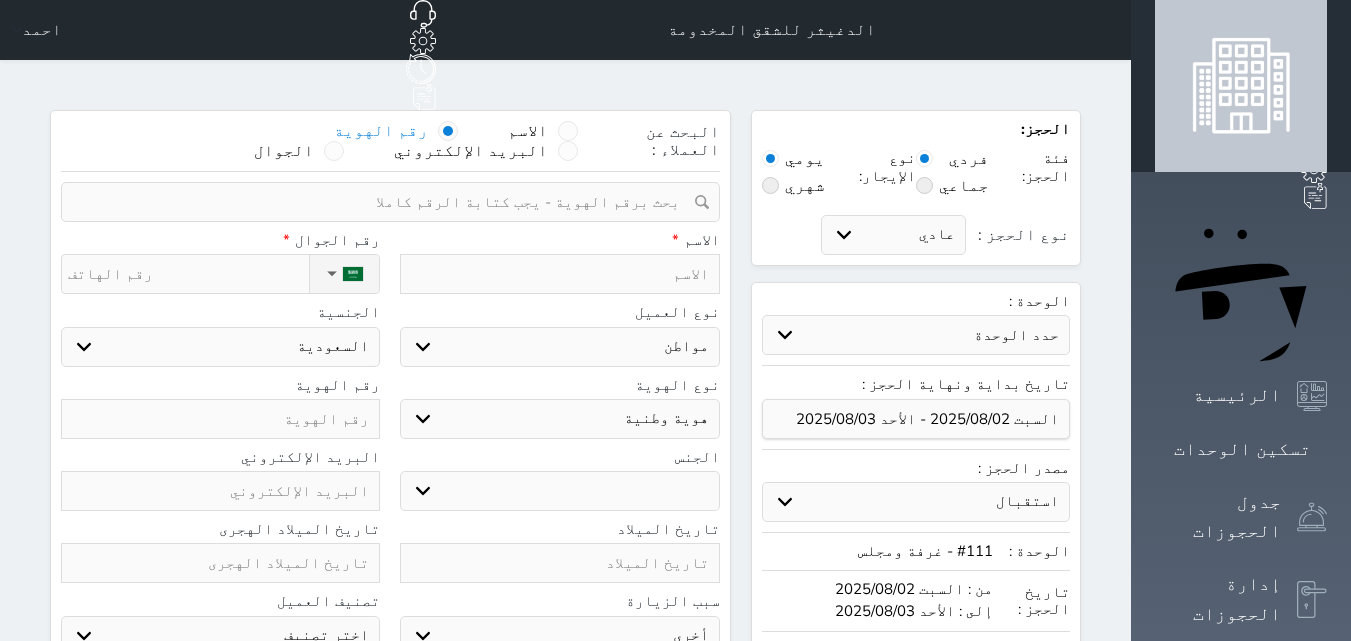 paste on "[NUMBER]" 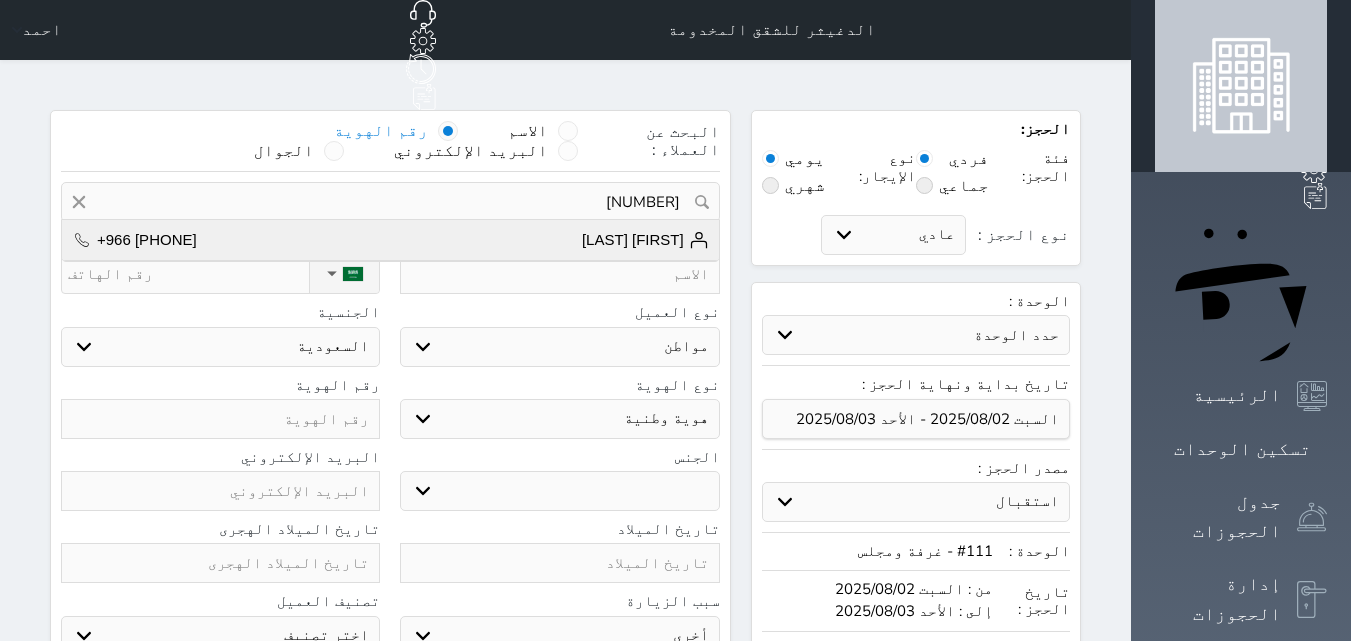 click on "[FIRST] [LAST]   +966[PHONE]" at bounding box center [390, 240] 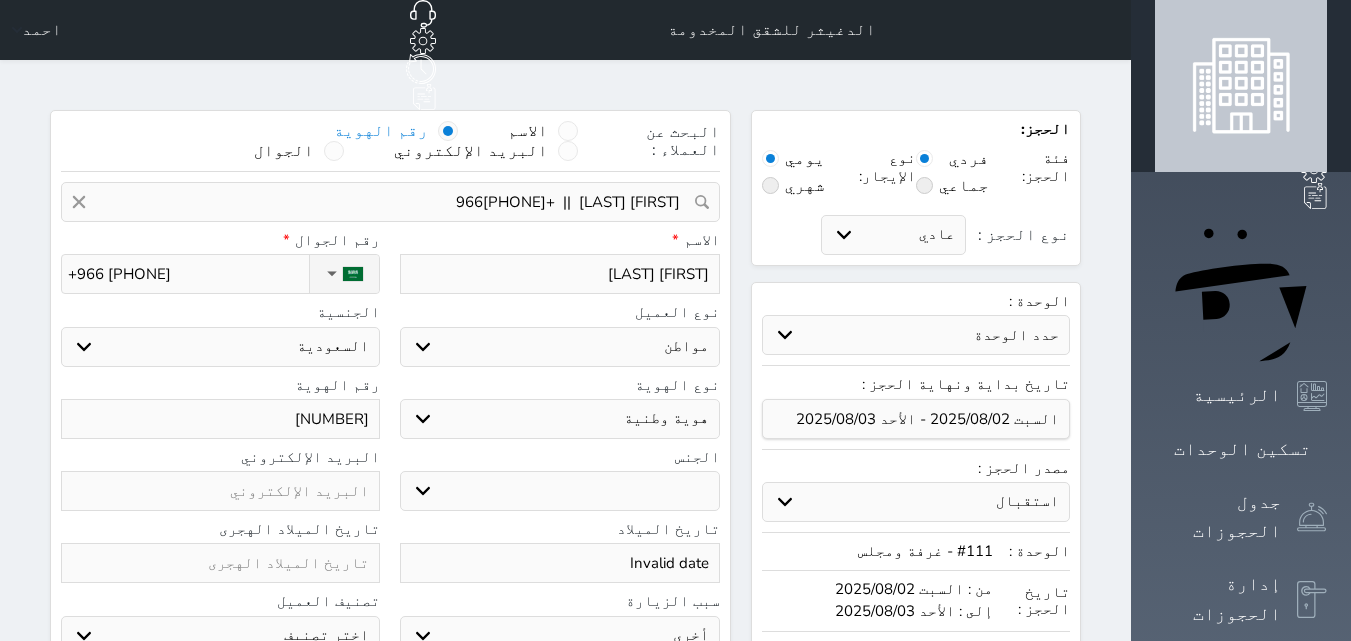 select 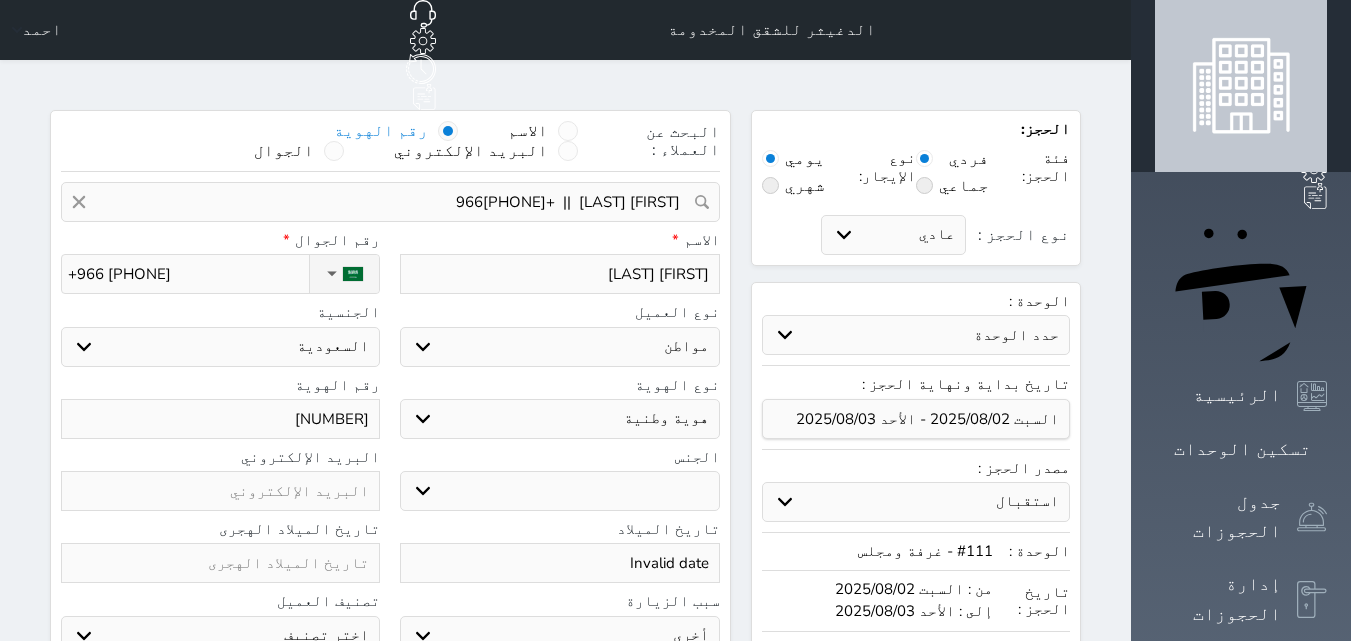 select 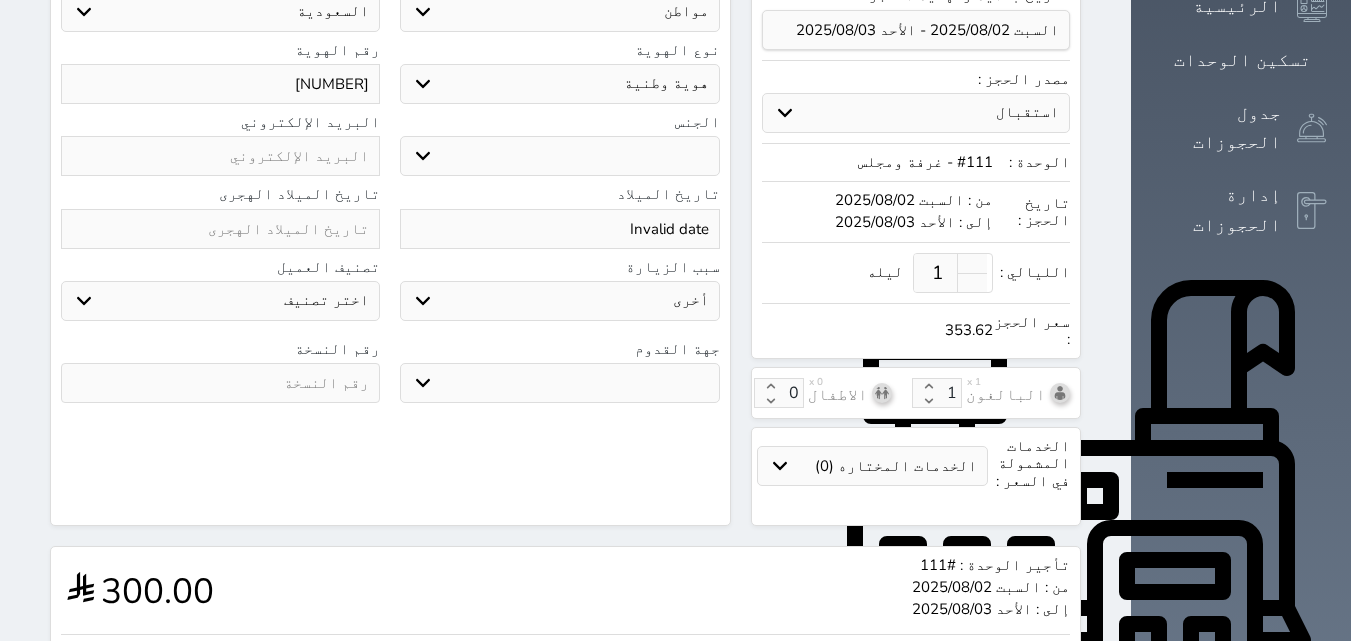 scroll, scrollTop: 400, scrollLeft: 0, axis: vertical 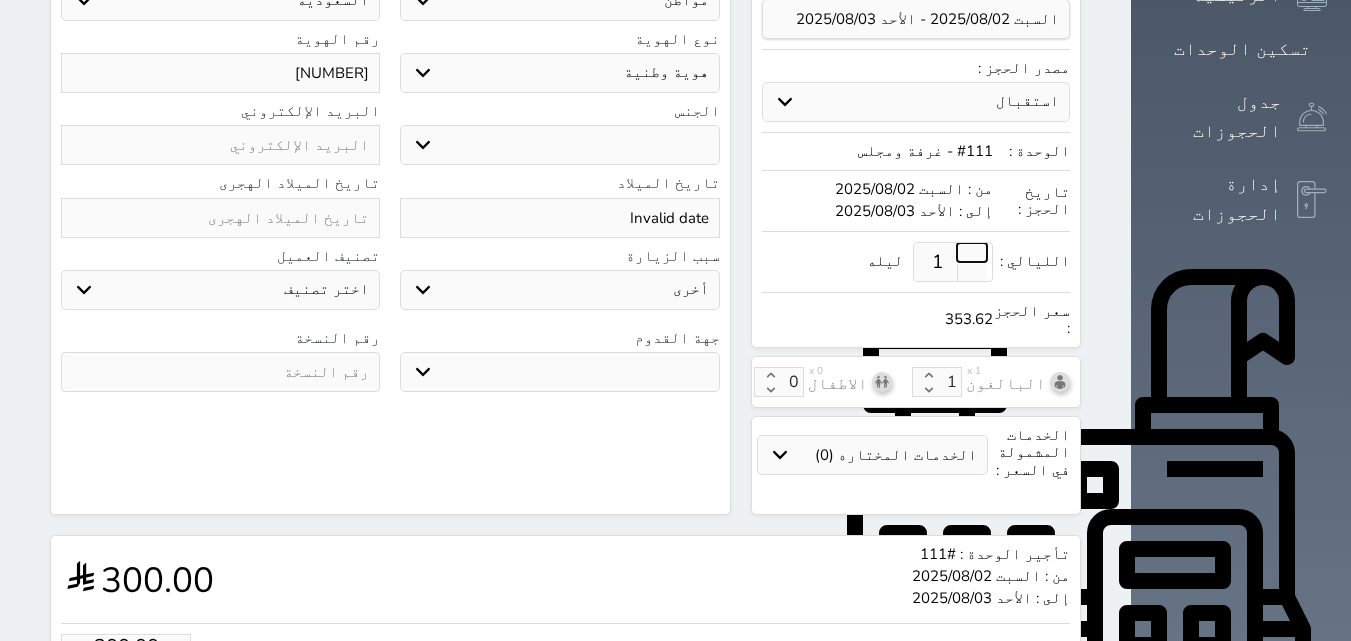 click at bounding box center (972, 252) 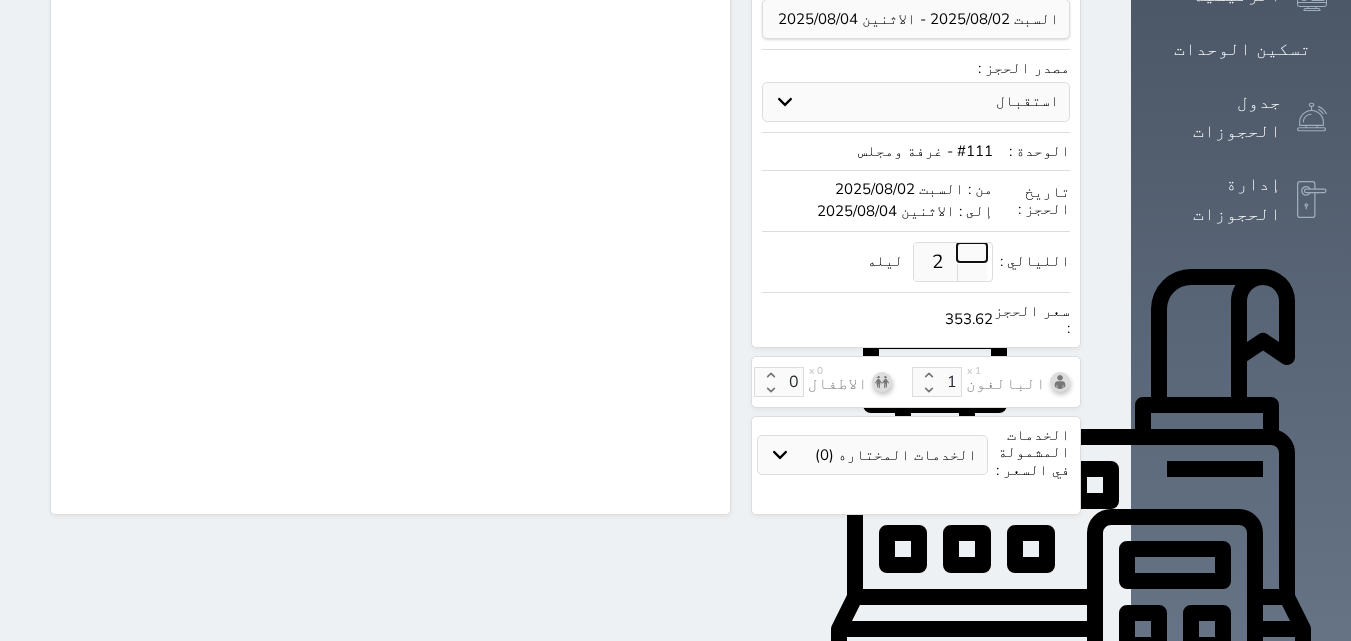select on "1" 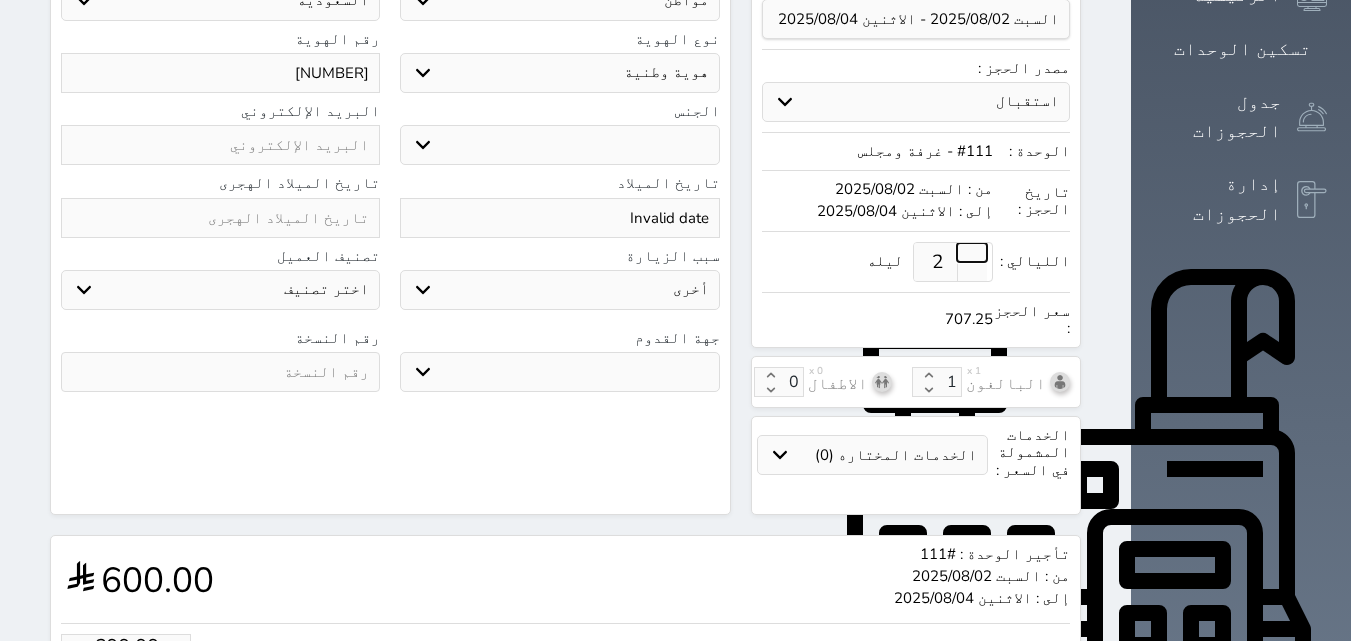 select 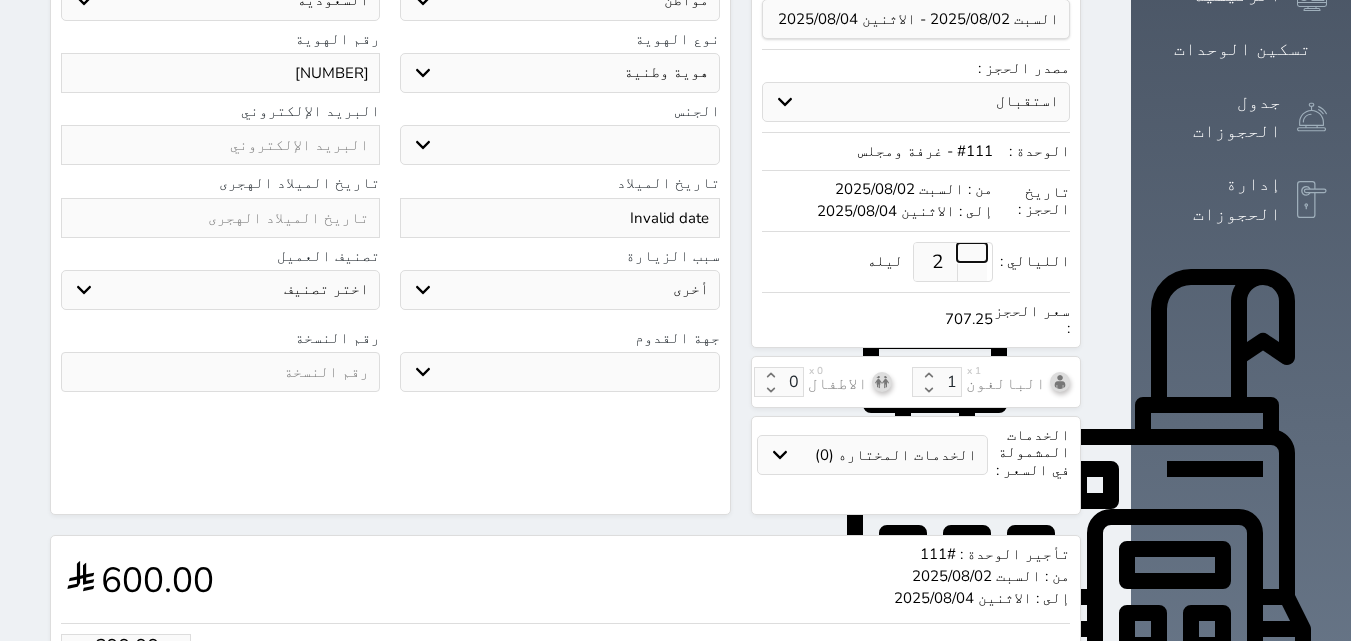 select 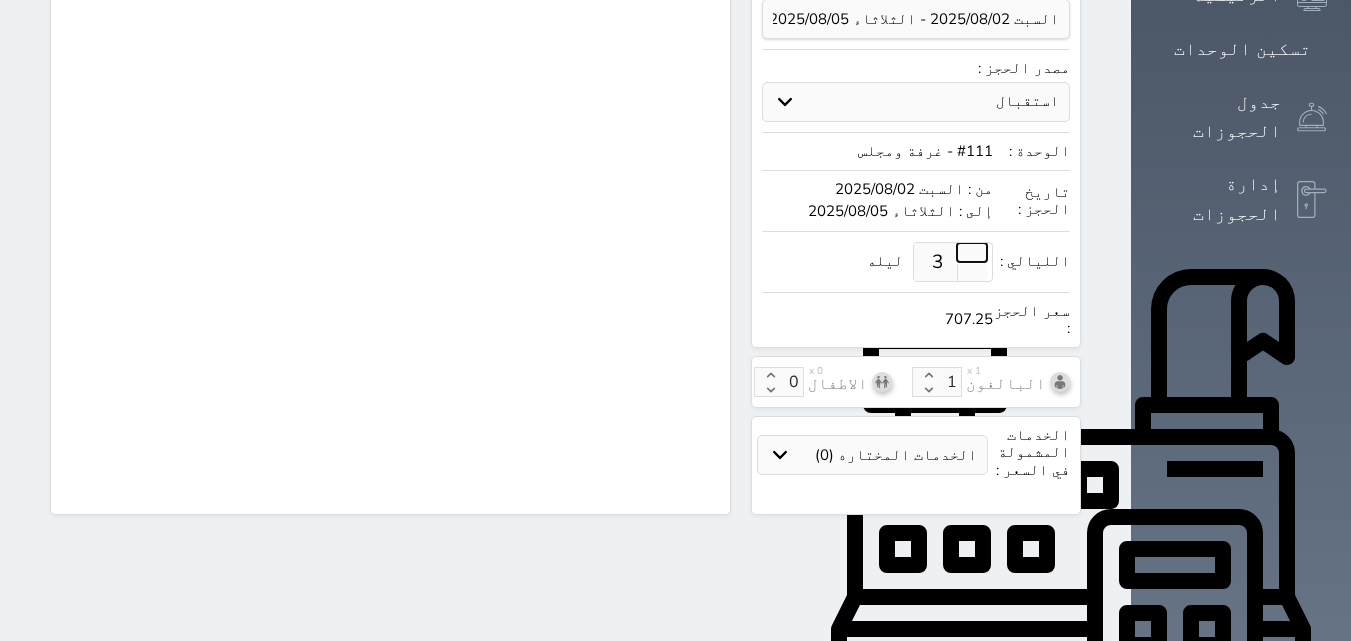 select on "1" 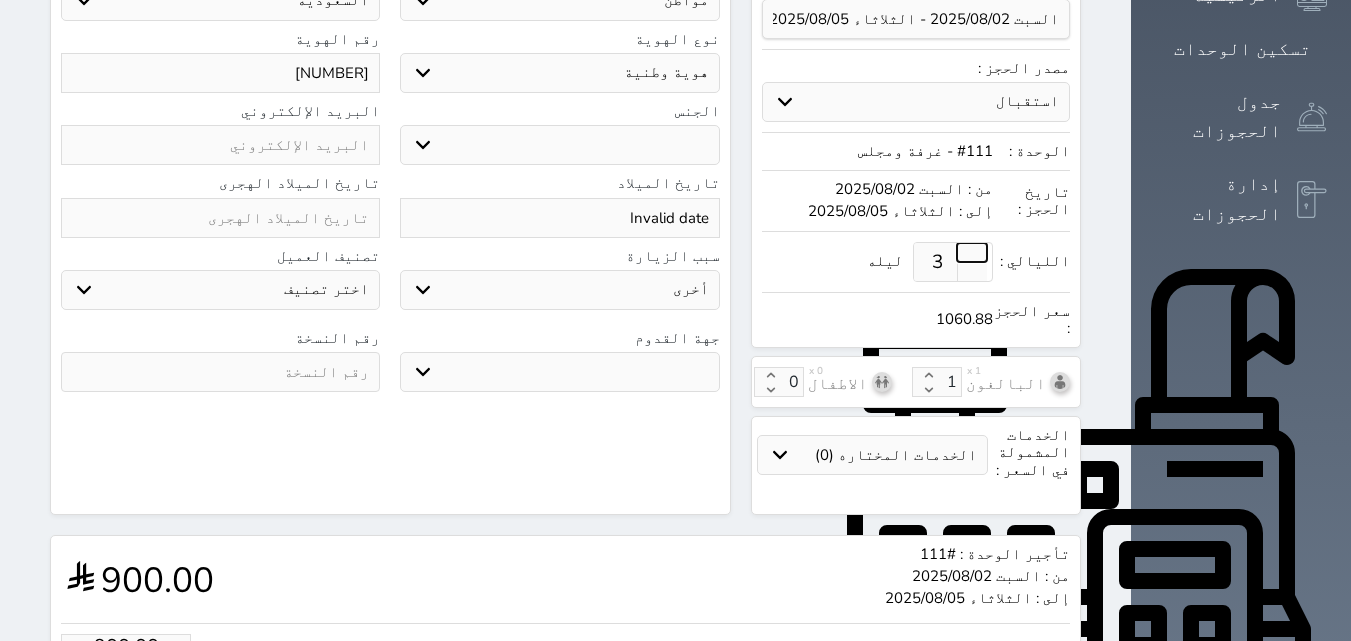select 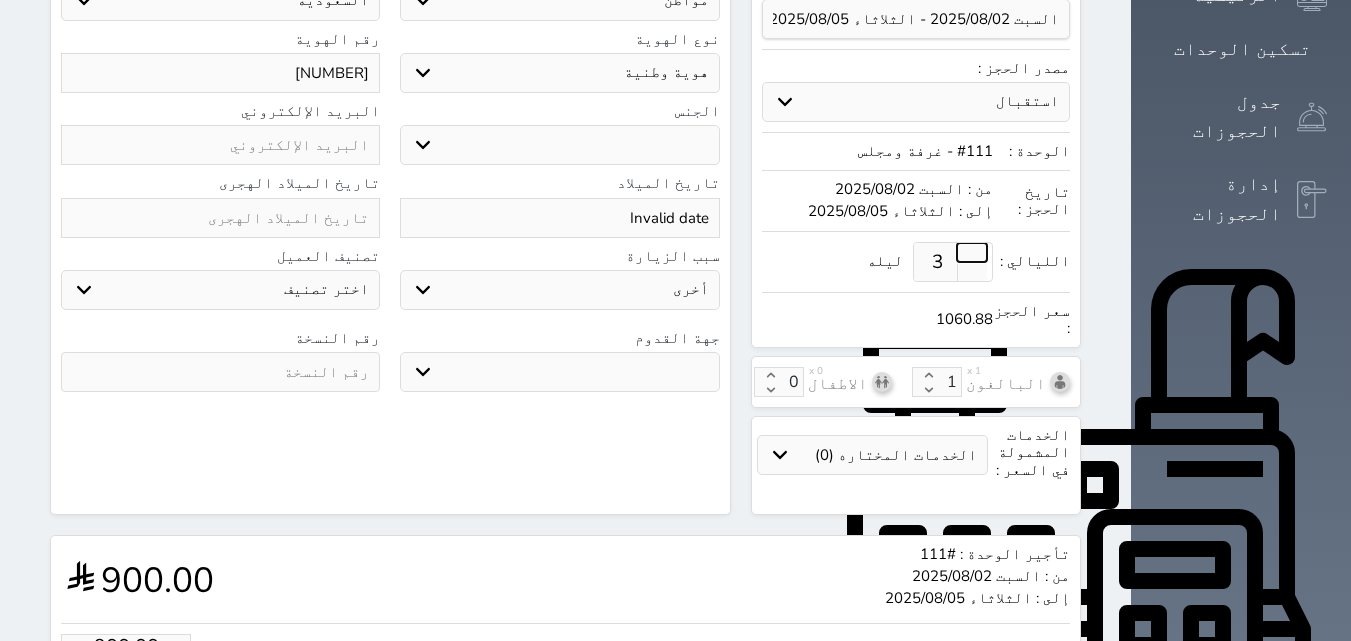 select 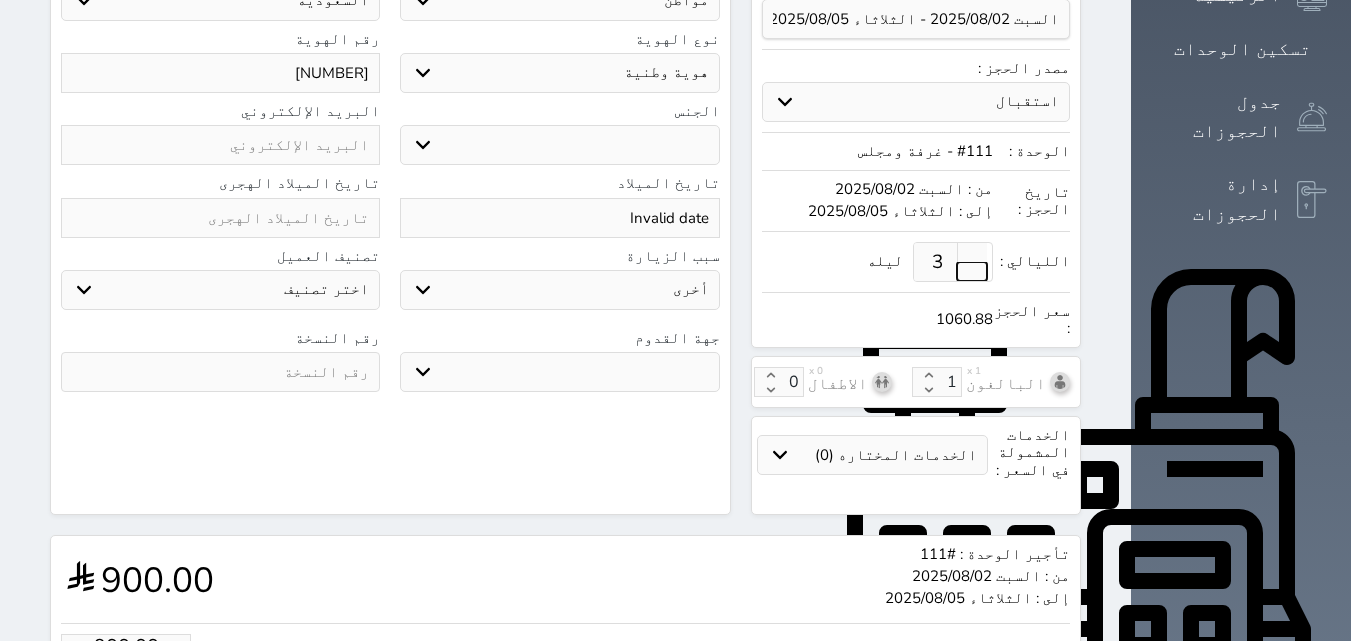 click at bounding box center (972, 271) 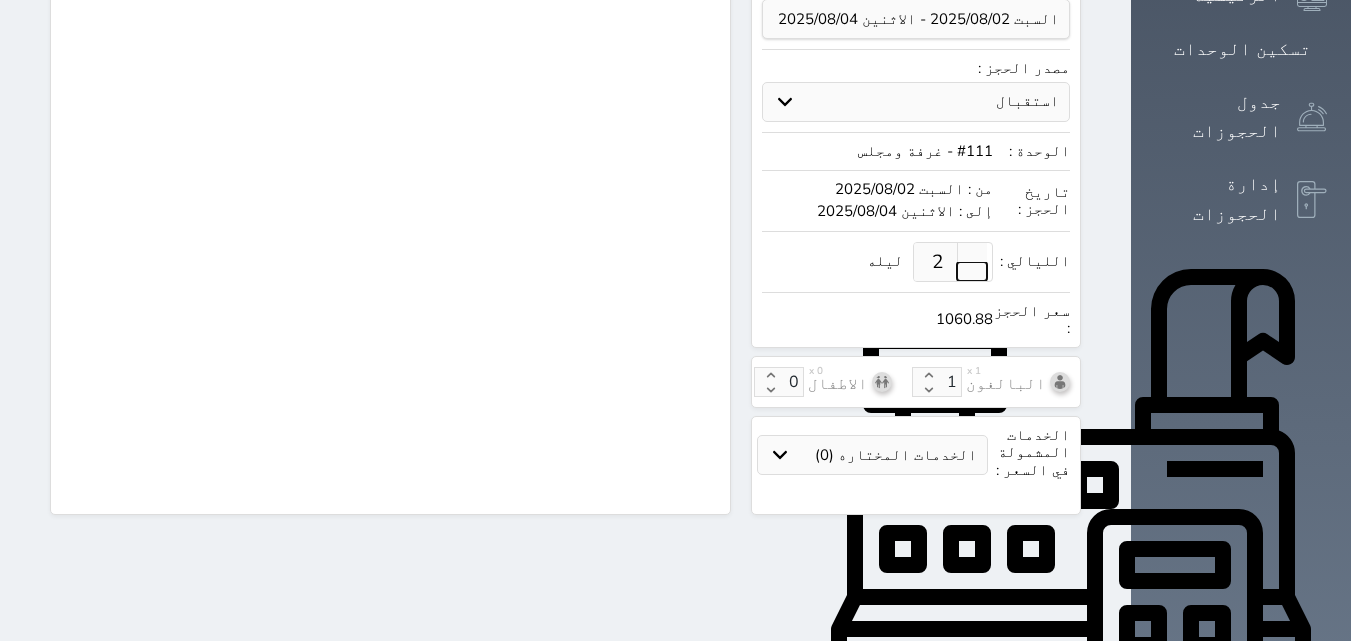 type on "3" 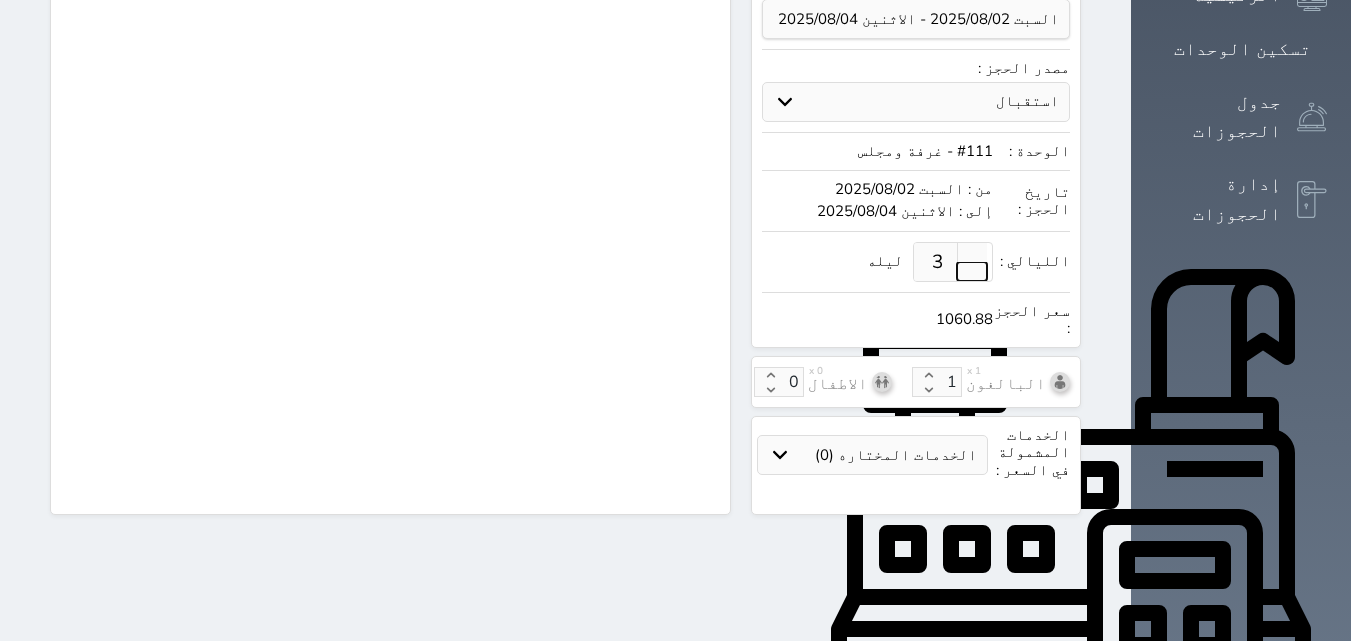 select on "1" 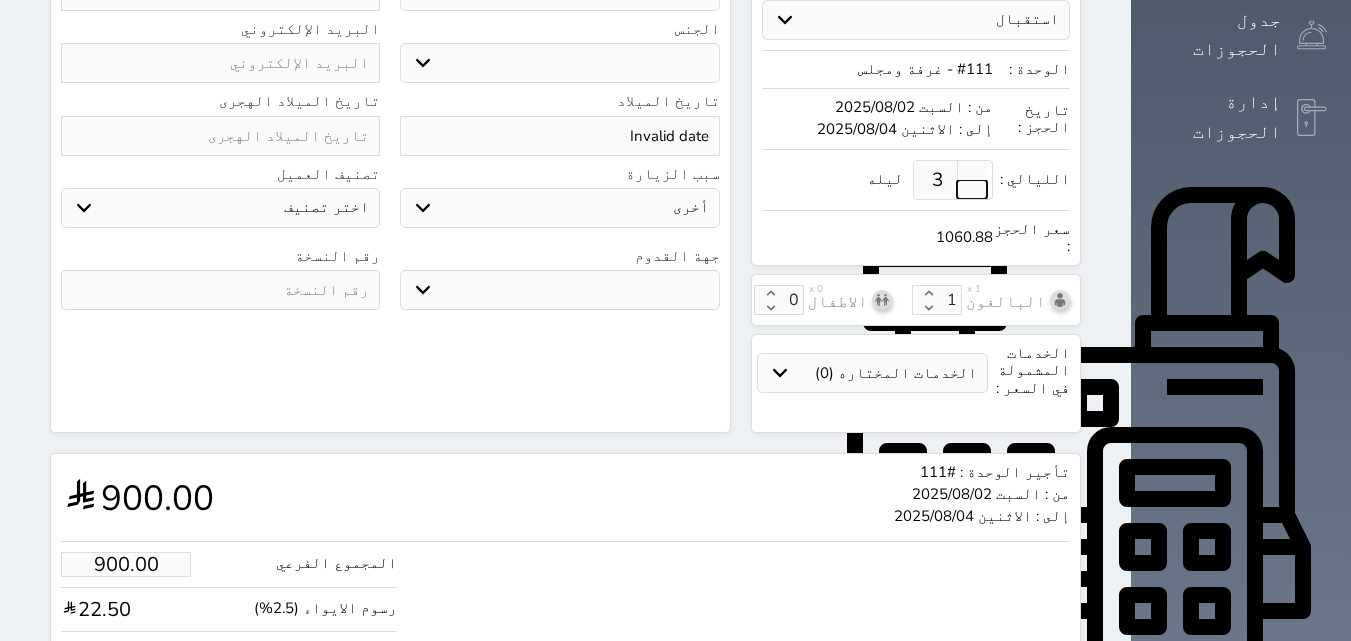 scroll, scrollTop: 586, scrollLeft: 0, axis: vertical 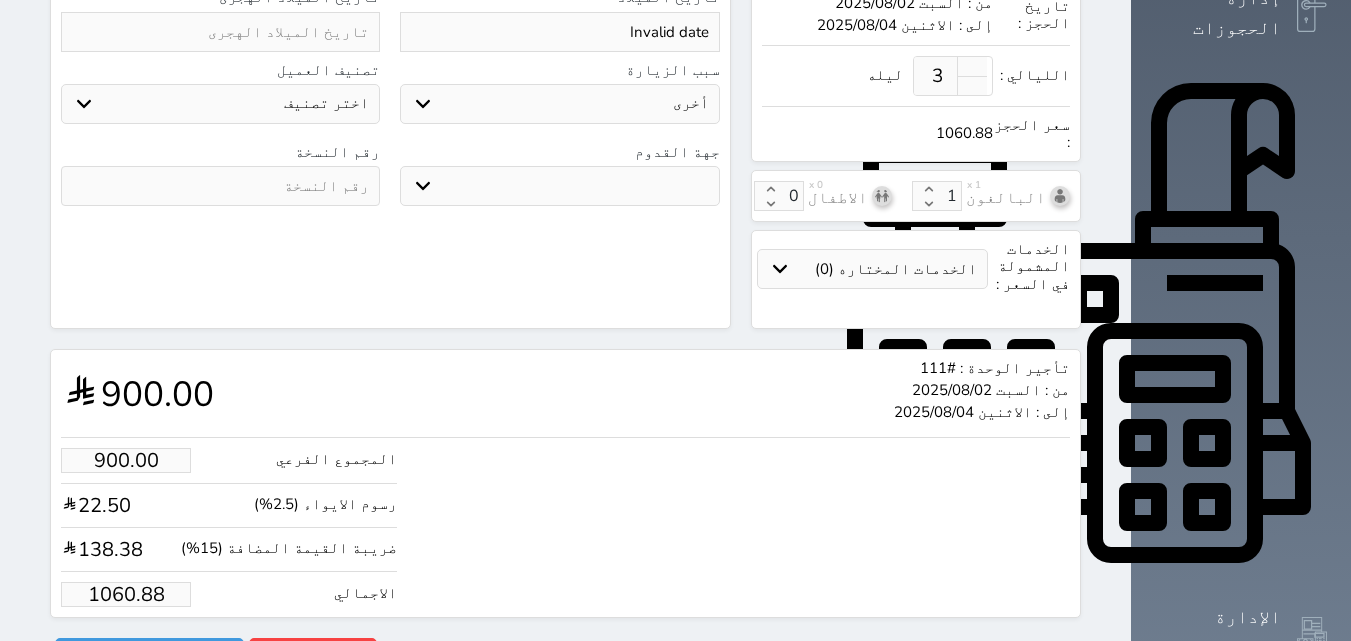 click on "1060.88" at bounding box center (126, 594) 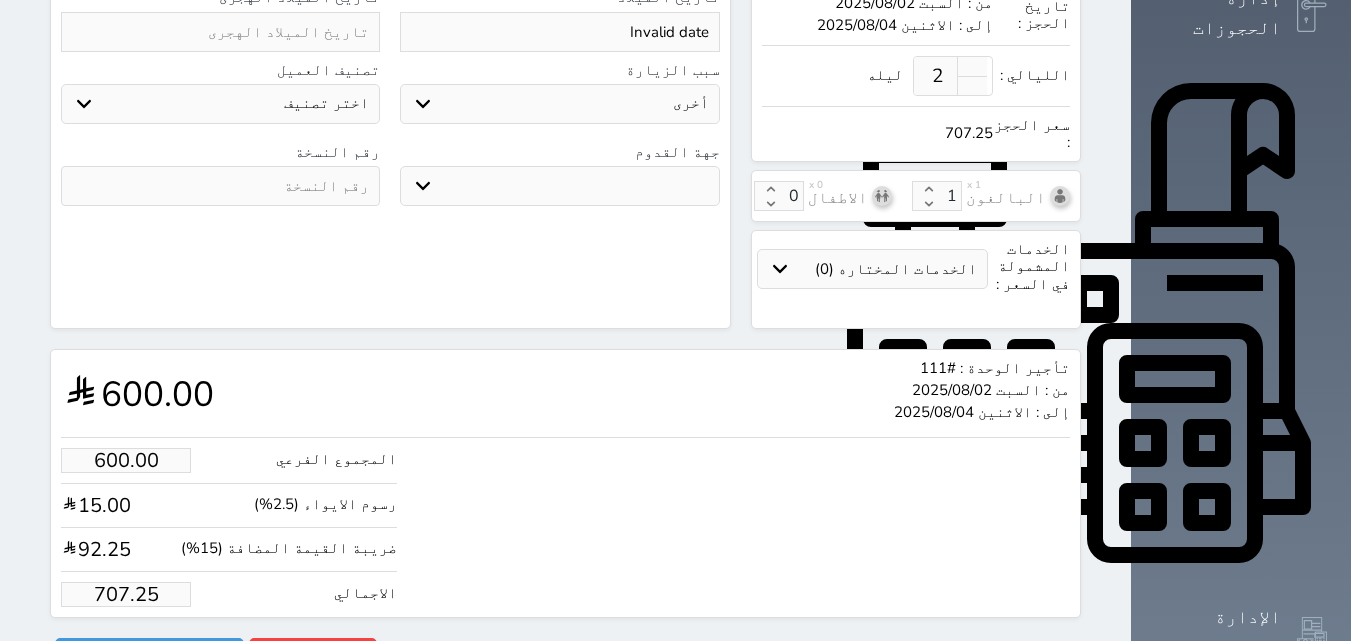 type on "600.01" 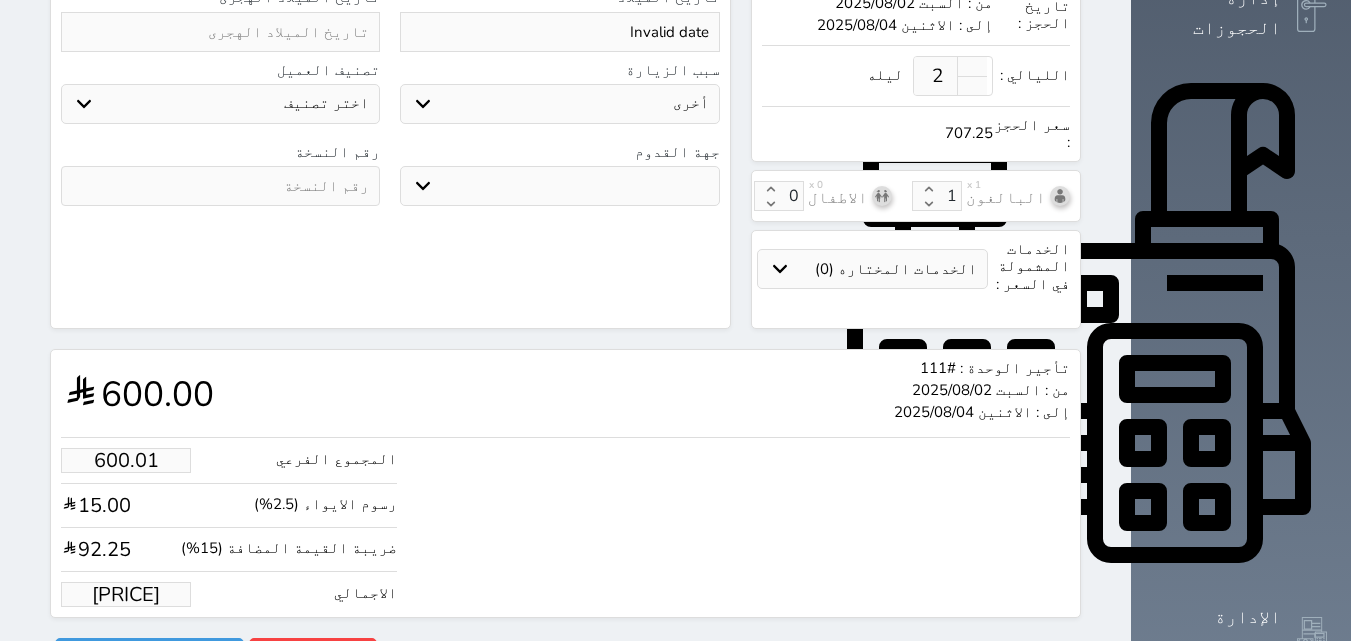select 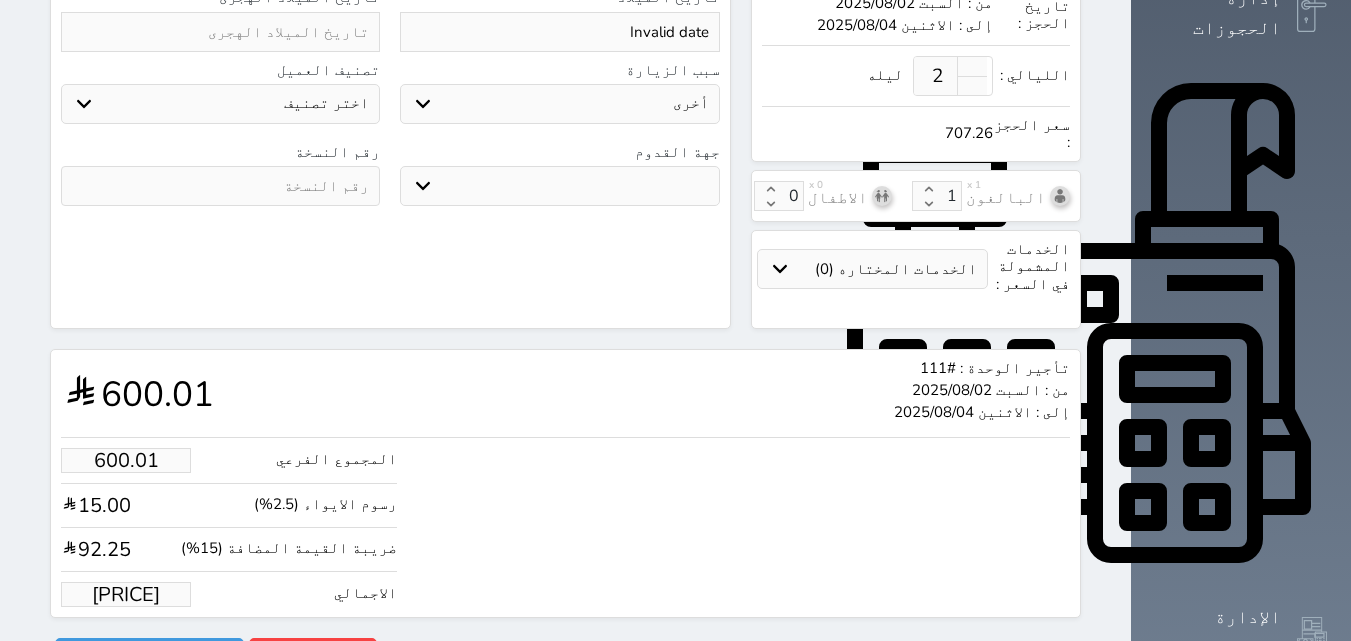 type on "[PRICE]" 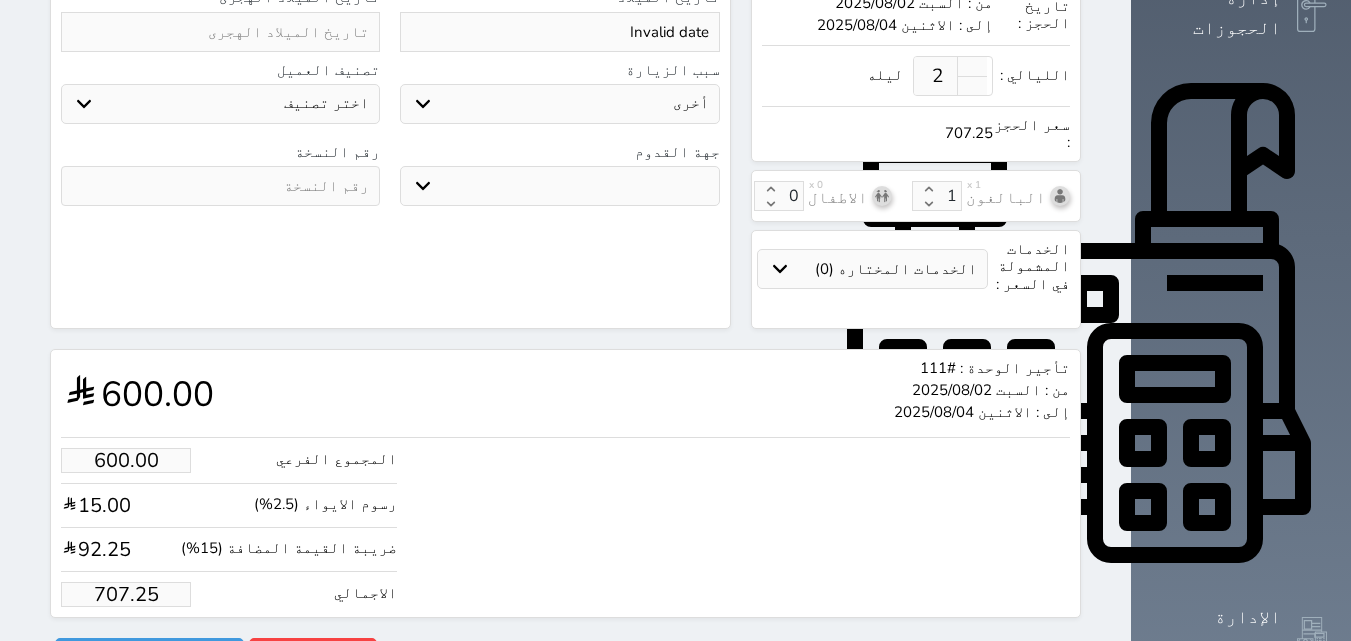 select 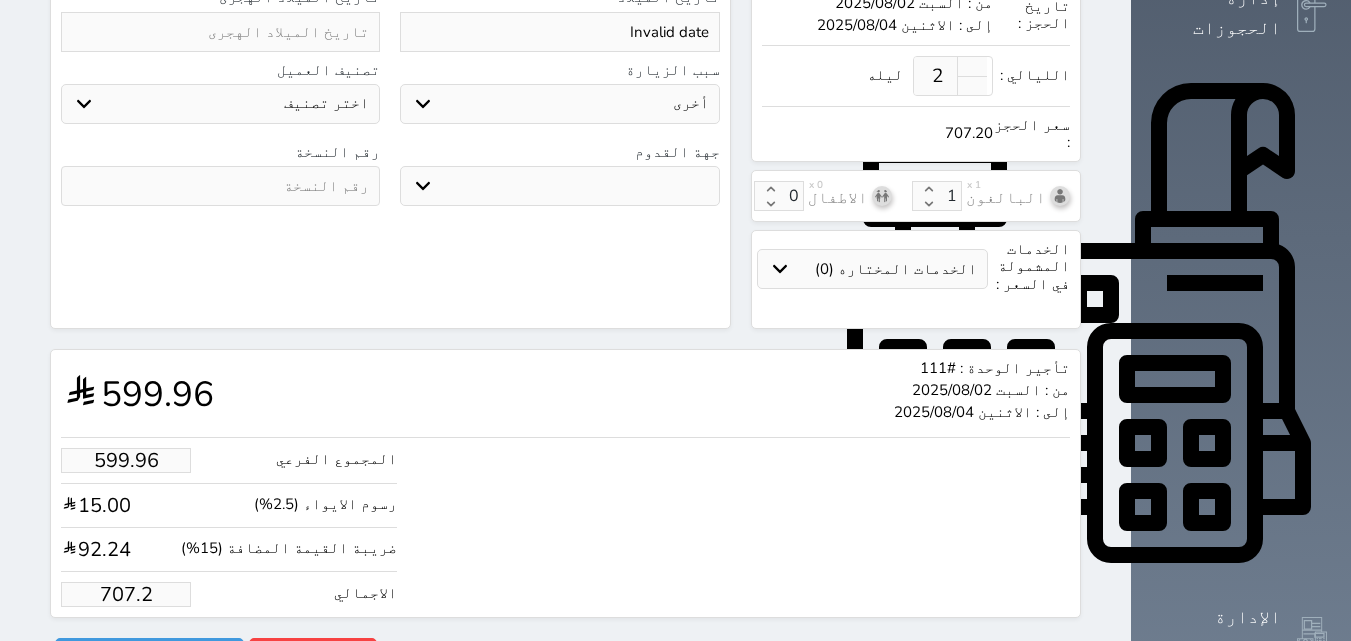 type on "599.79" 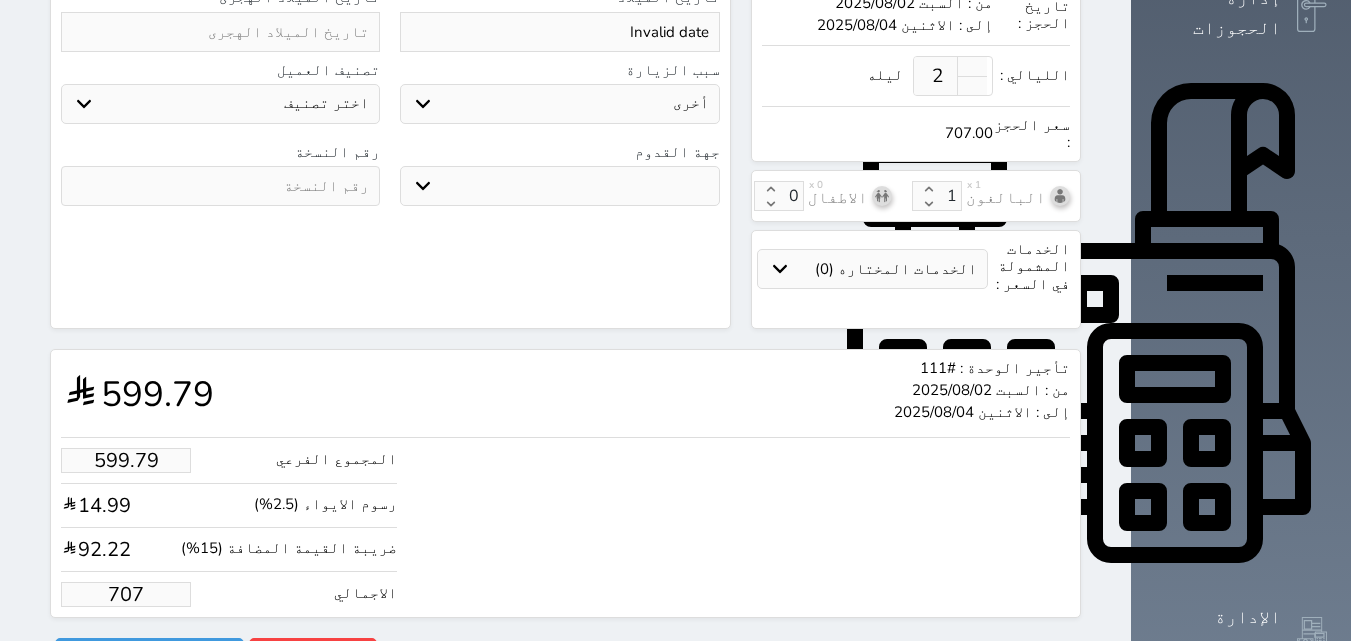 type on "59.38" 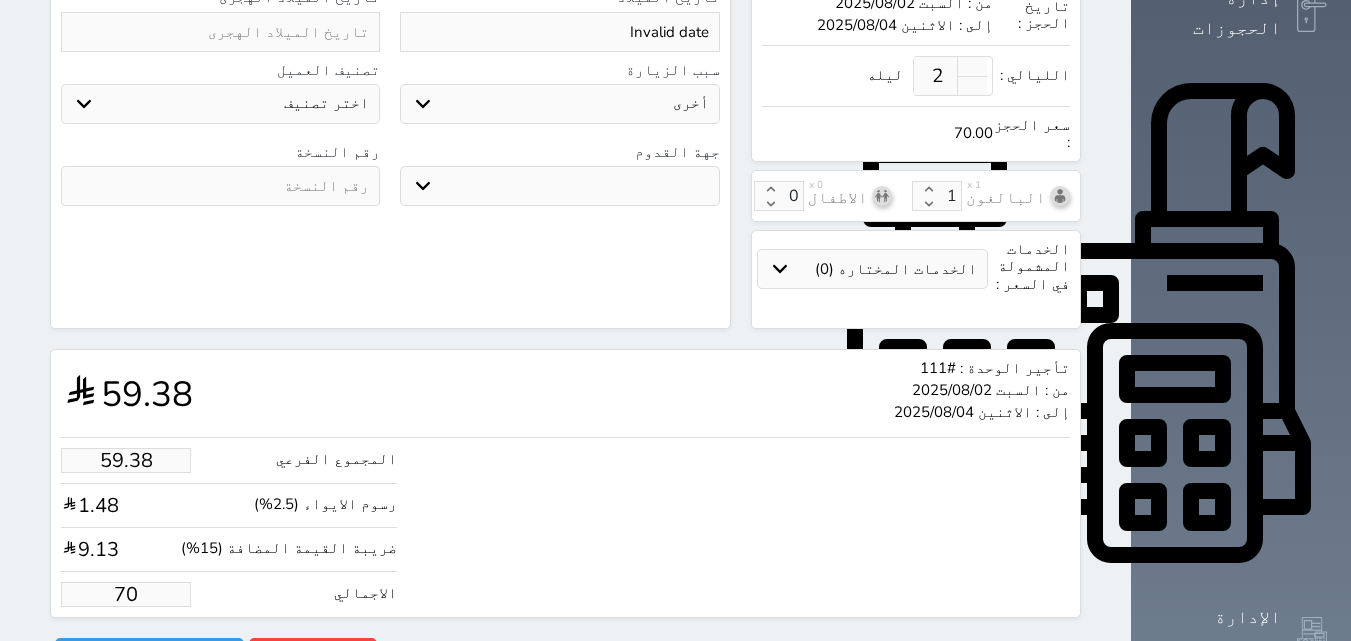 type on "5.94" 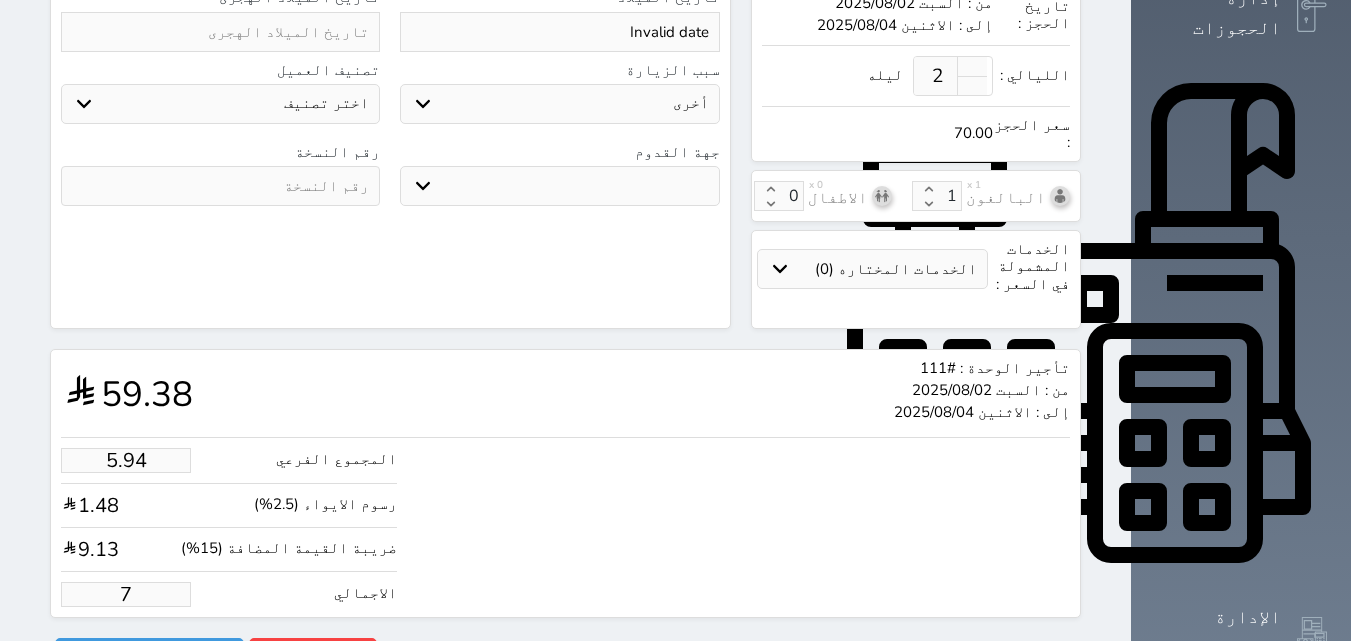 type on "1.00" 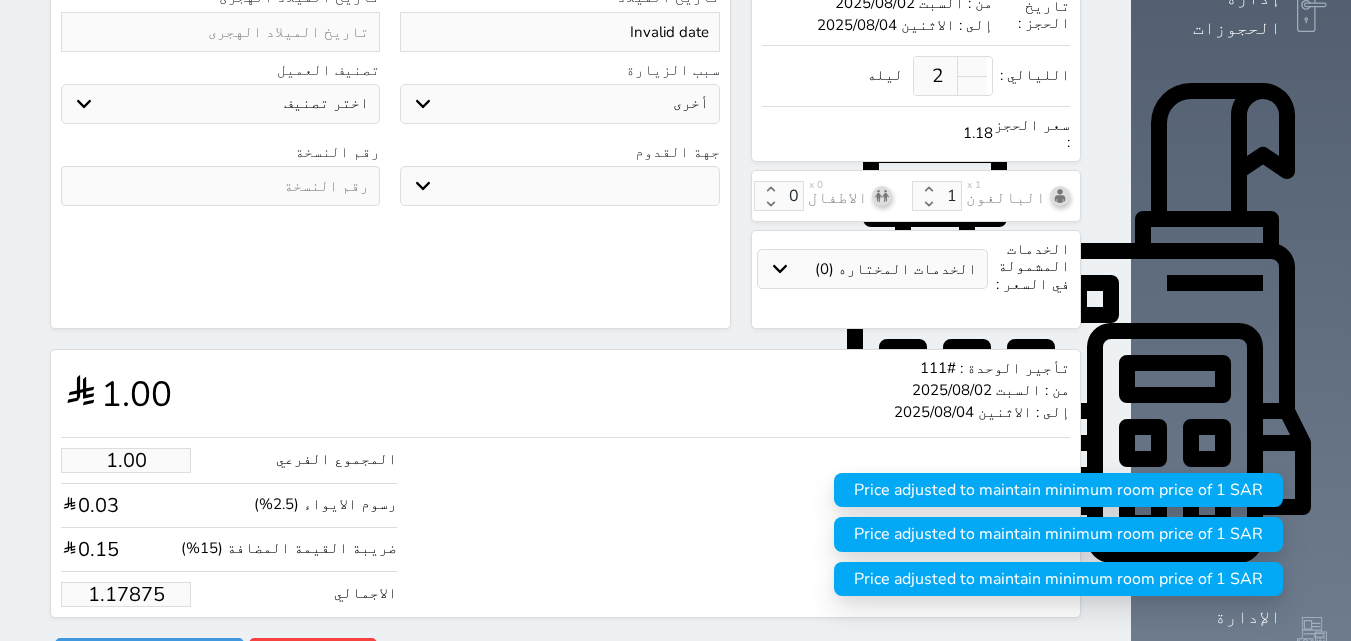 type on "1.1787" 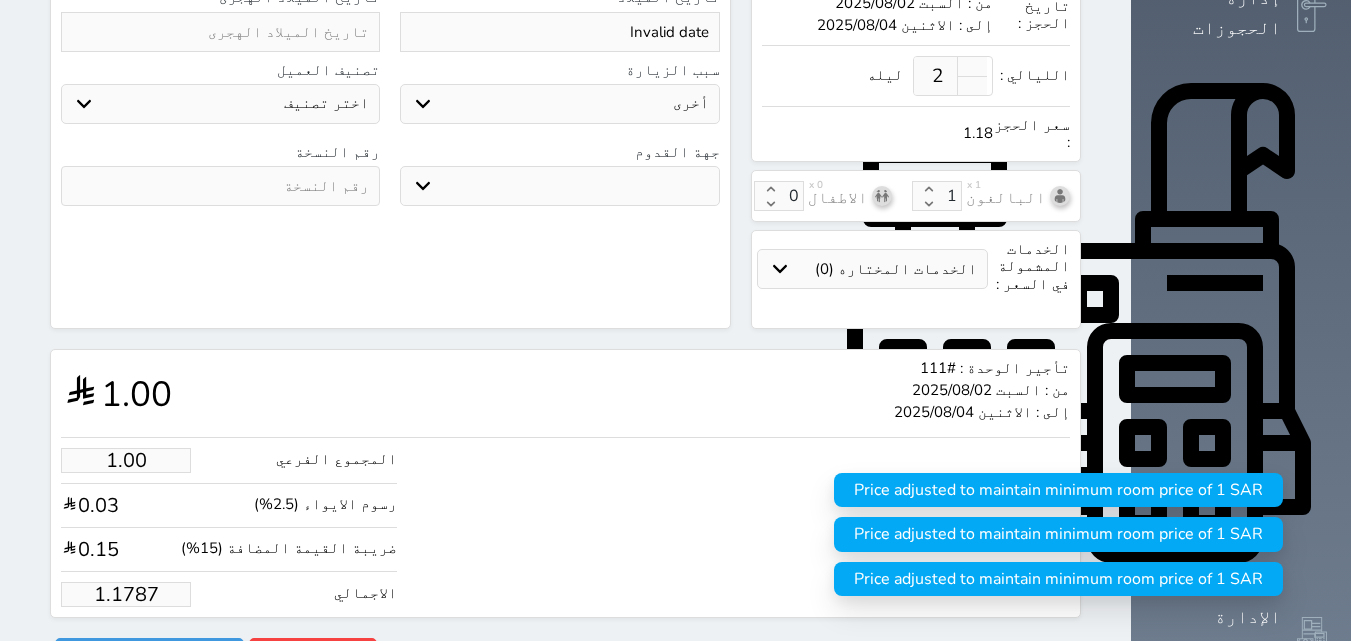 select 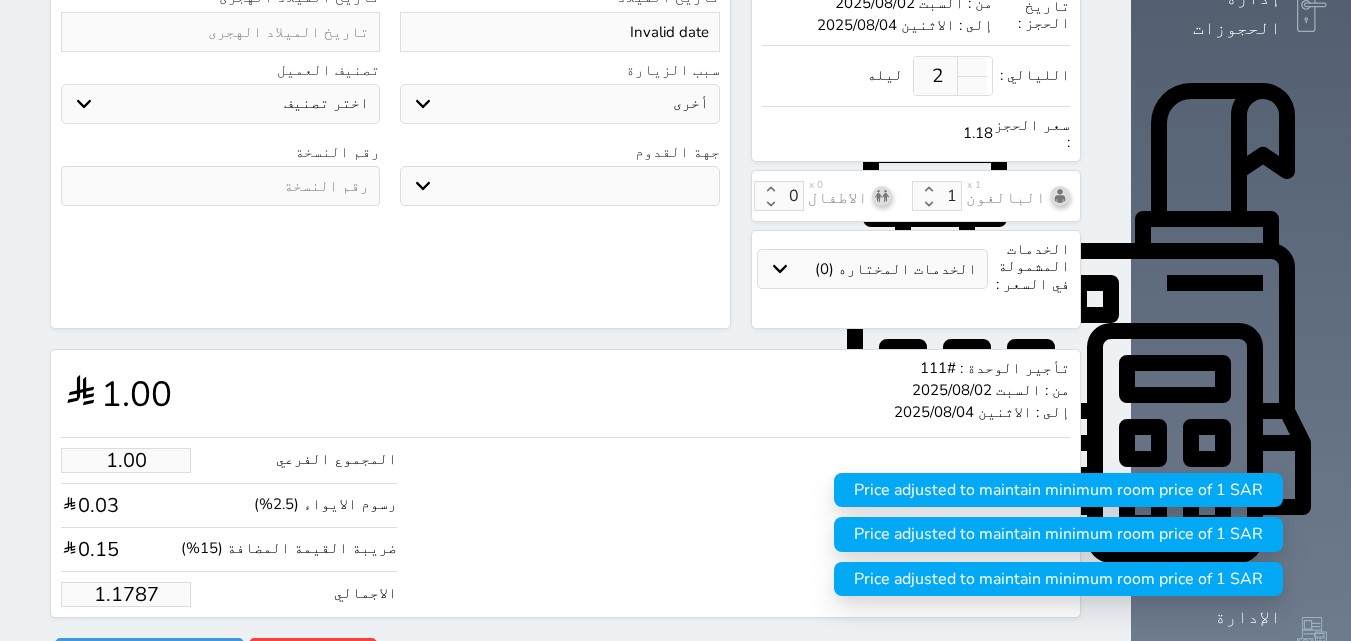 type on "1.178" 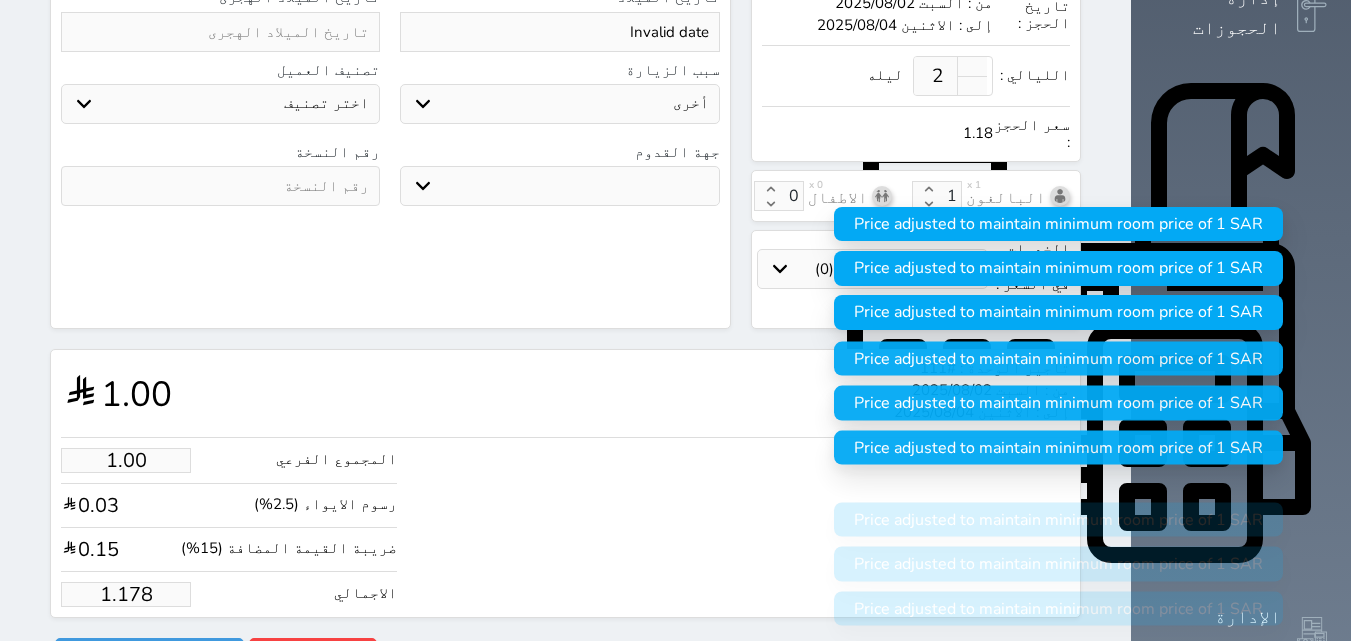 type on "1.17" 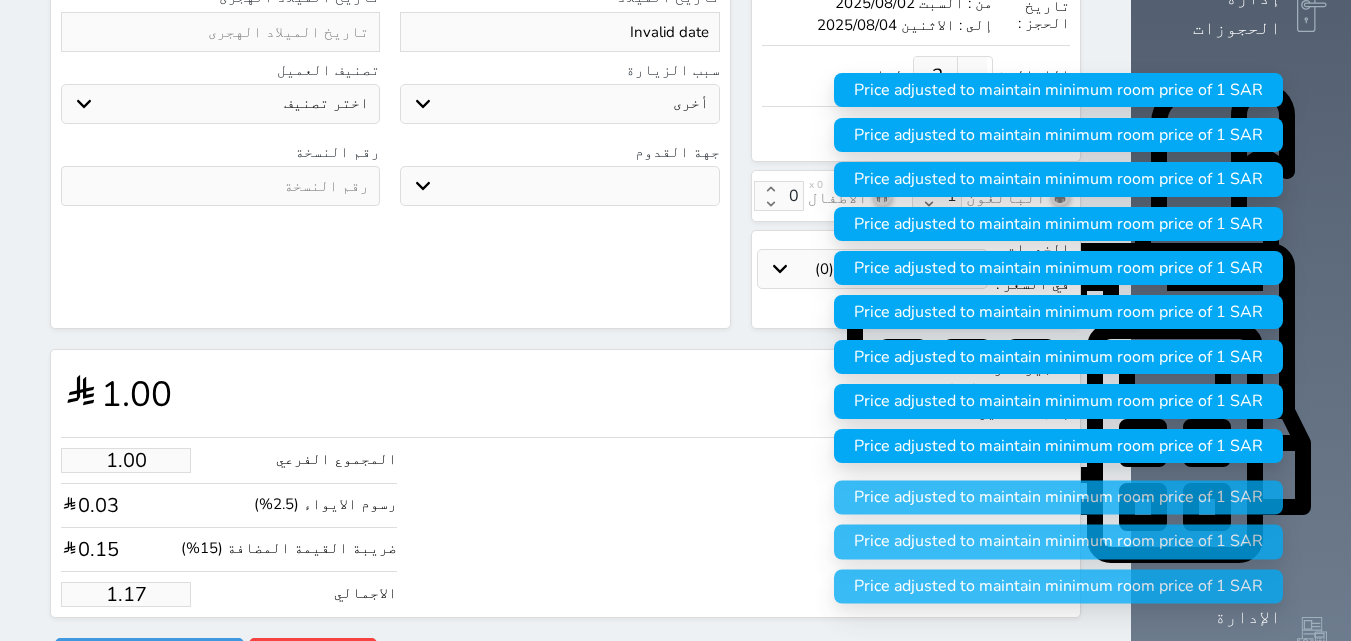type on "1.1" 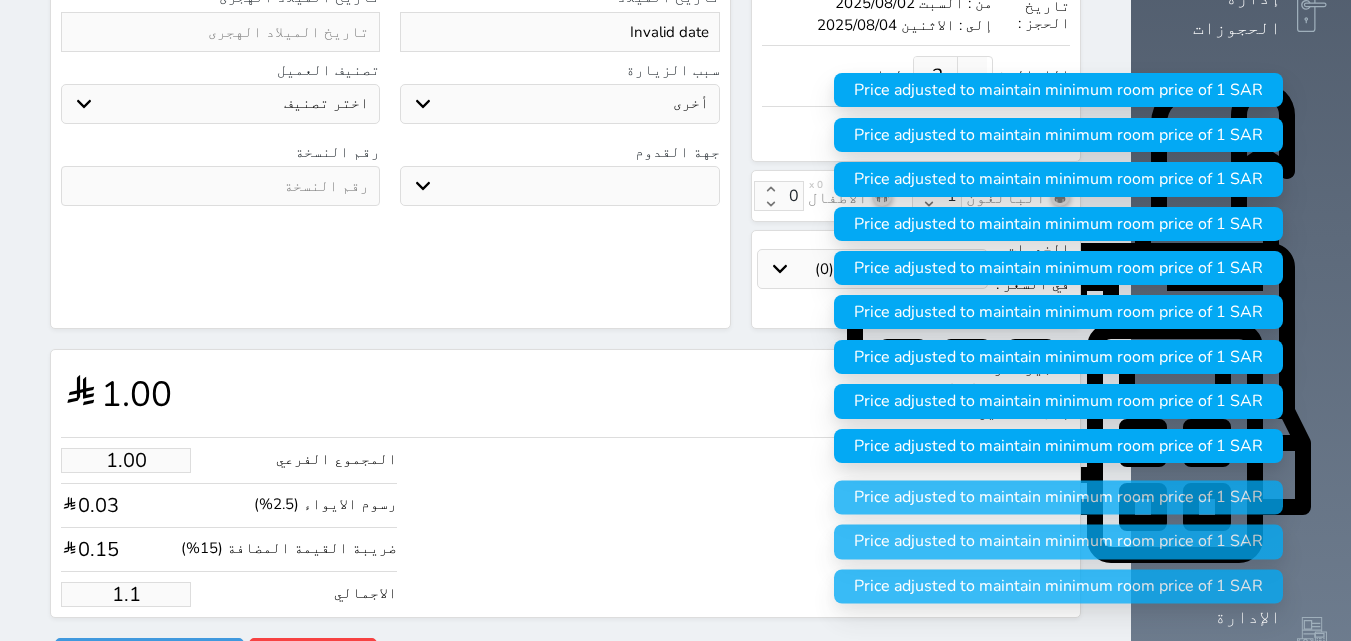 type on "1." 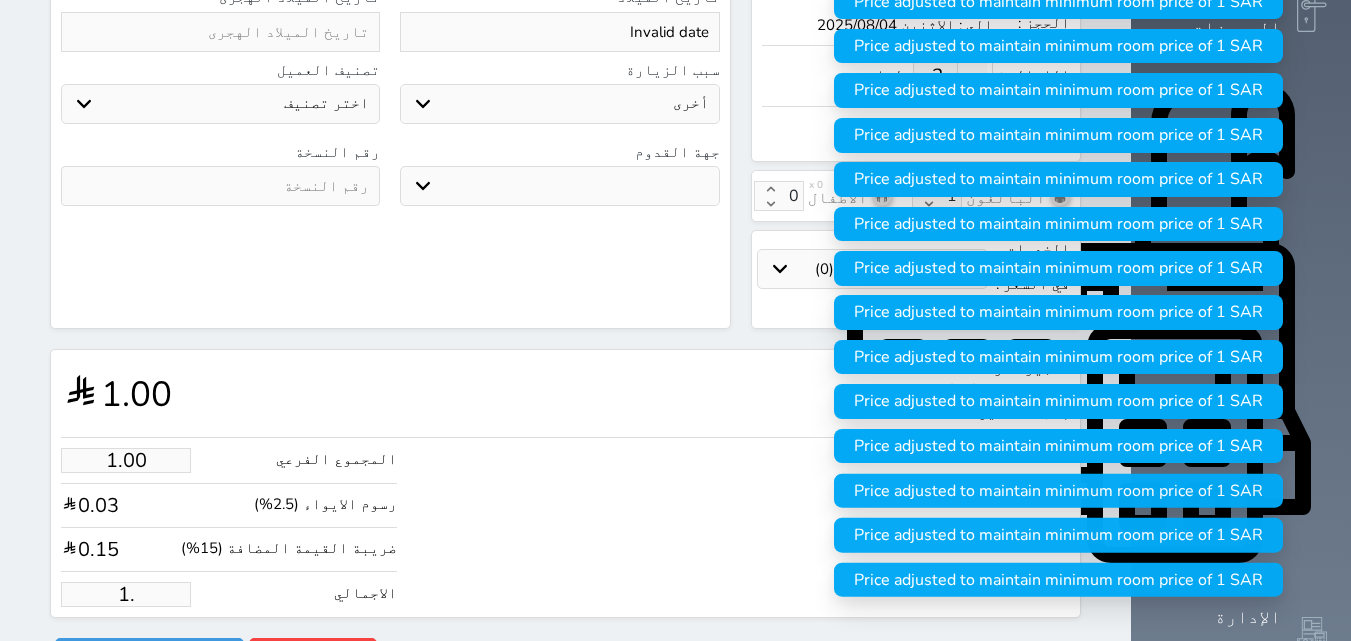 type on "1" 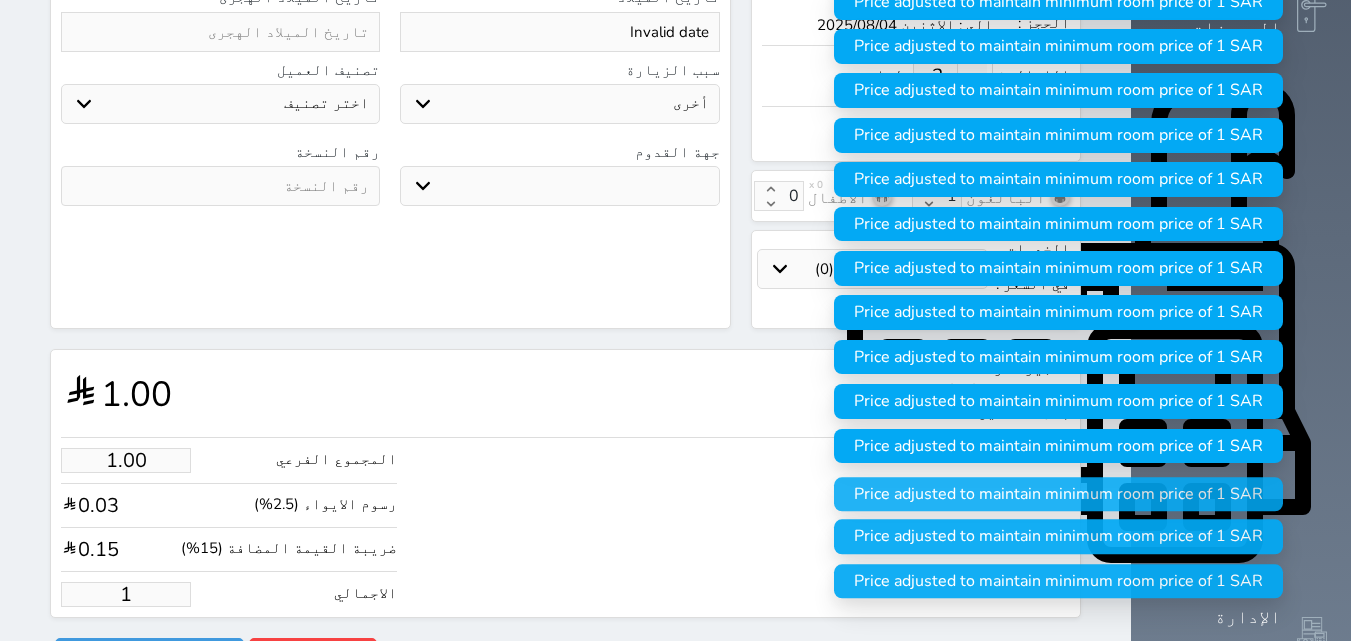 type 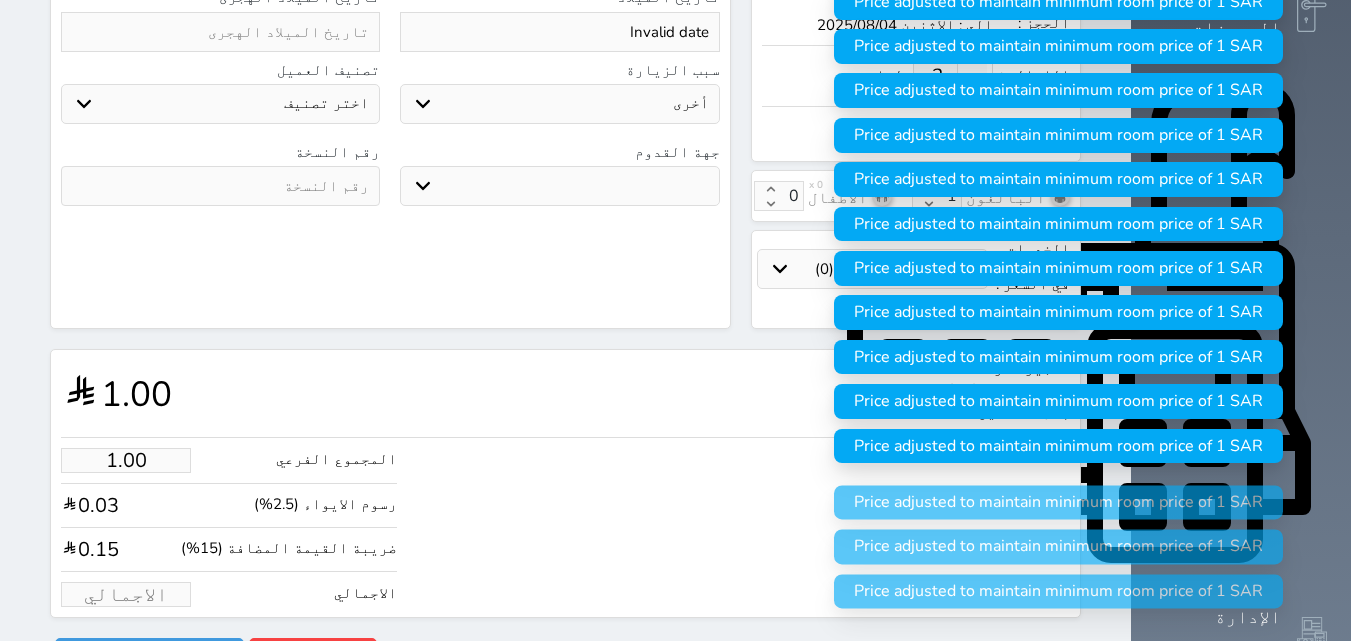 select 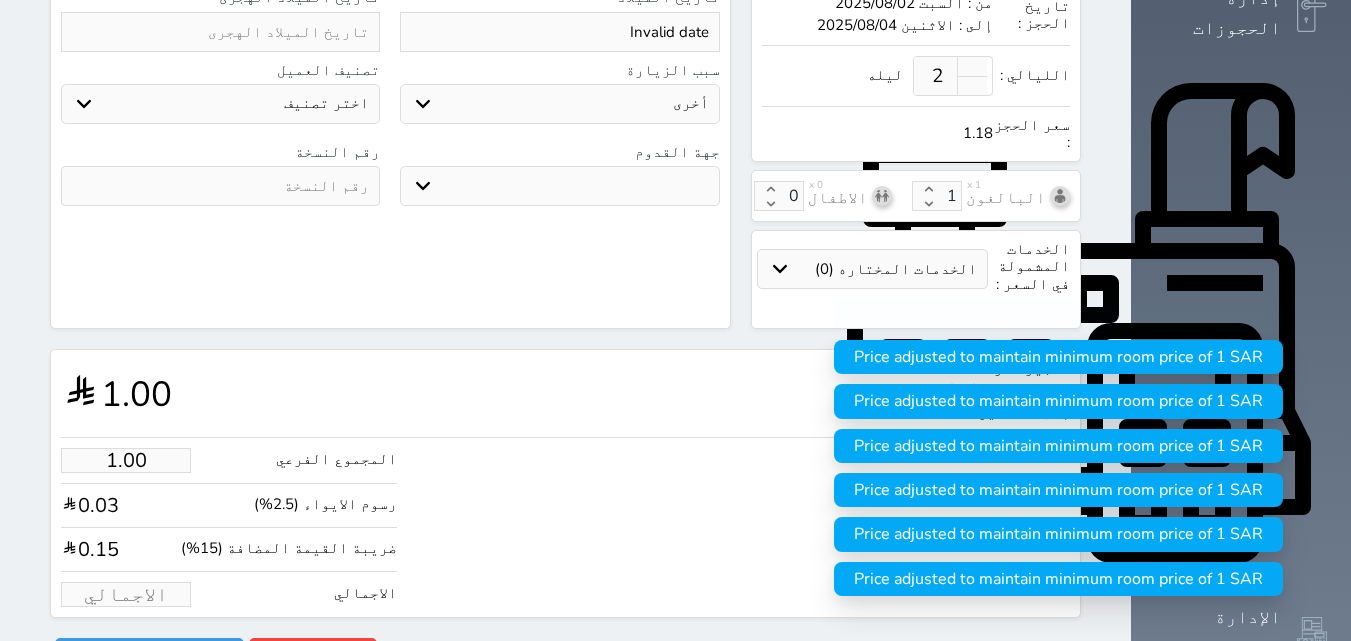 type on "5.09" 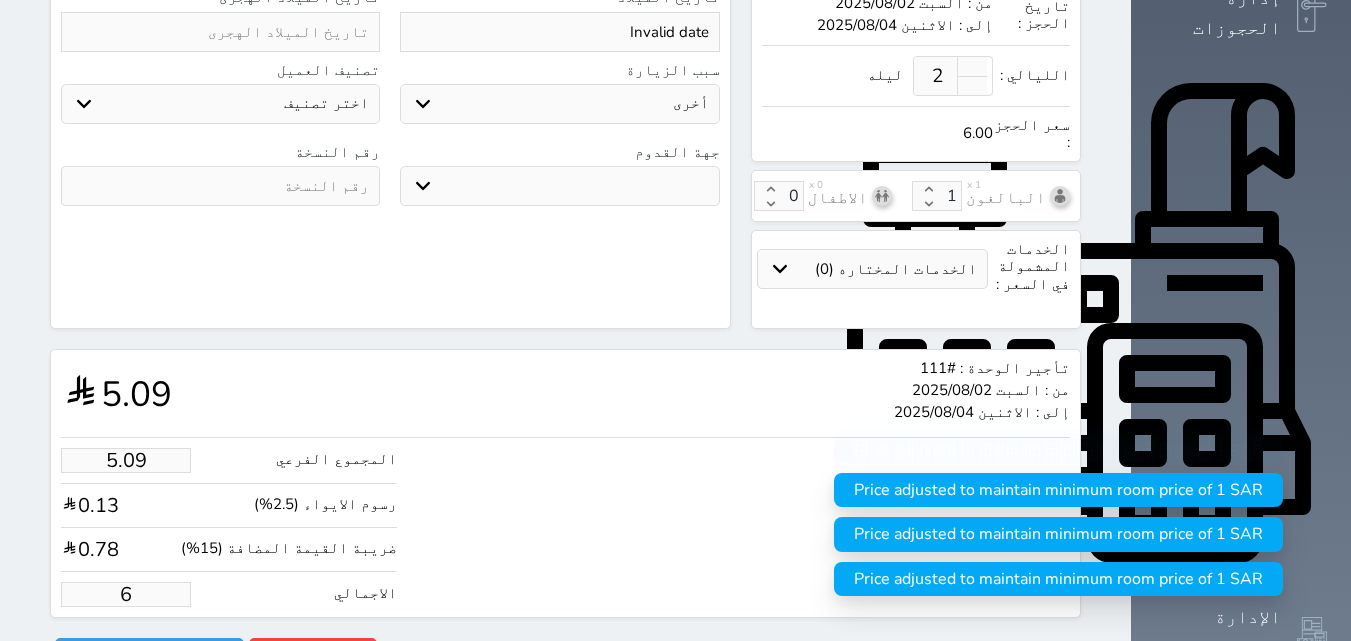 type on "50.90" 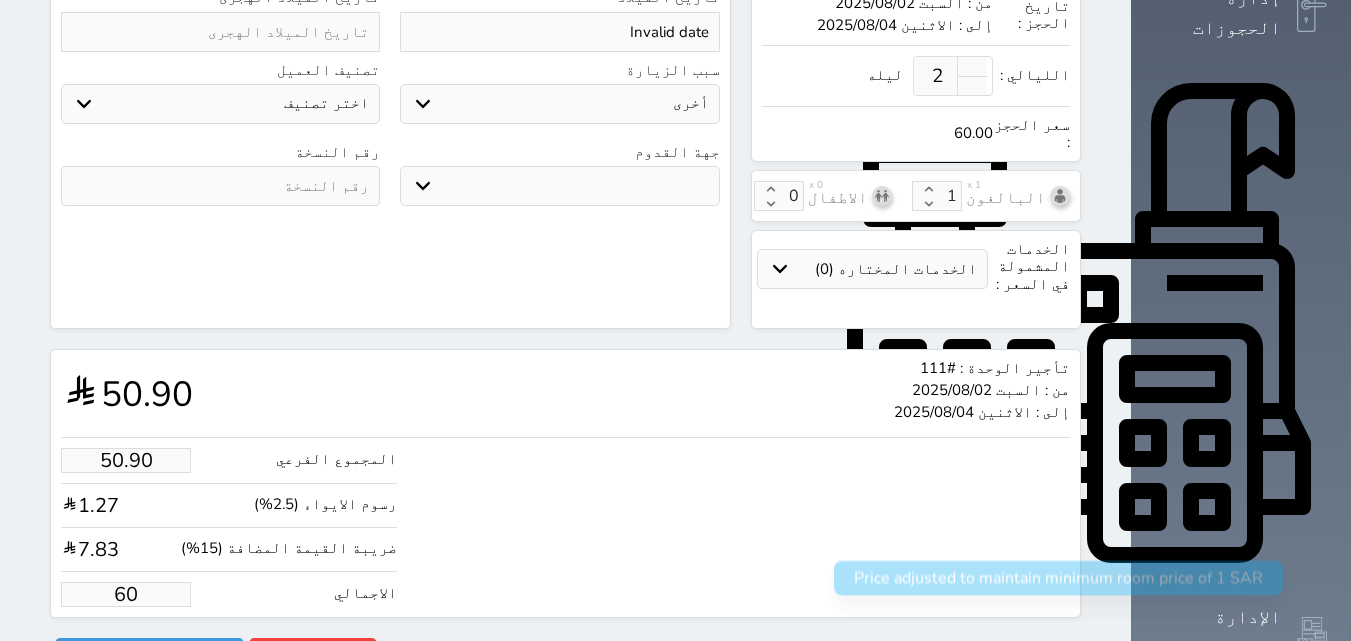 type on "509.01" 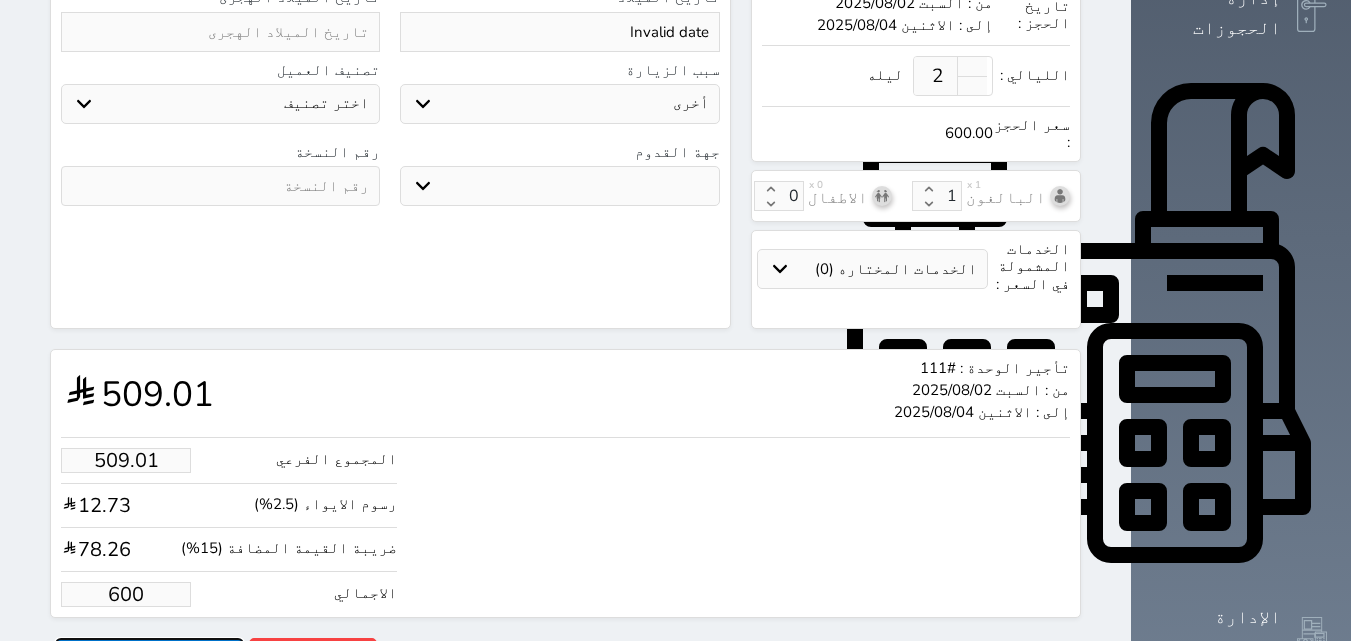 type on "600.00" 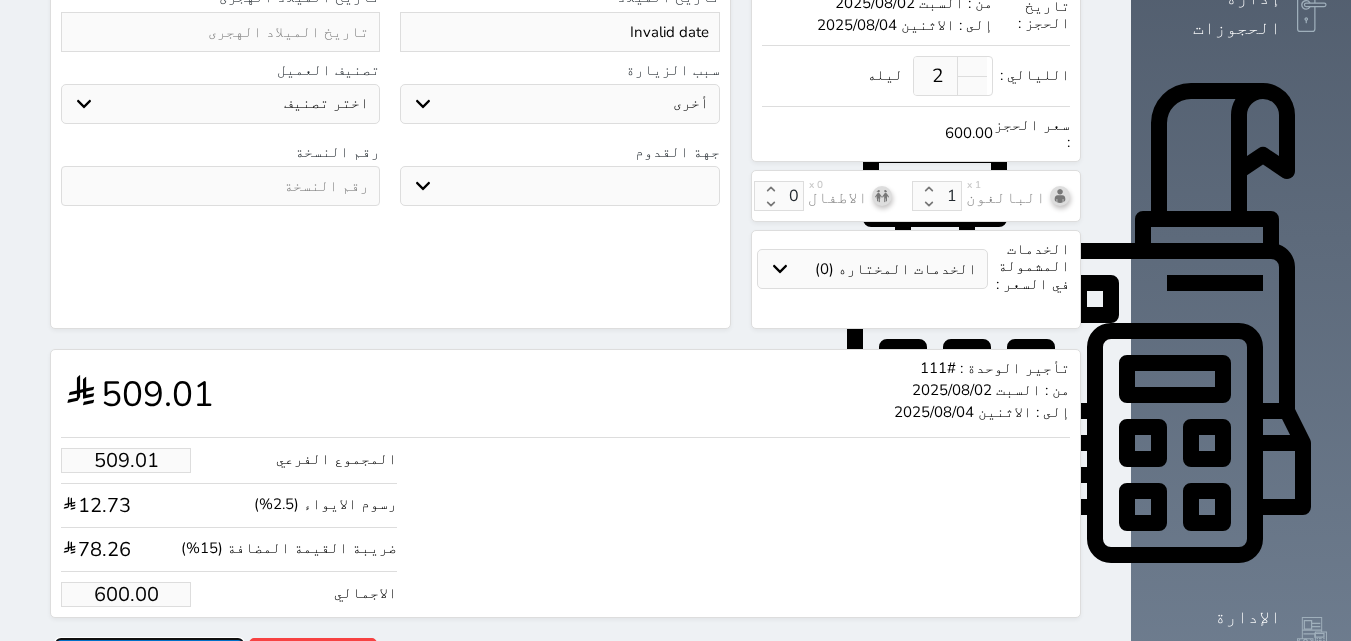 click on "حجز" at bounding box center (149, 655) 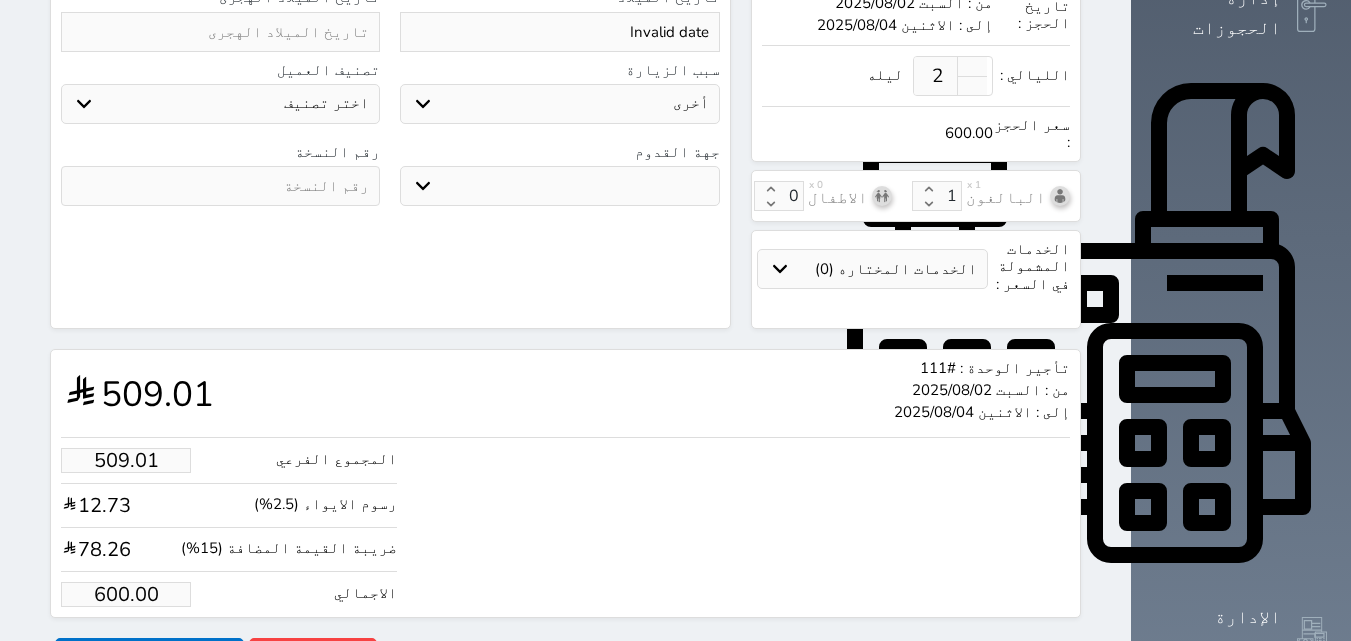 scroll, scrollTop: 545, scrollLeft: 0, axis: vertical 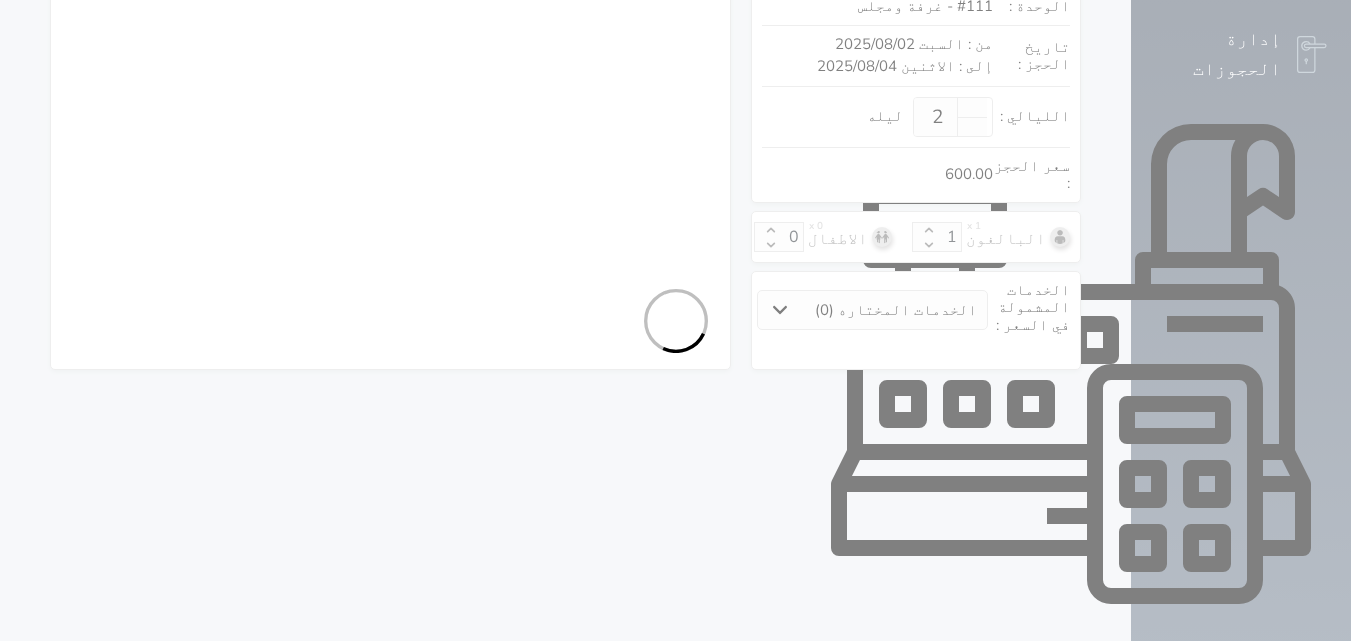 select on "1" 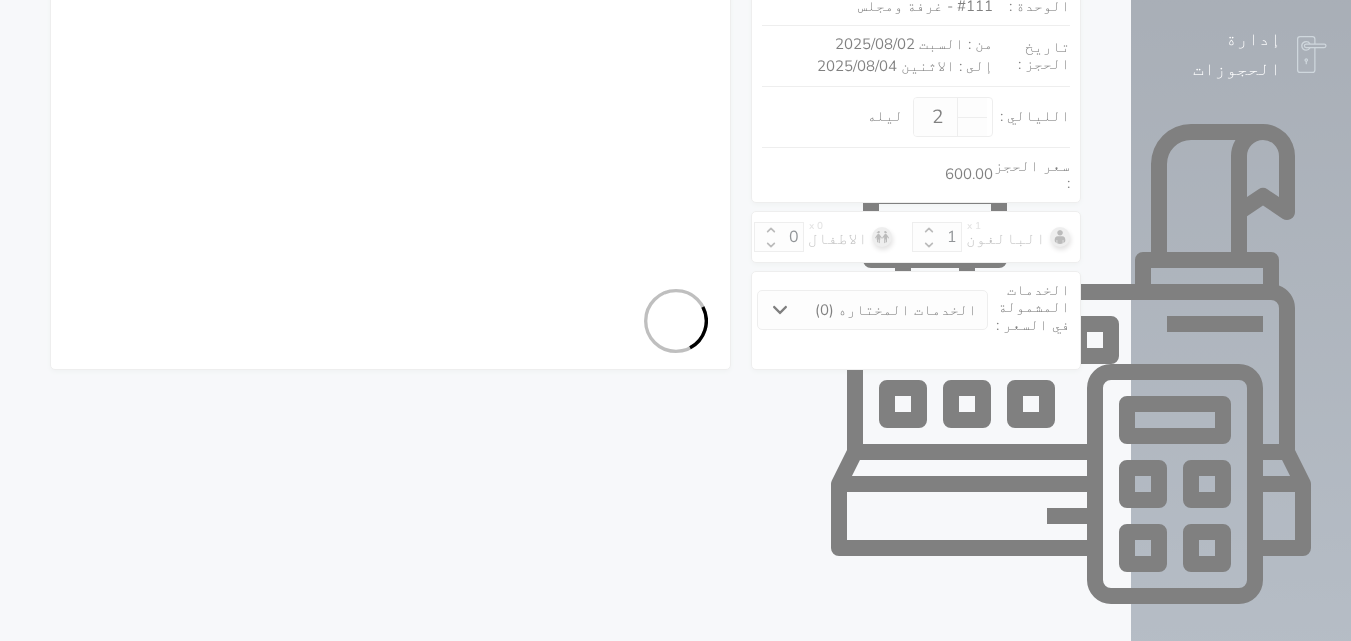 select on "113" 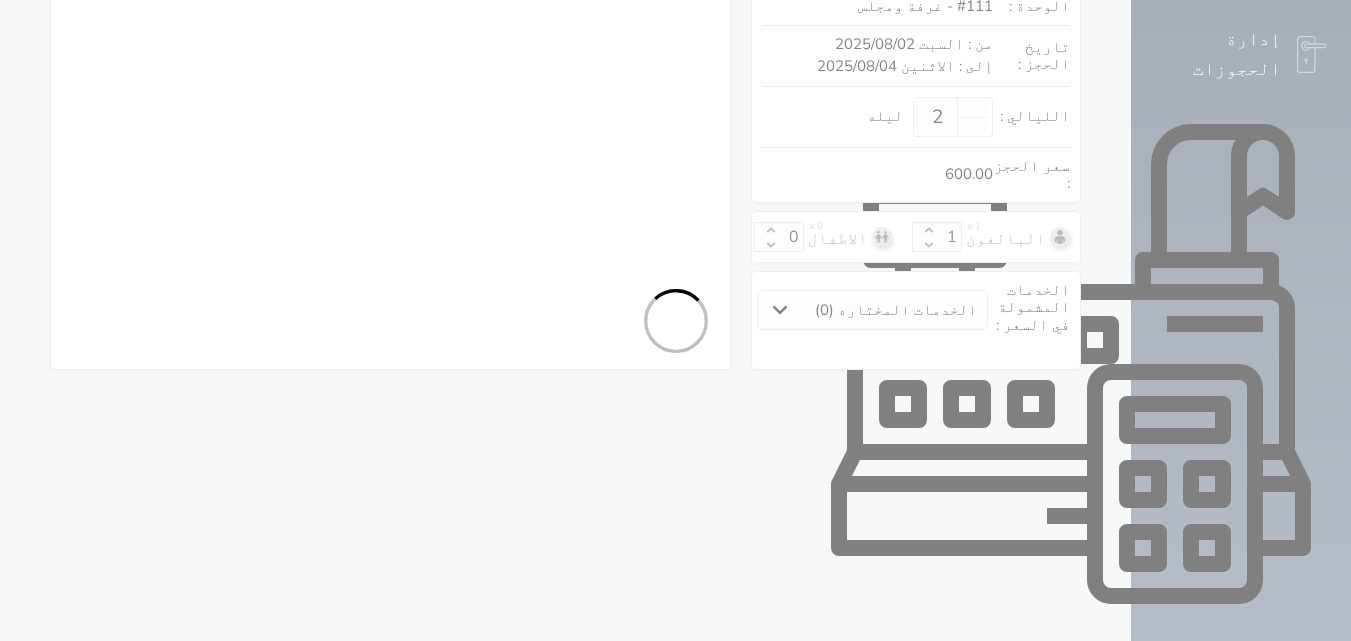 select on "1" 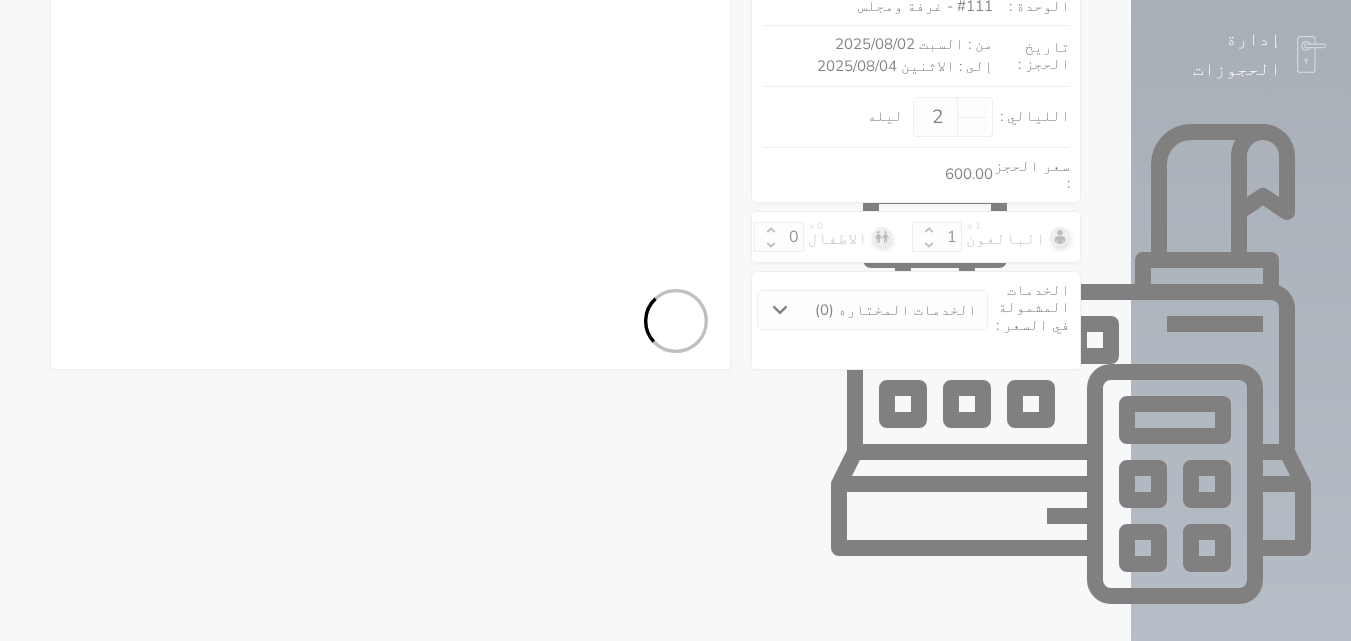 select 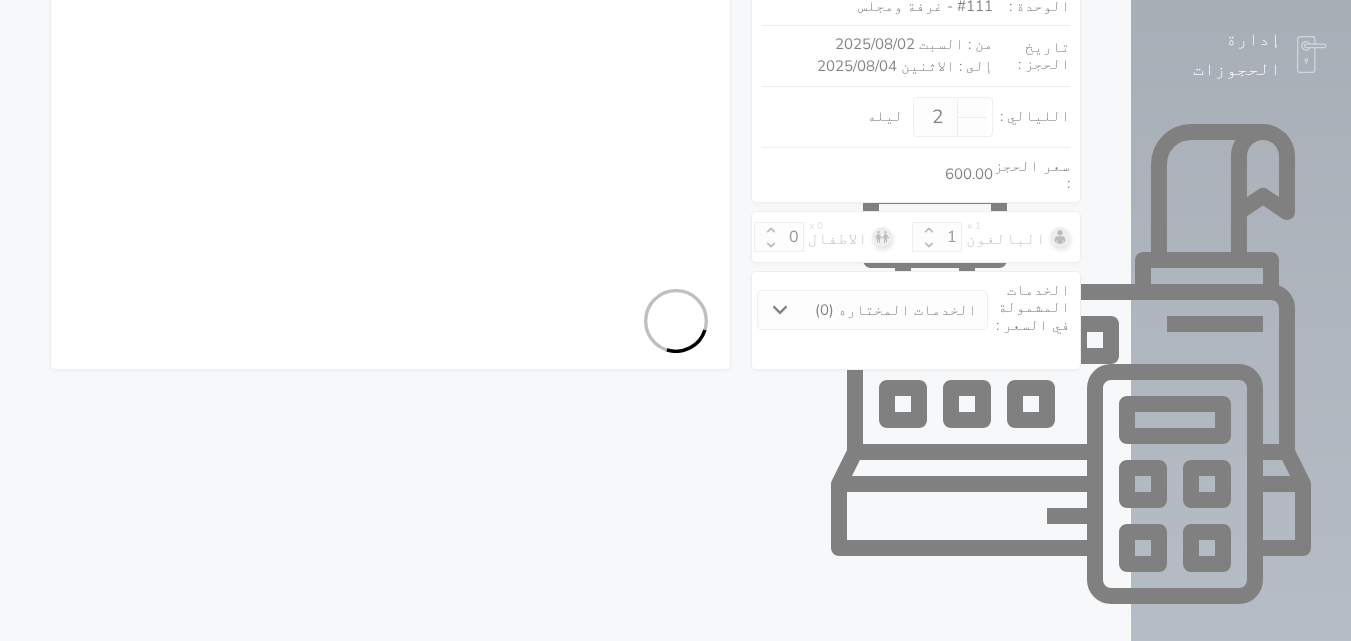 select on "7" 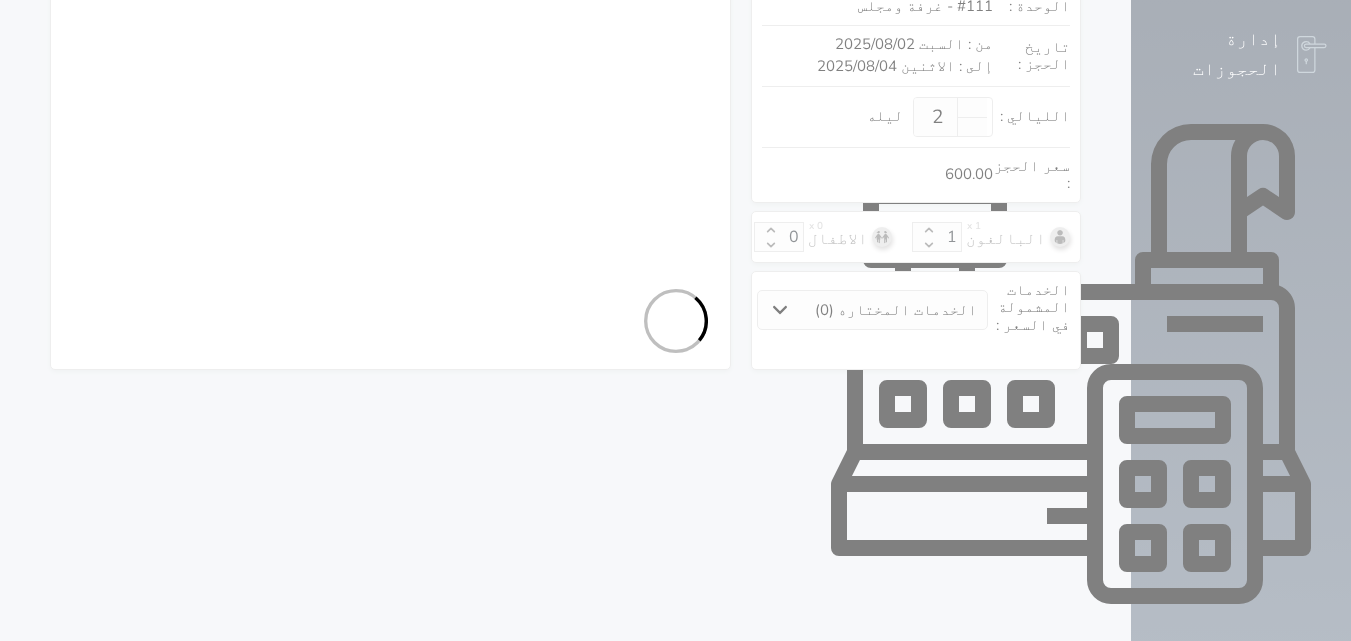 select 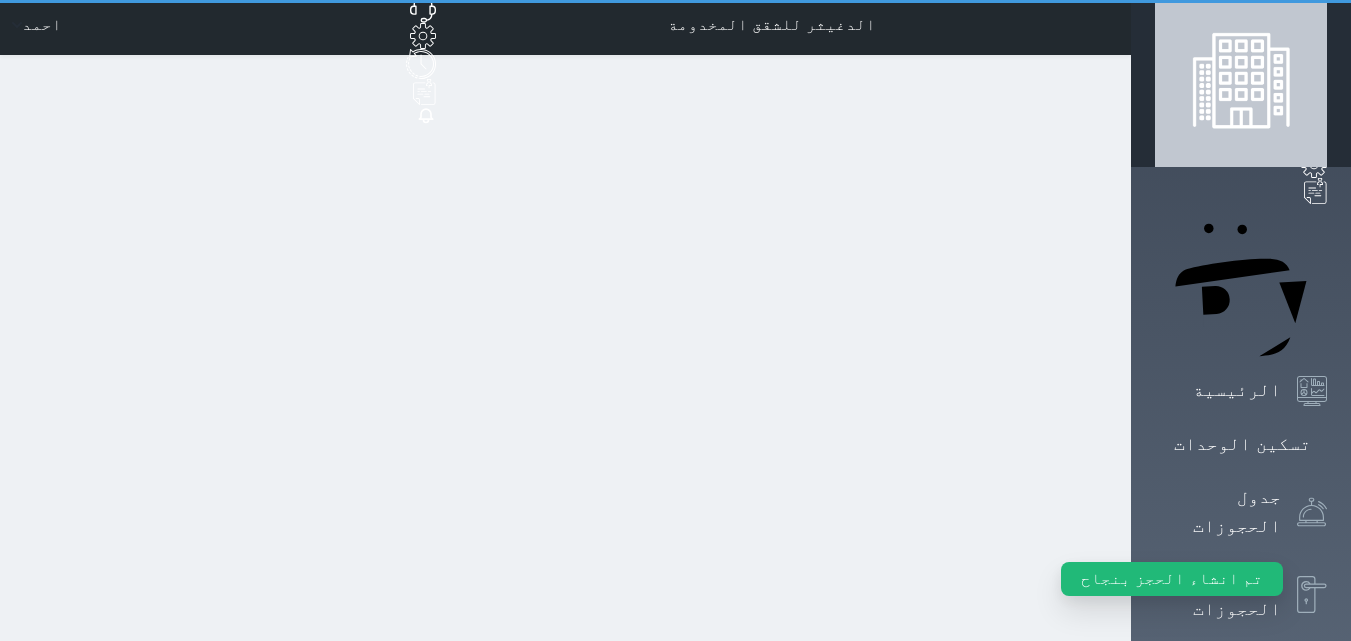 scroll, scrollTop: 0, scrollLeft: 0, axis: both 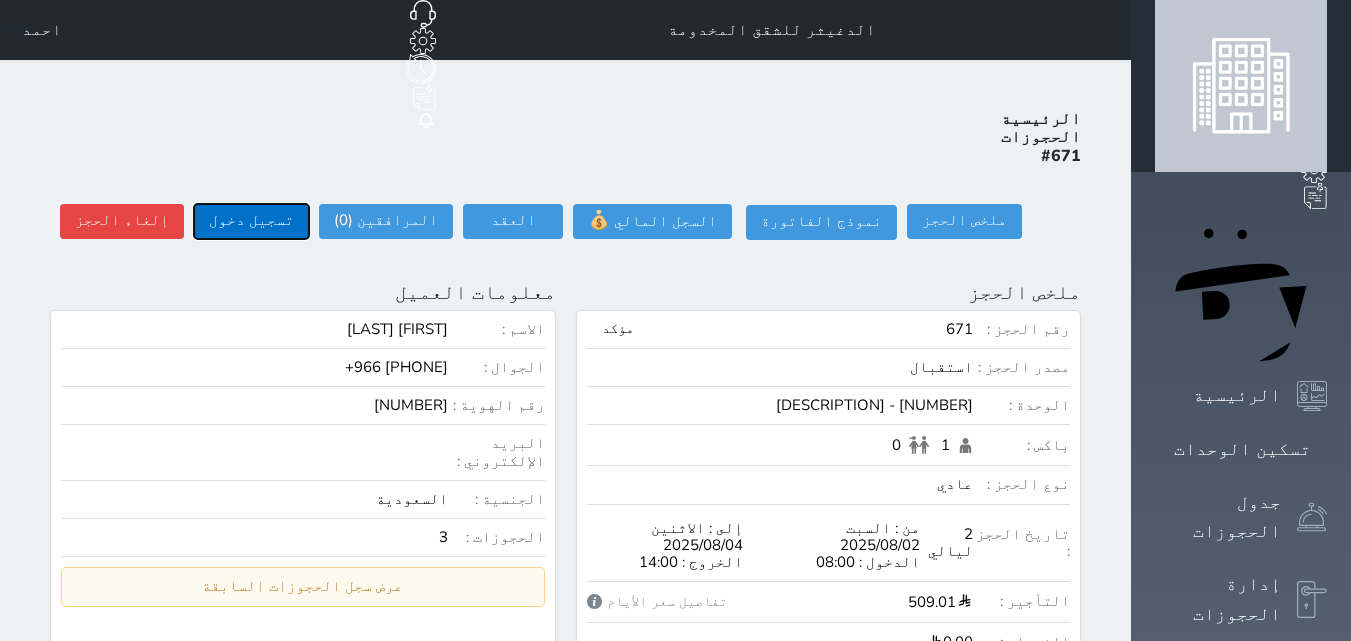 click on "تسجيل دخول" at bounding box center [251, 221] 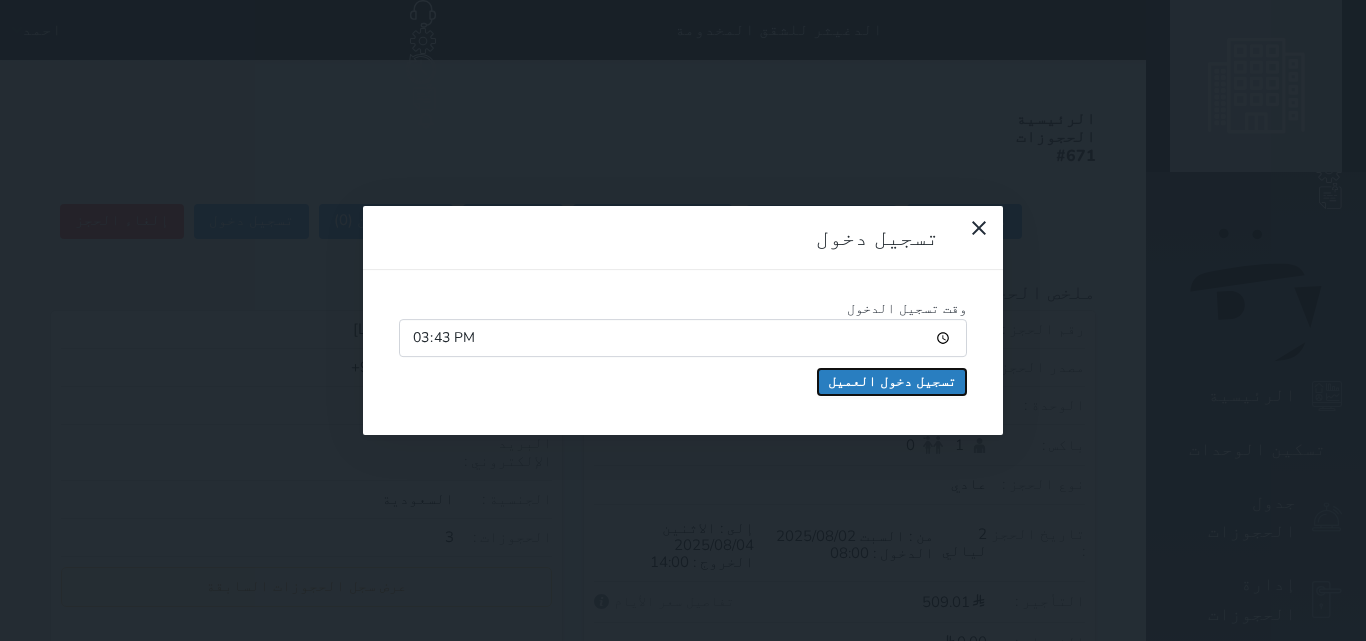 click on "تسجيل دخول العميل" at bounding box center [892, 382] 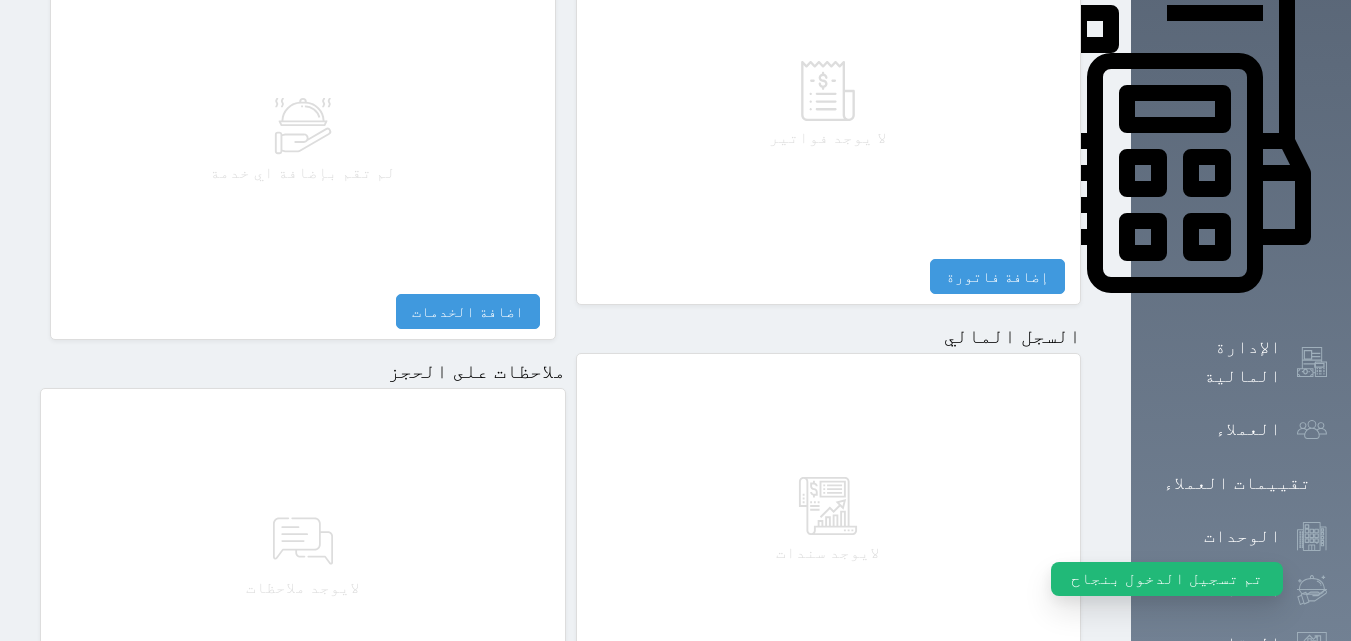 scroll, scrollTop: 1062, scrollLeft: 0, axis: vertical 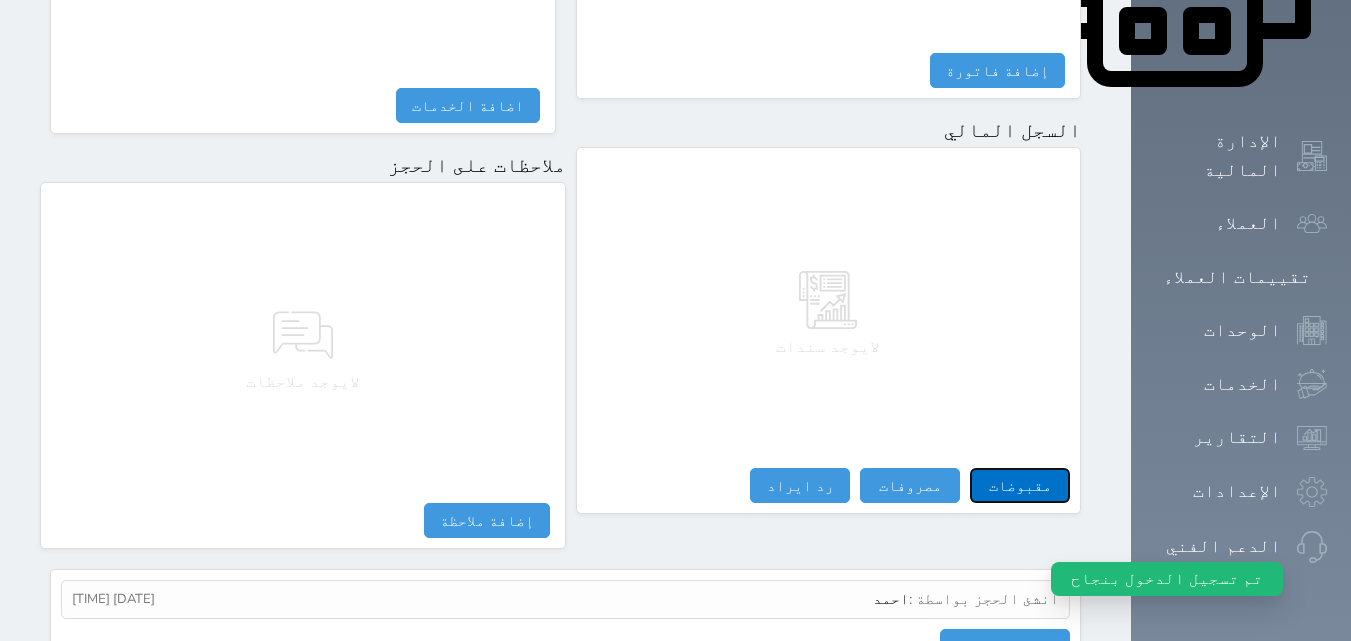 select 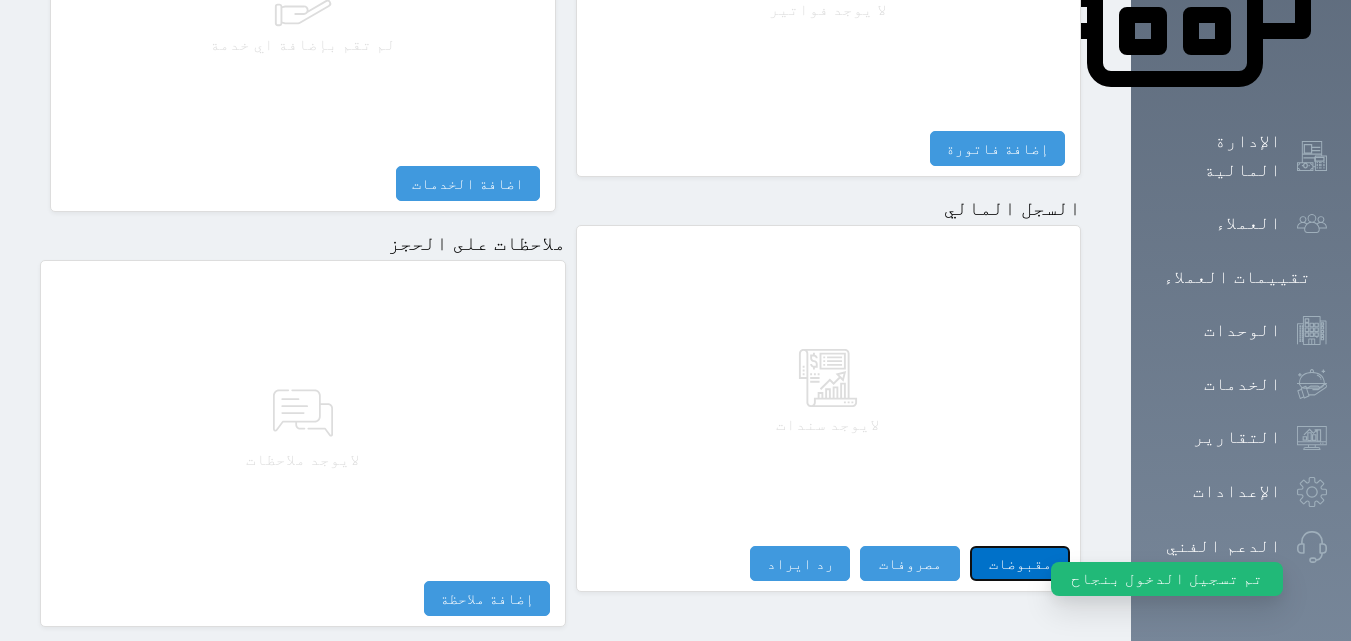 click on "مقبوضات" at bounding box center (1020, 563) 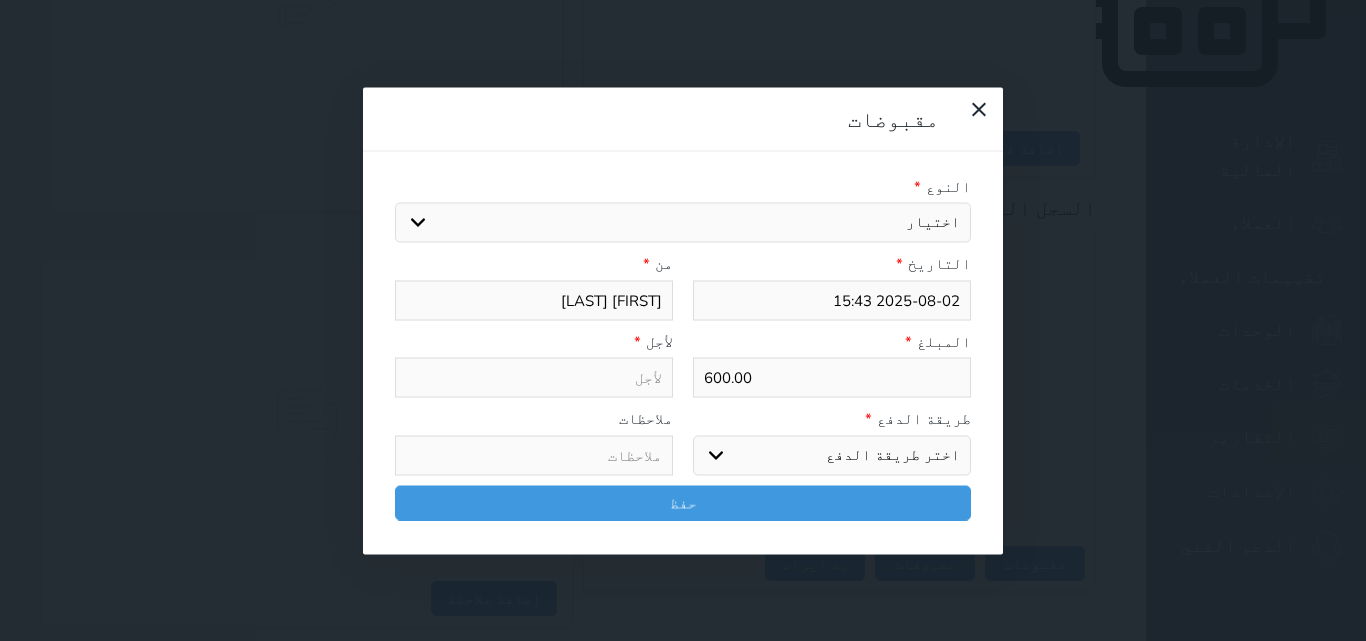 click on "اختيار" at bounding box center (683, 223) 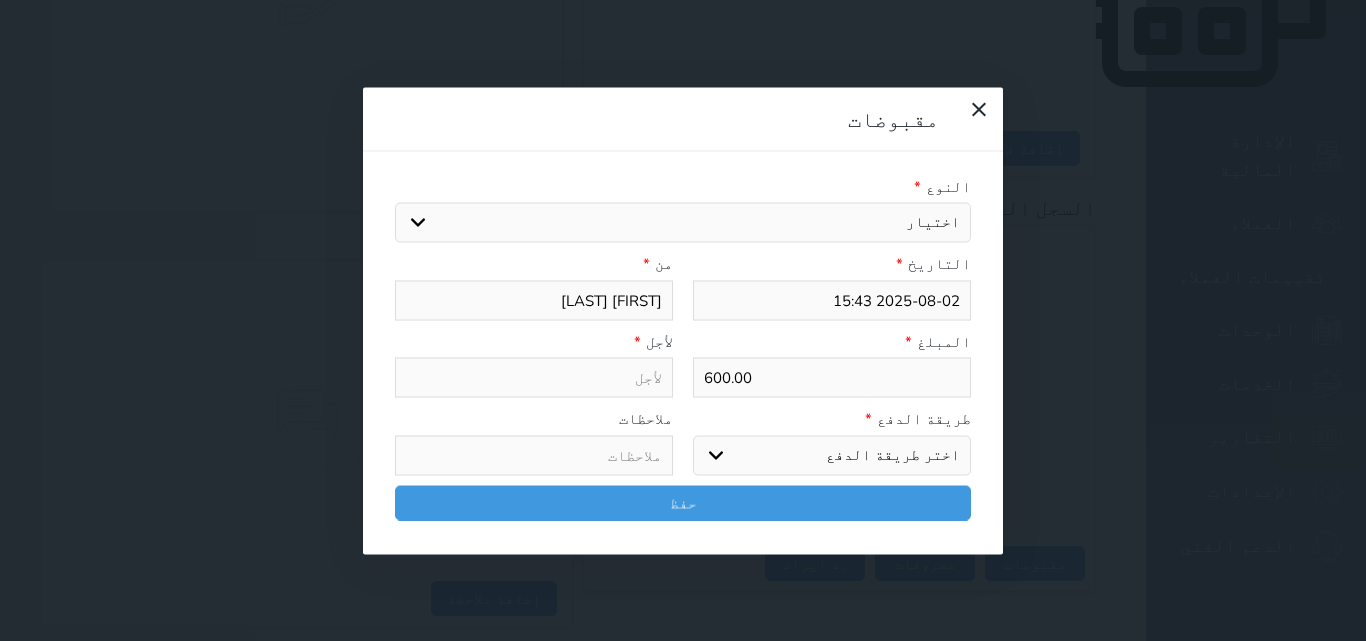select 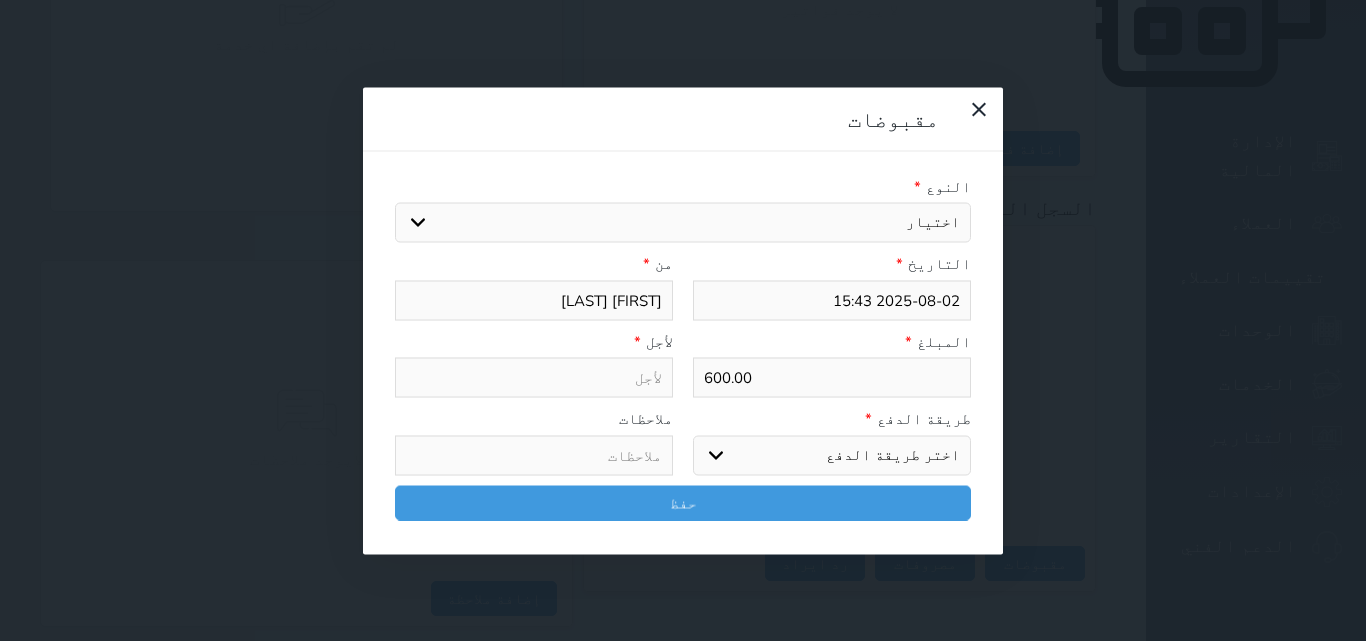 select 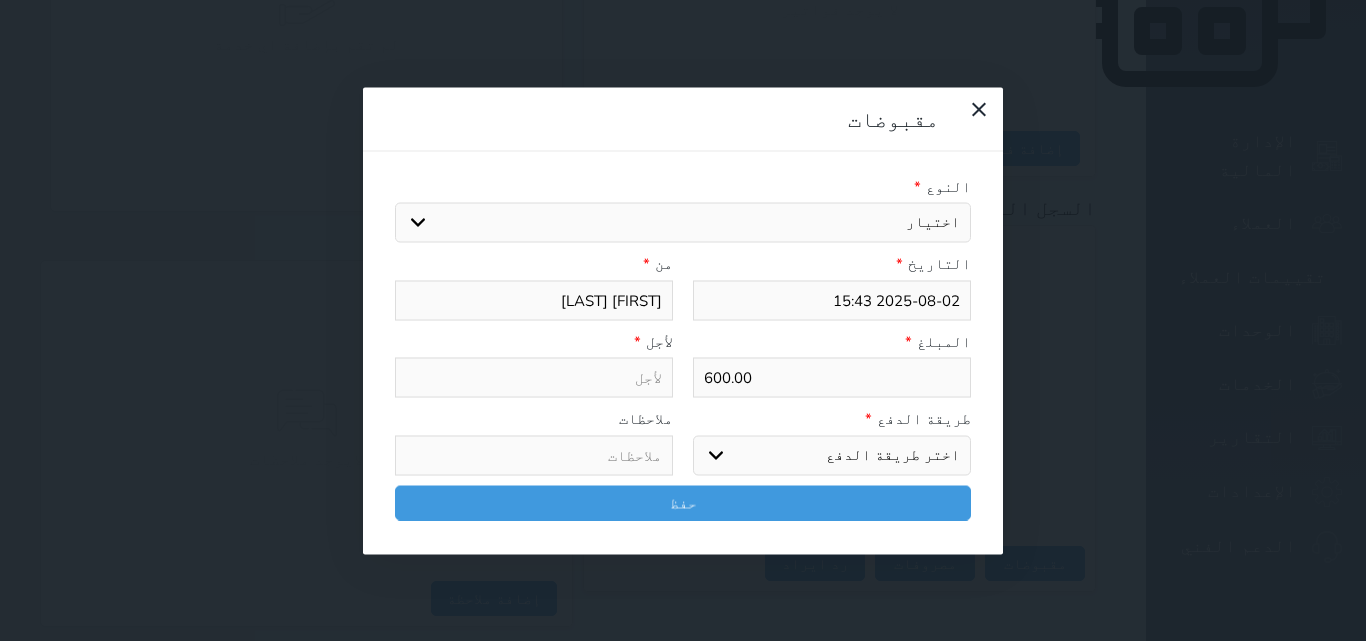 select on "[NUMBER]" 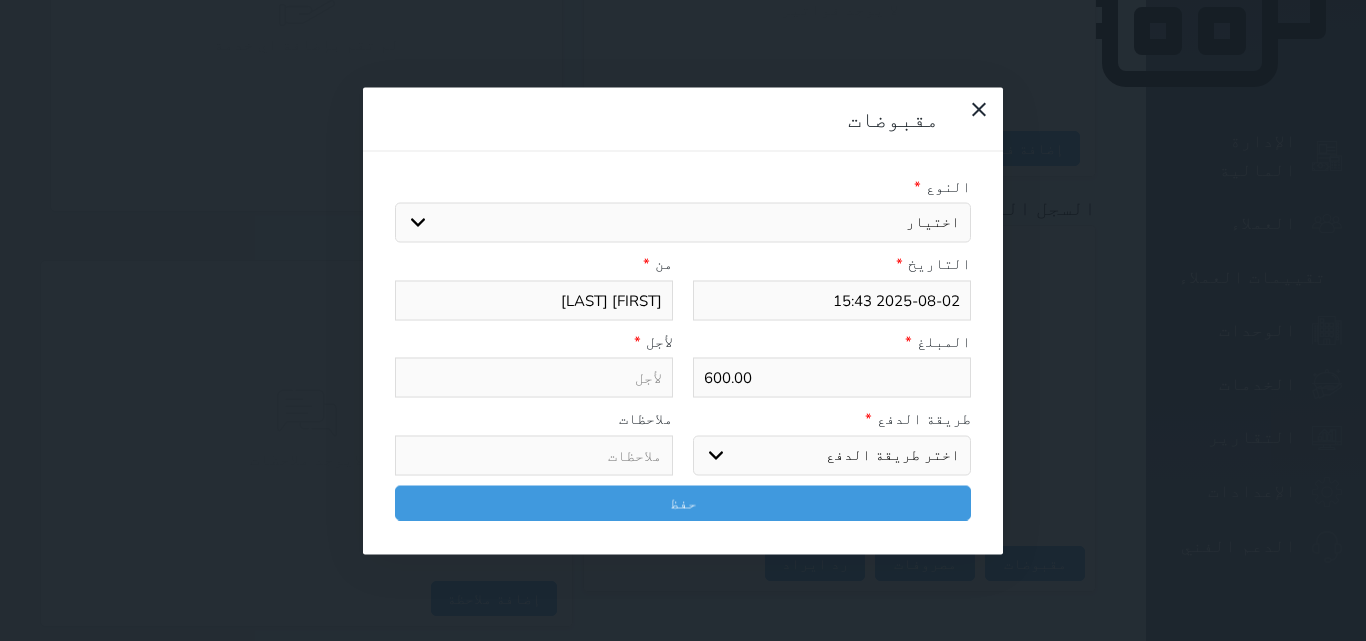 click on "اختيار   مقبوضات عامة قيمة إيجار فواتير تامين عربون لا ينطبق آخر مغسلة واي فاي - الإنترنت مواقف السيارات طعام الأغذية والمشروبات مشروبات المشروبات الباردة المشروبات الساخنة الإفطار غداء عشاء مخبز و كعك حمام سباحة الصالة الرياضية سبا و خدمات الجمال اختيار وإسقاط (خدمات النقل) ميني بار كابل - تلفزيون سرير إضافي تصفيف الشعر التسوق خدمات الجولات السياحية المنظمة خدمات الدليل السياحي" at bounding box center [683, 223] 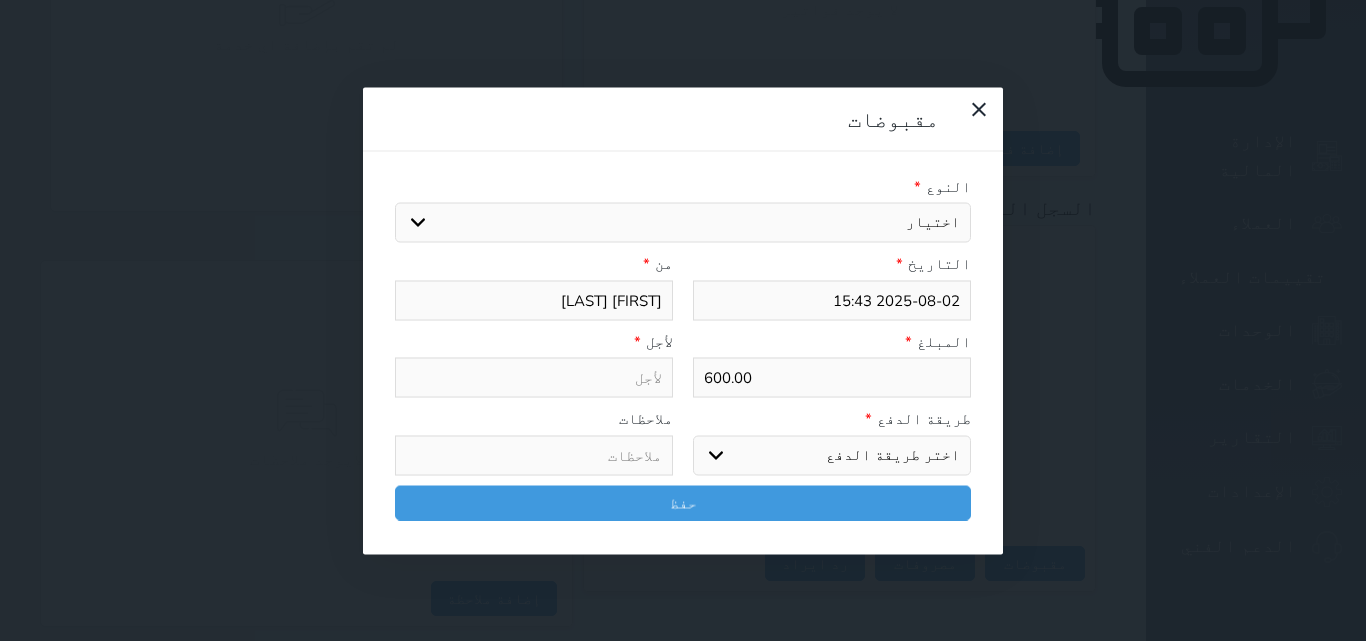 click on "اختر طريقة الدفع   دفع نقدى   تحويل بنكى   مدى   بطاقة ائتمان   آجل" at bounding box center (832, 455) 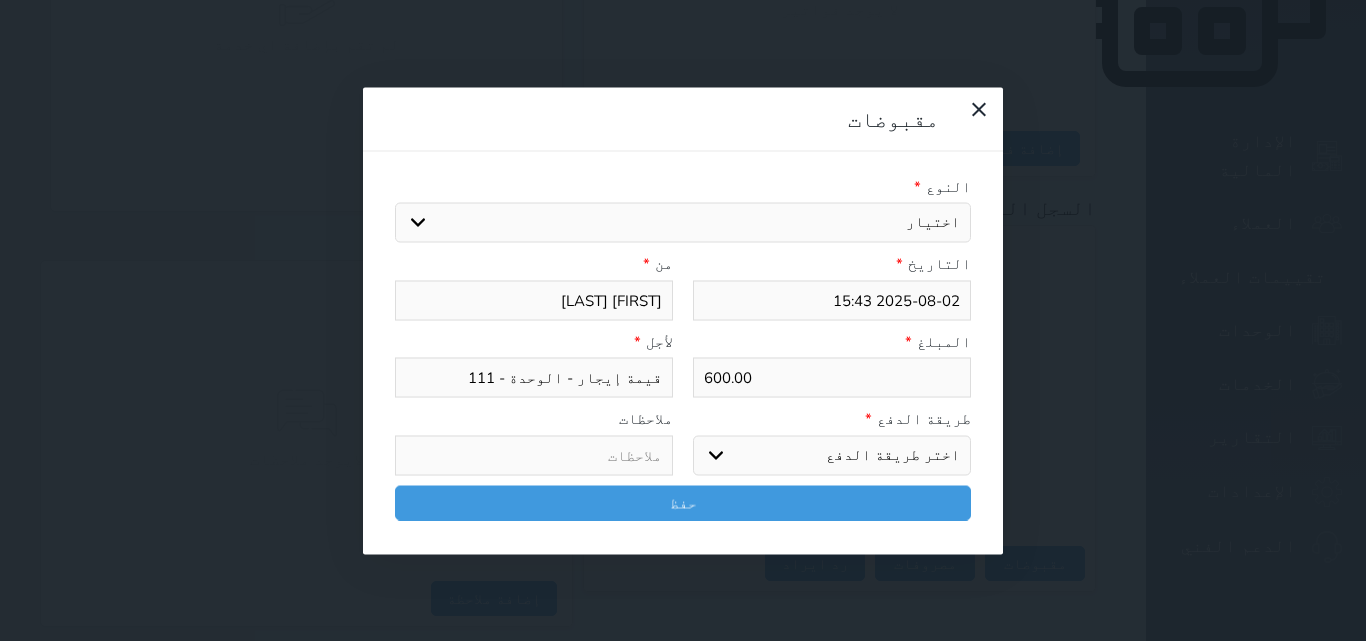 select on "cash" 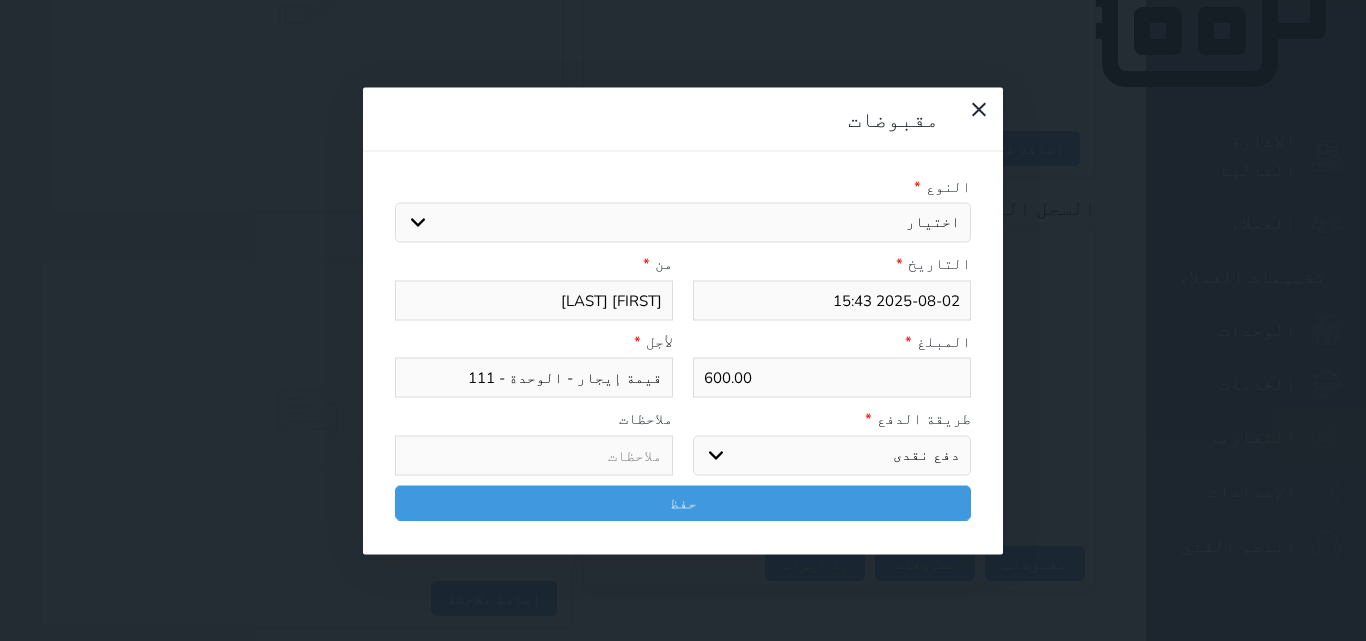 click on "اختر طريقة الدفع   دفع نقدى   تحويل بنكى   مدى   بطاقة ائتمان   آجل" at bounding box center [832, 455] 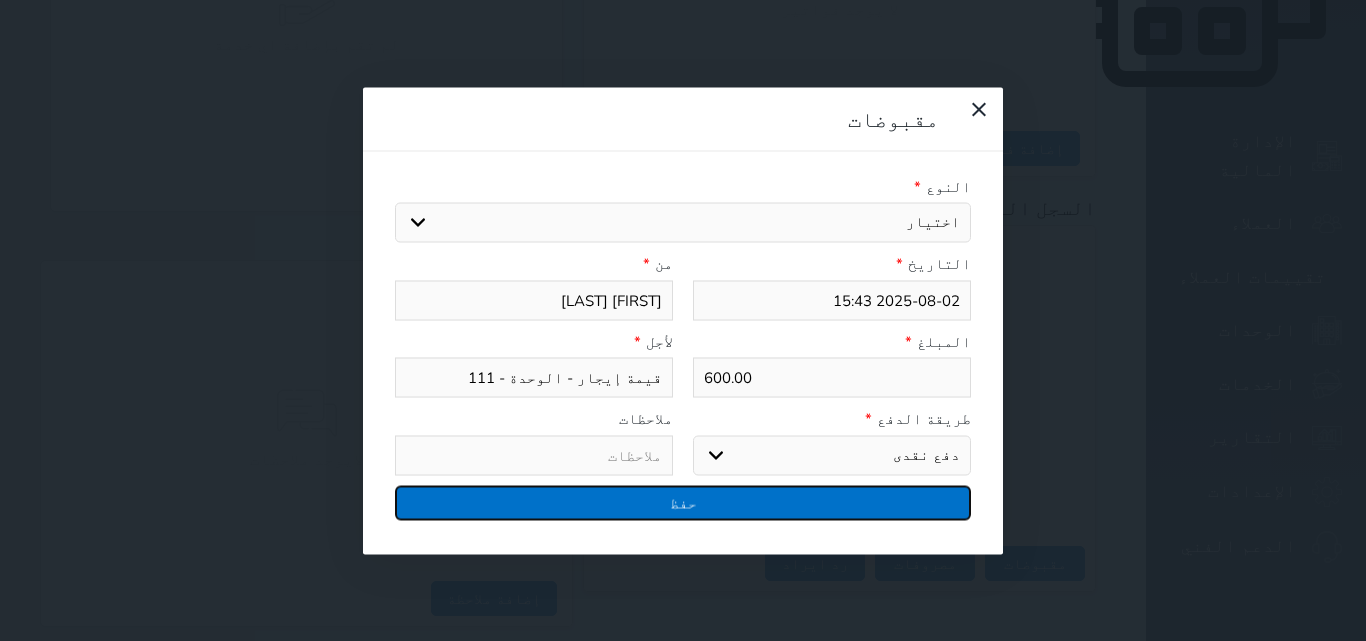 click on "حفظ" at bounding box center [683, 502] 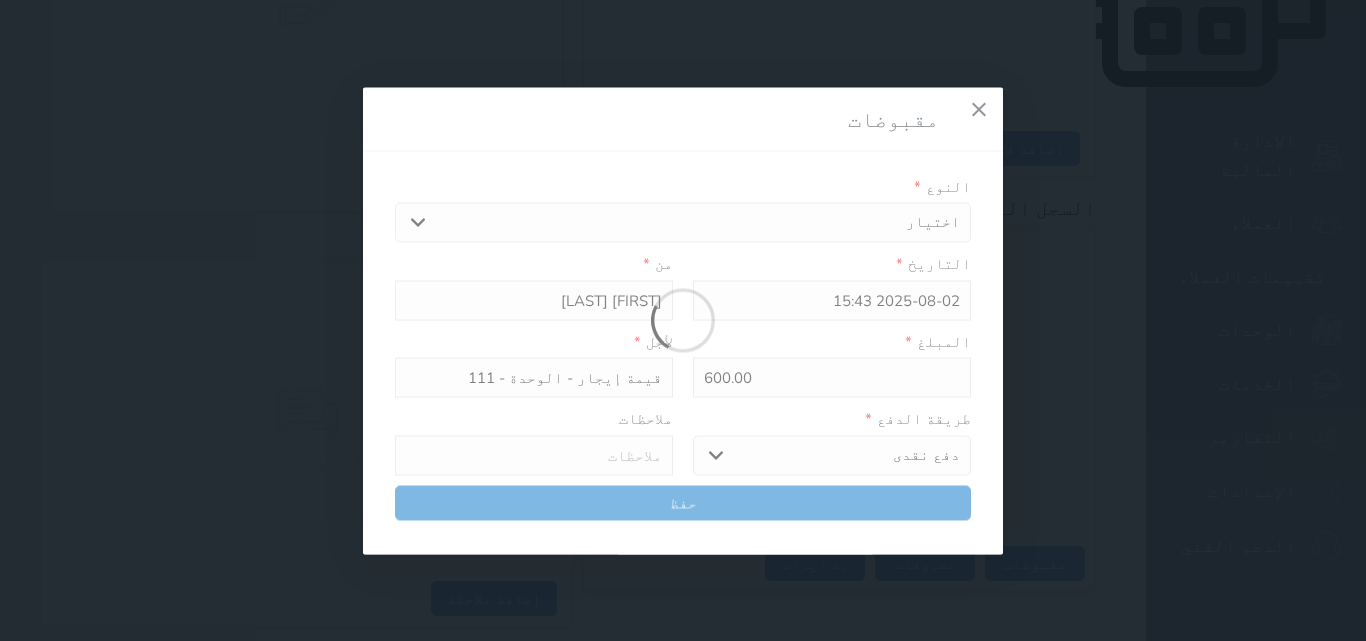 select 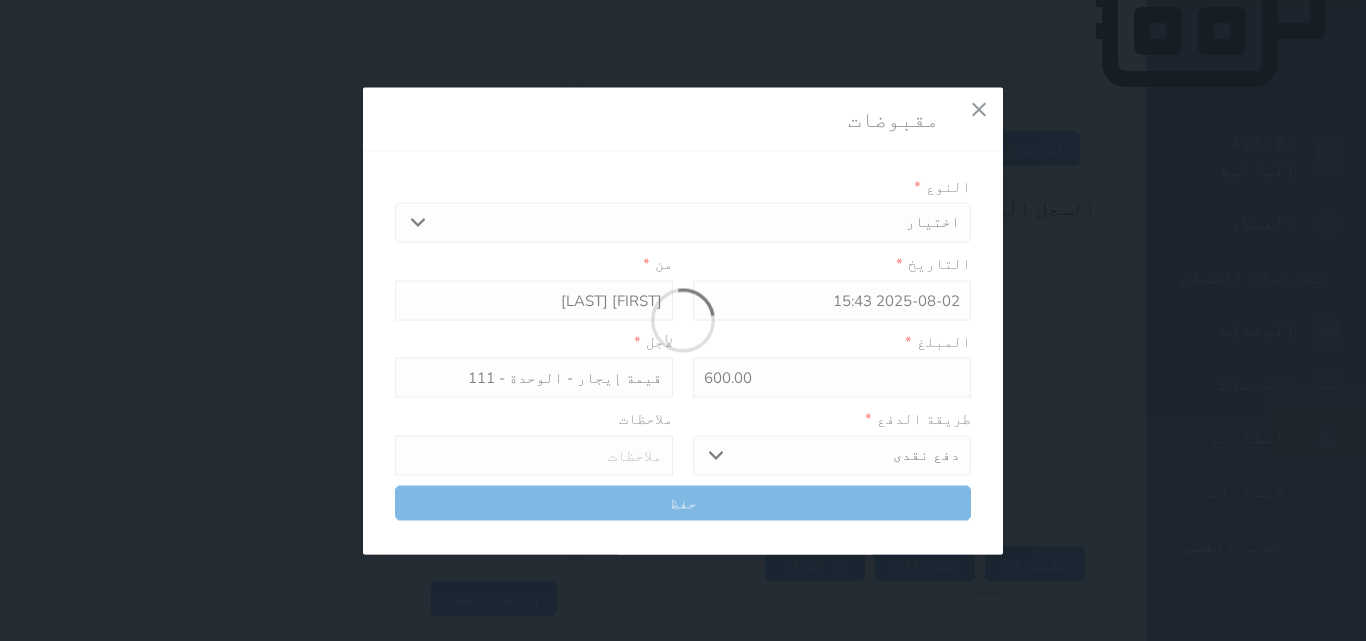 type 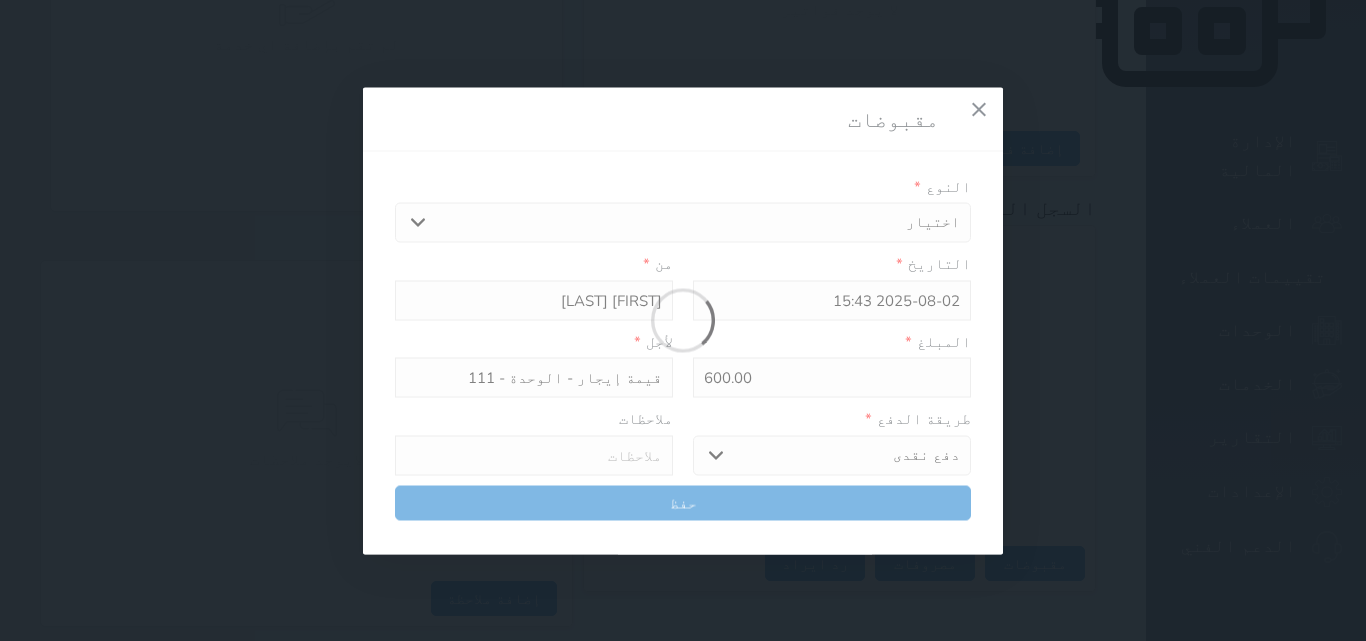 type on "0" 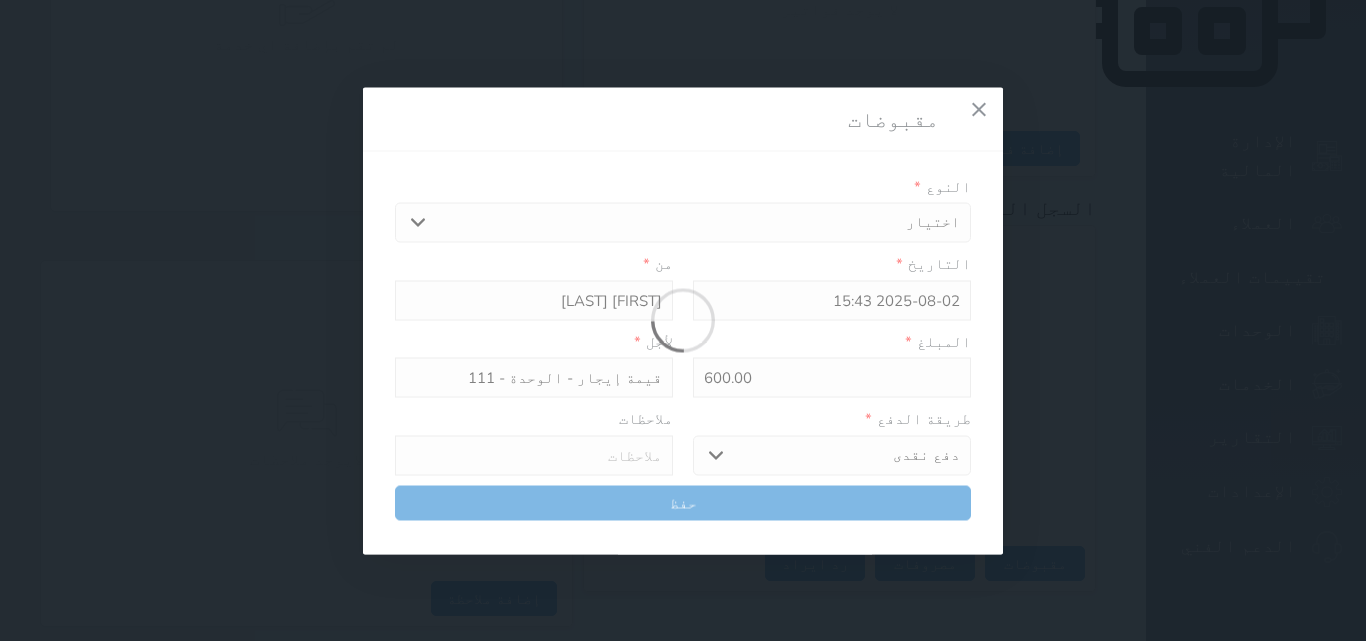 select 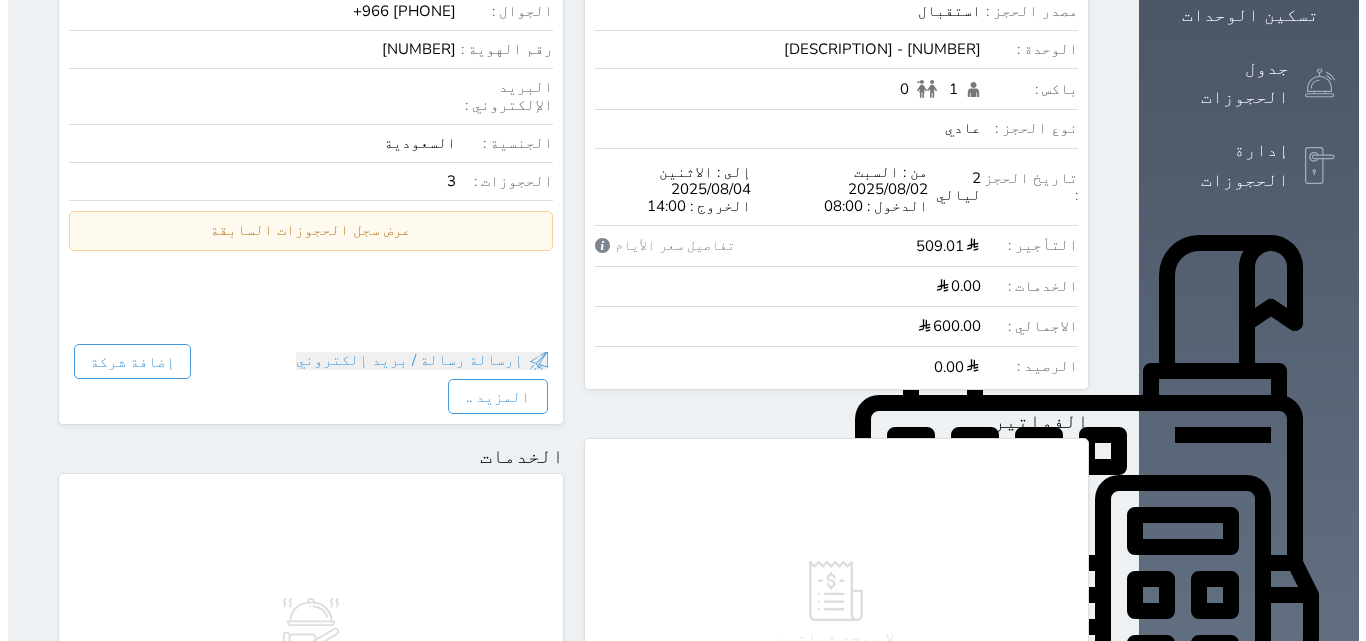scroll, scrollTop: 0, scrollLeft: 0, axis: both 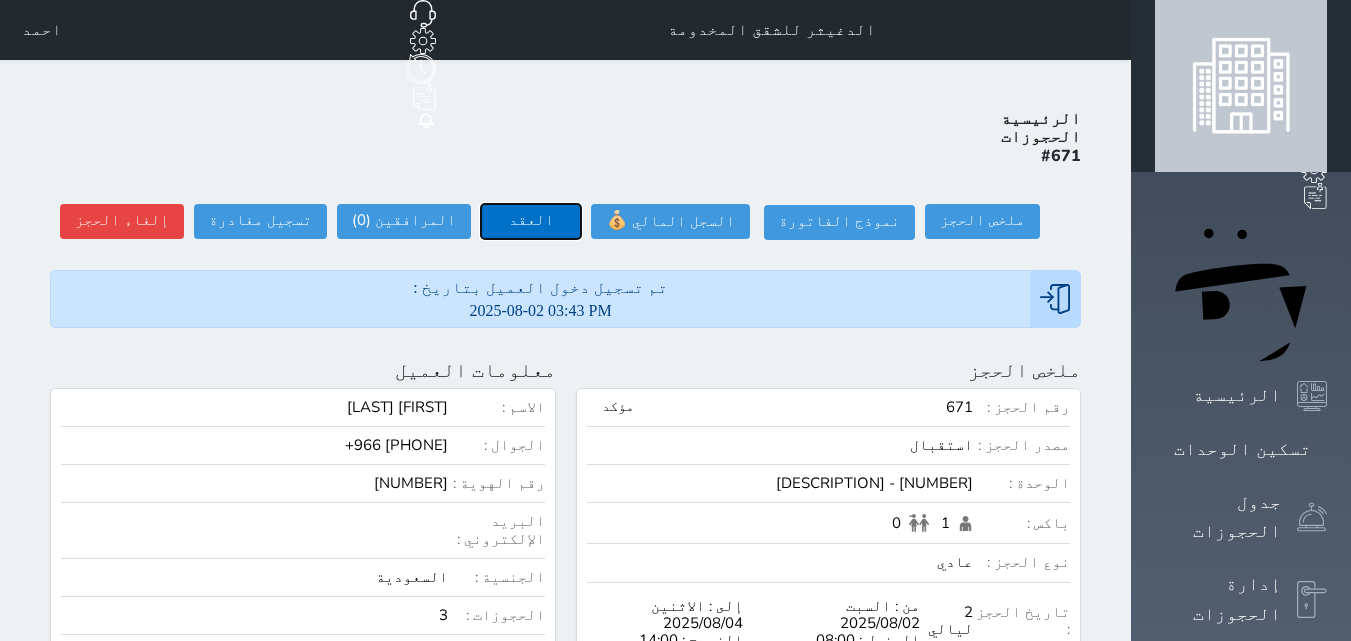 click on "العقد" at bounding box center (531, 221) 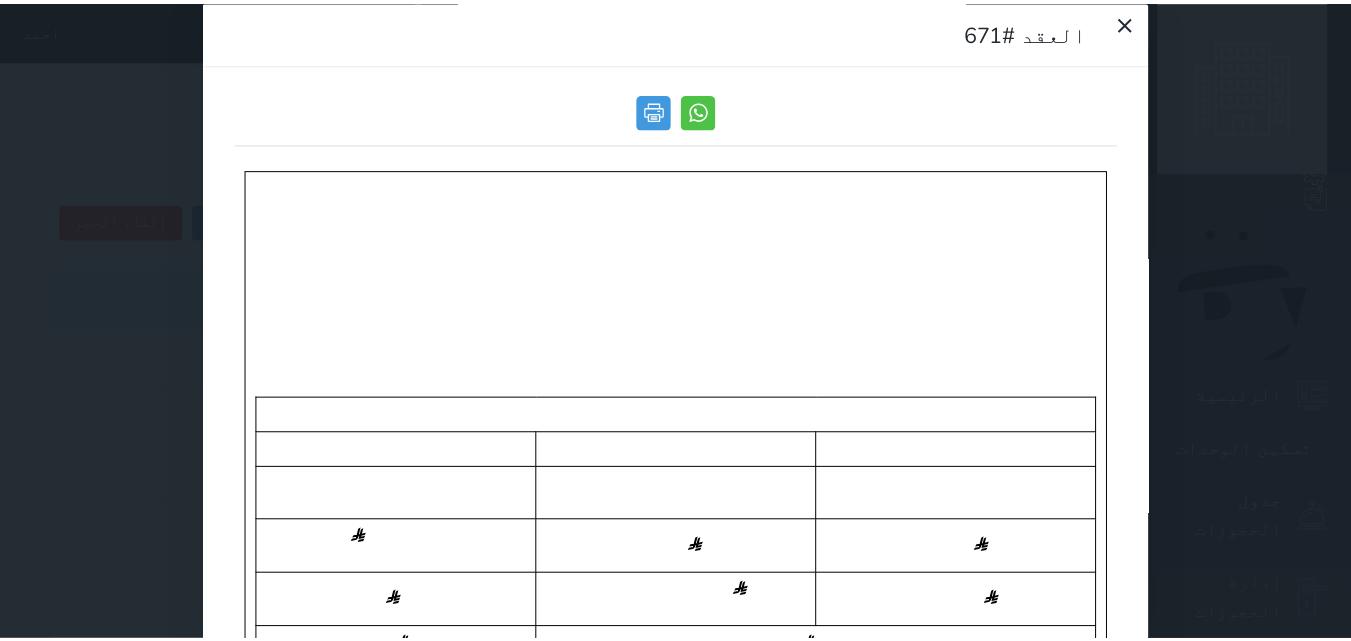 scroll, scrollTop: 0, scrollLeft: 0, axis: both 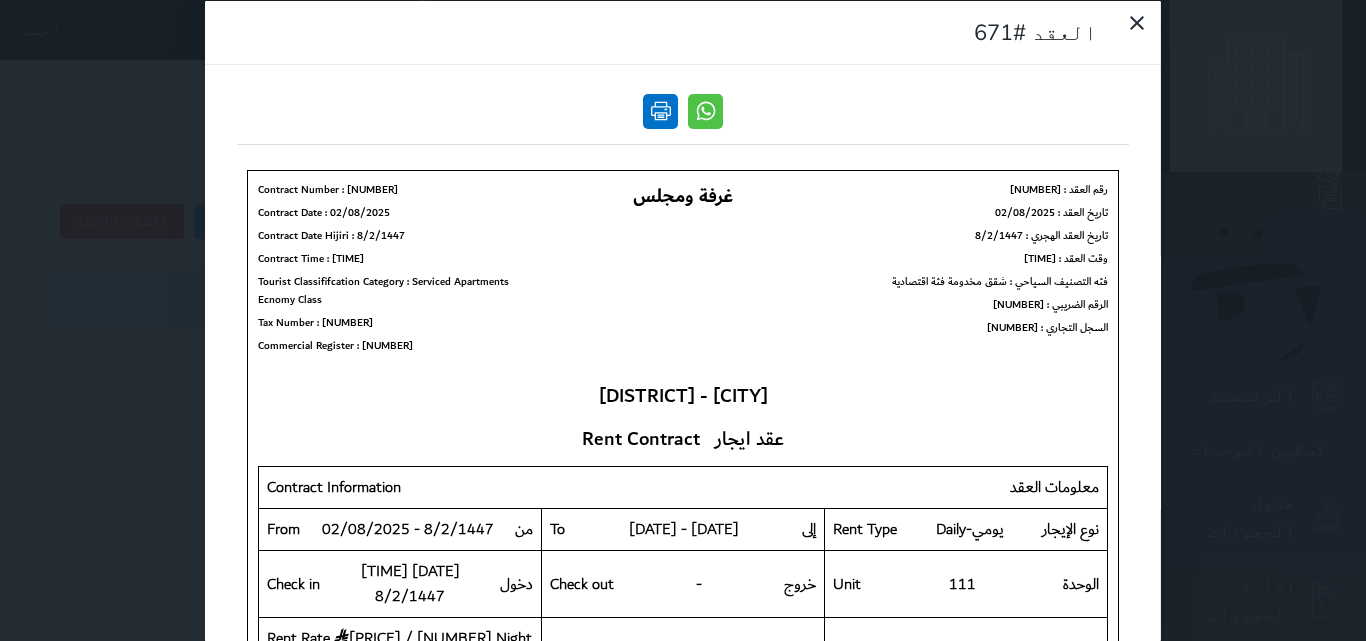 click at bounding box center (660, 110) 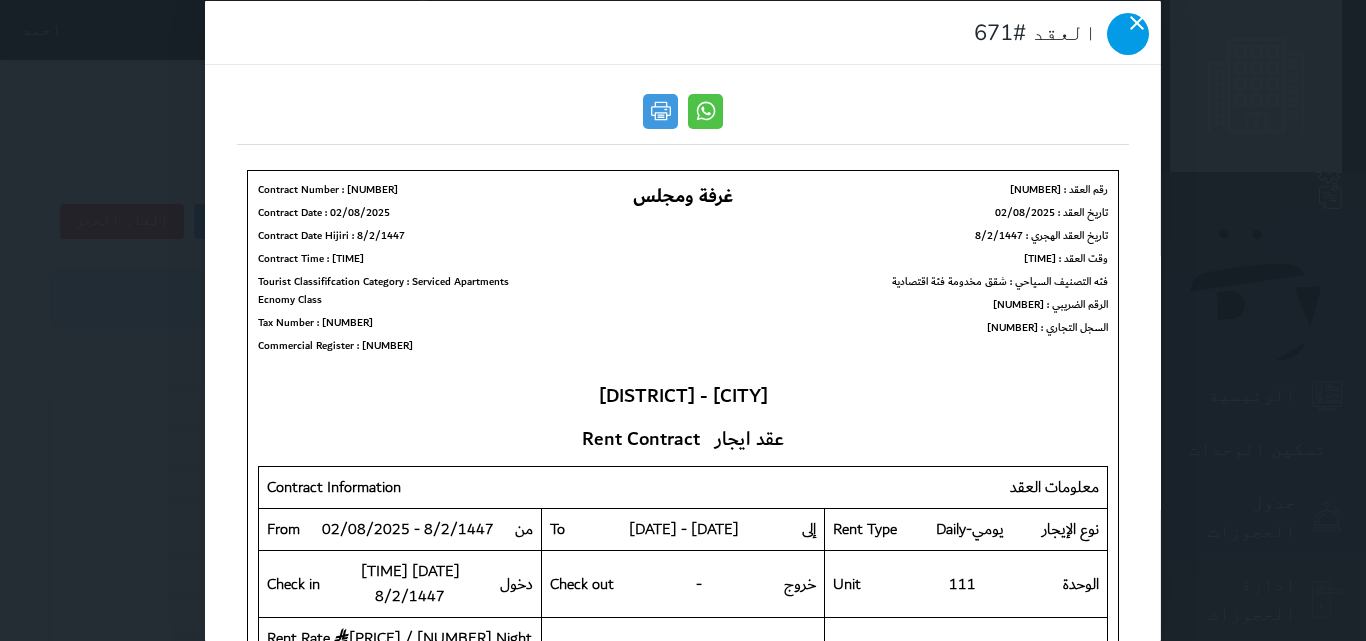 click 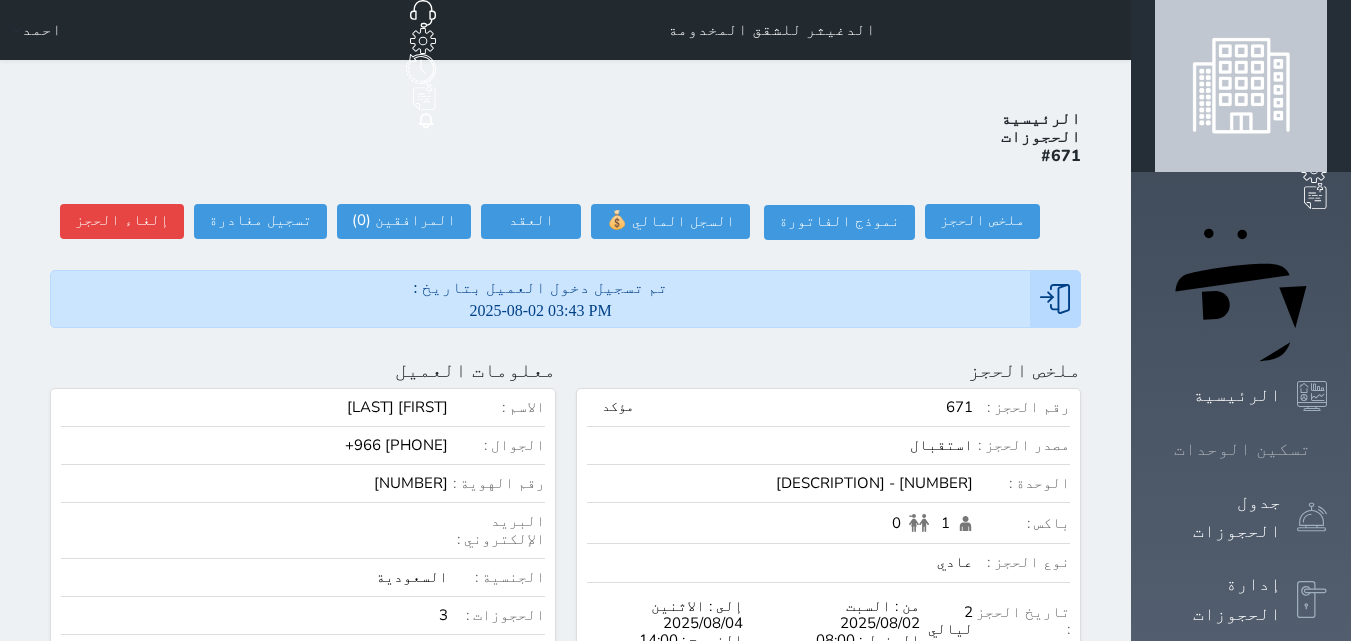 click on "تسكين الوحدات" at bounding box center (1241, 449) 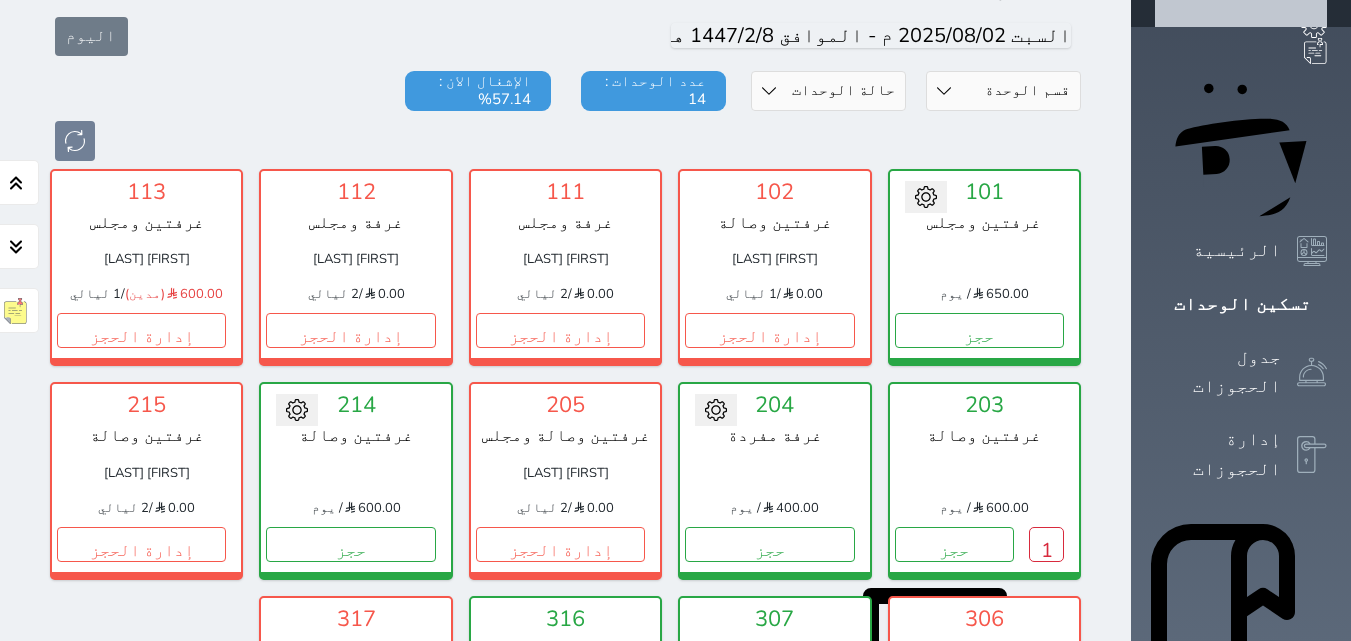scroll, scrollTop: 178, scrollLeft: 0, axis: vertical 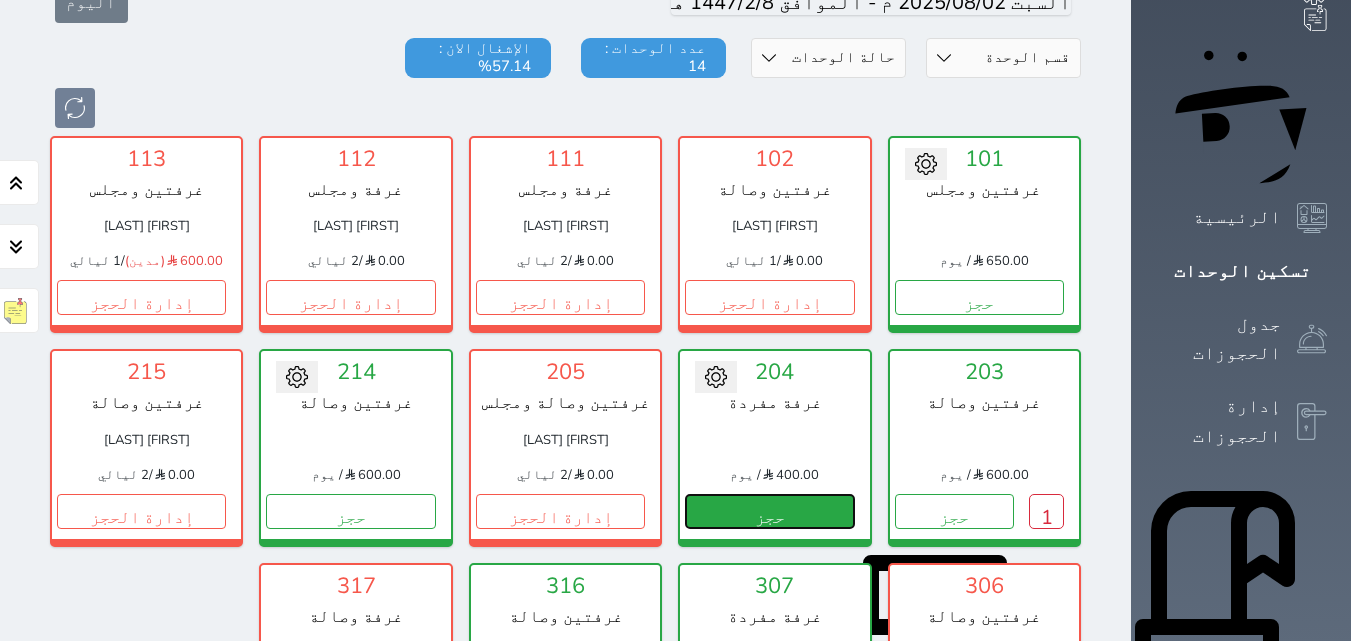click on "حجز" at bounding box center [769, 511] 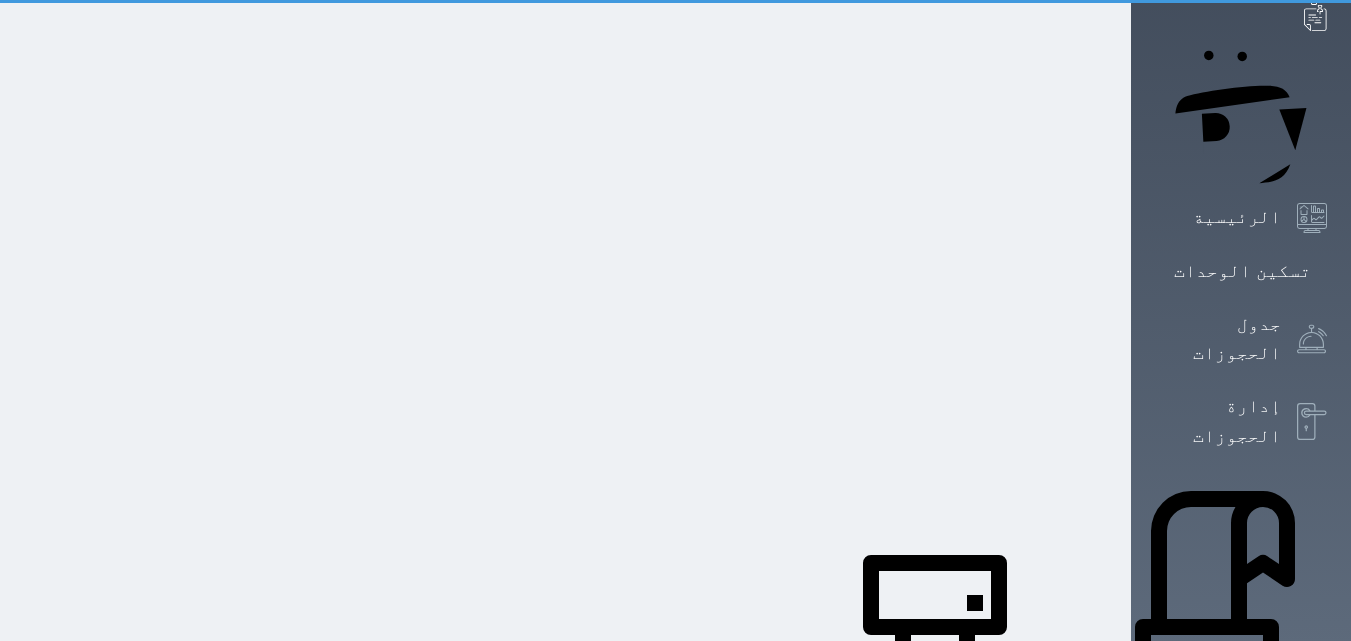 scroll, scrollTop: 0, scrollLeft: 0, axis: both 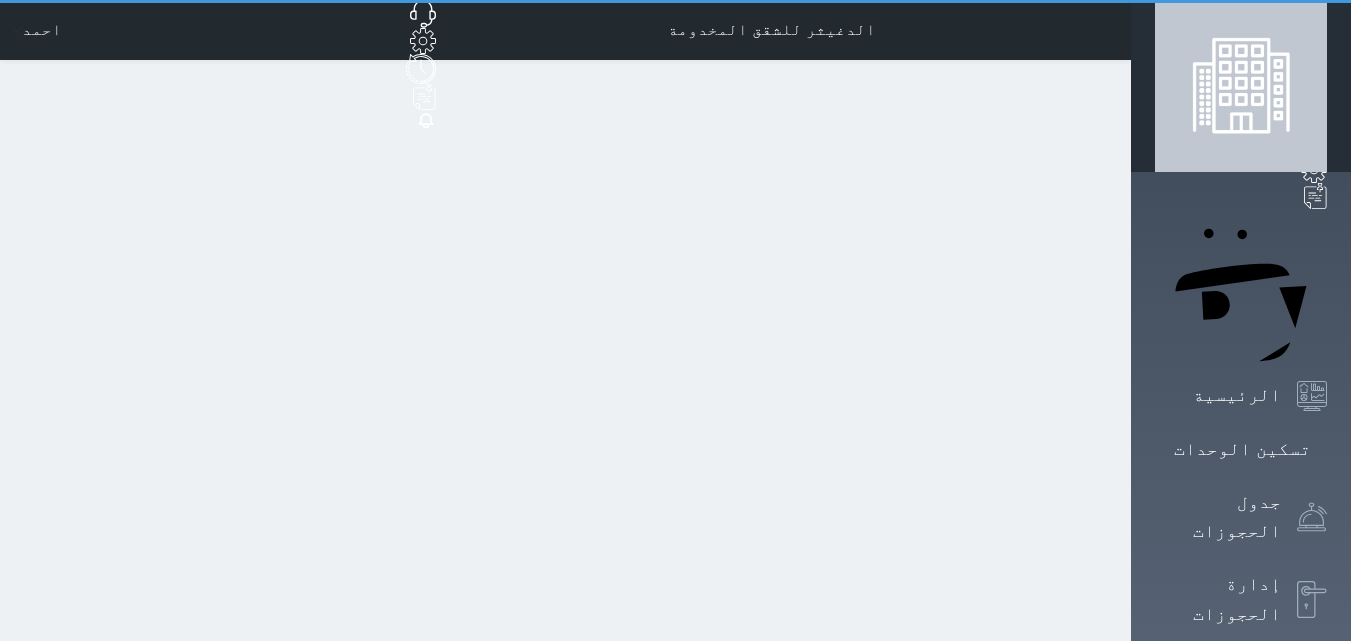 select on "1" 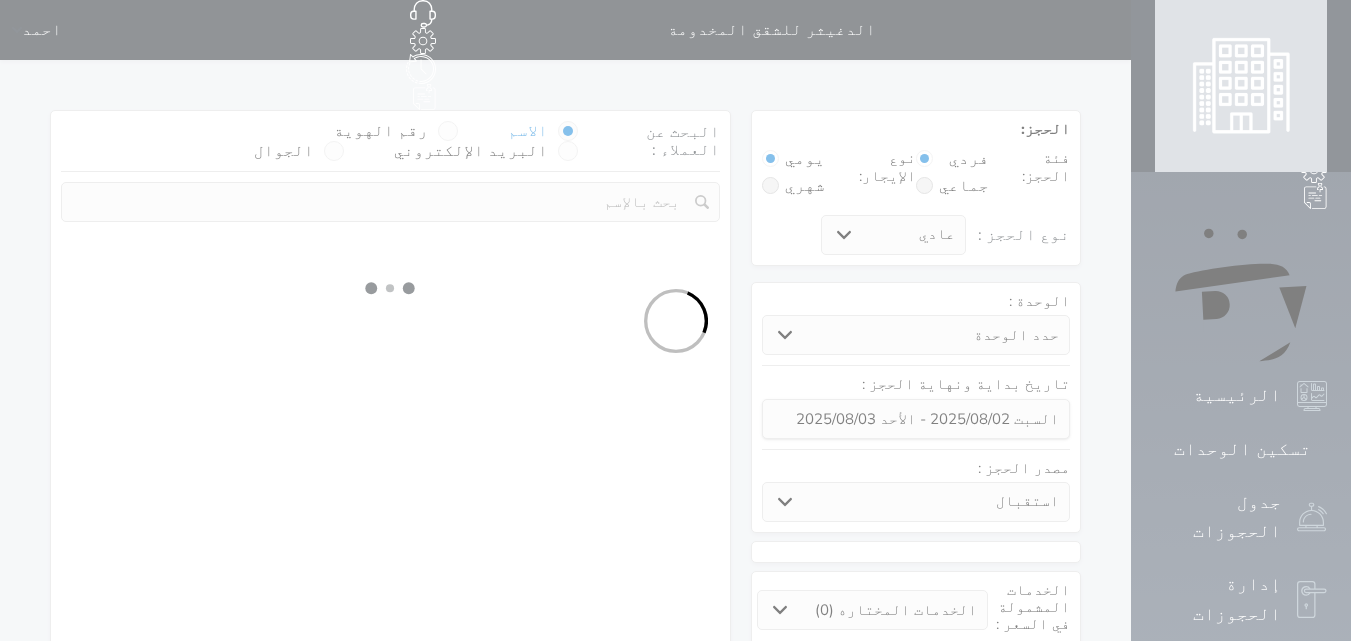 select 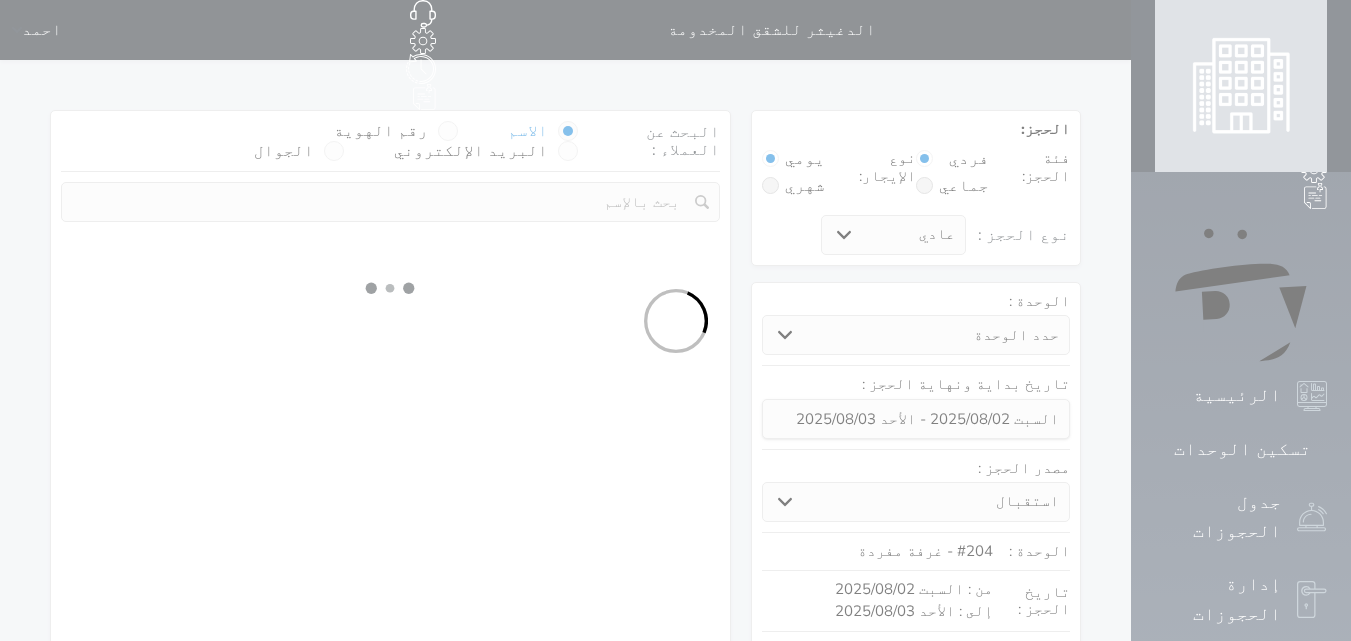 select on "1" 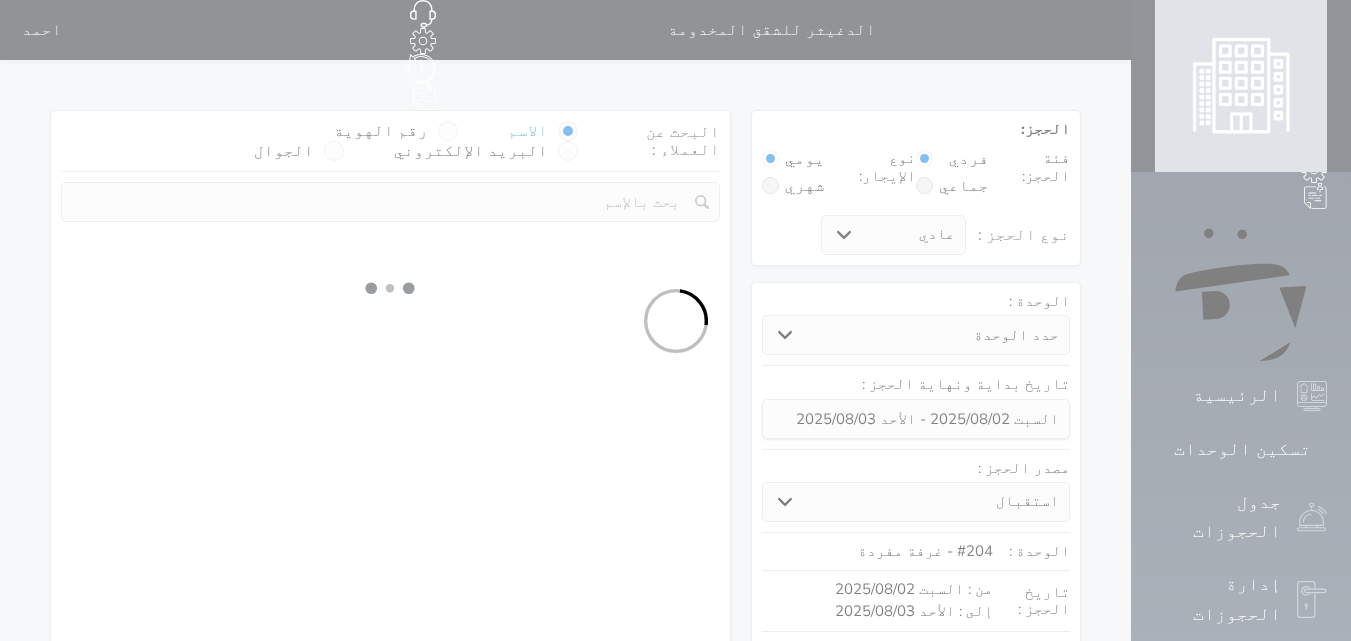 select on "113" 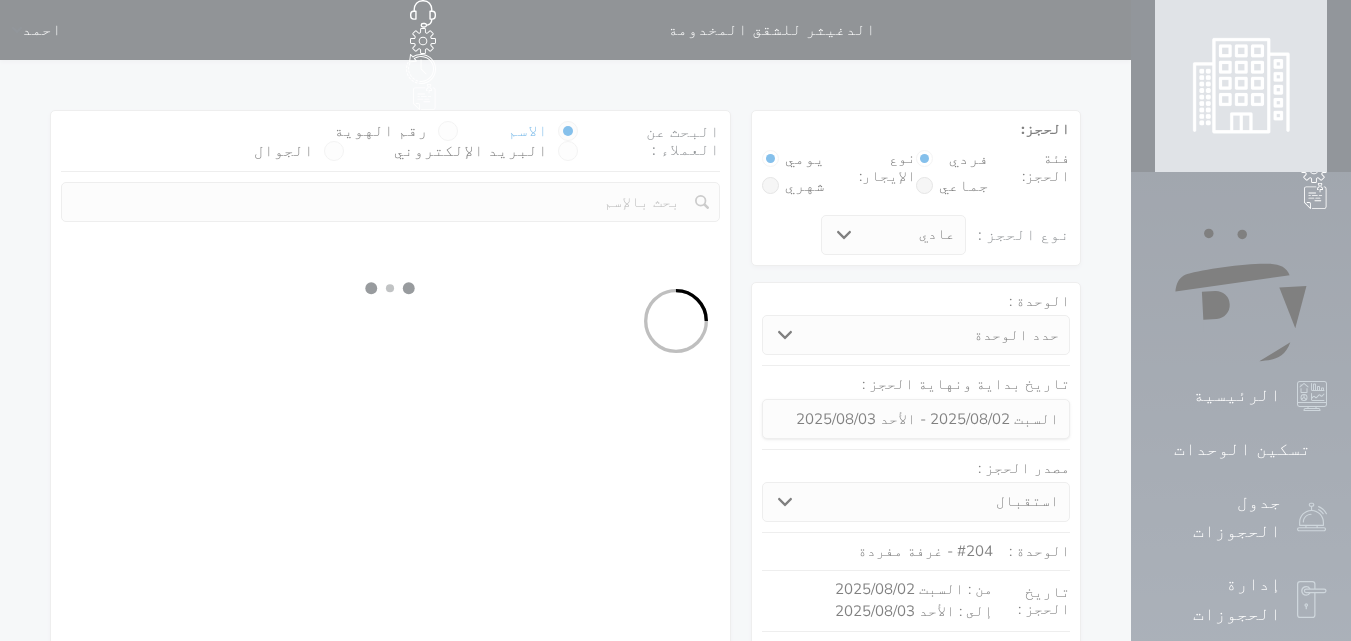 select on "1" 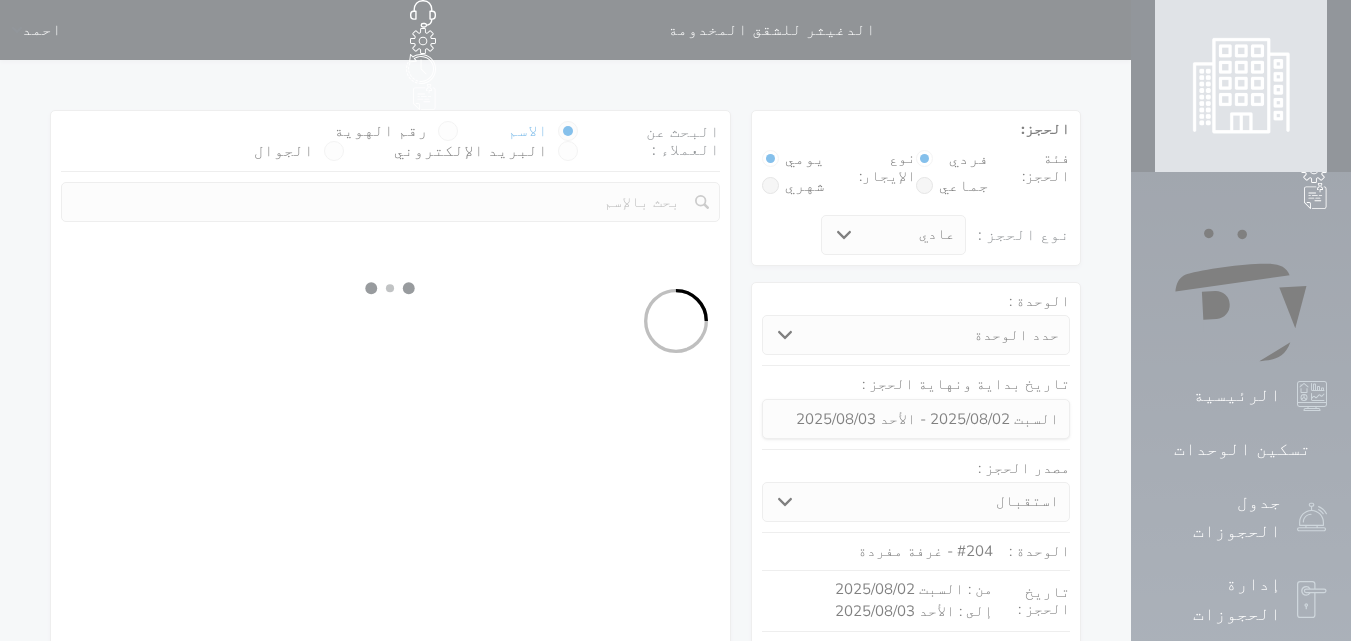 select 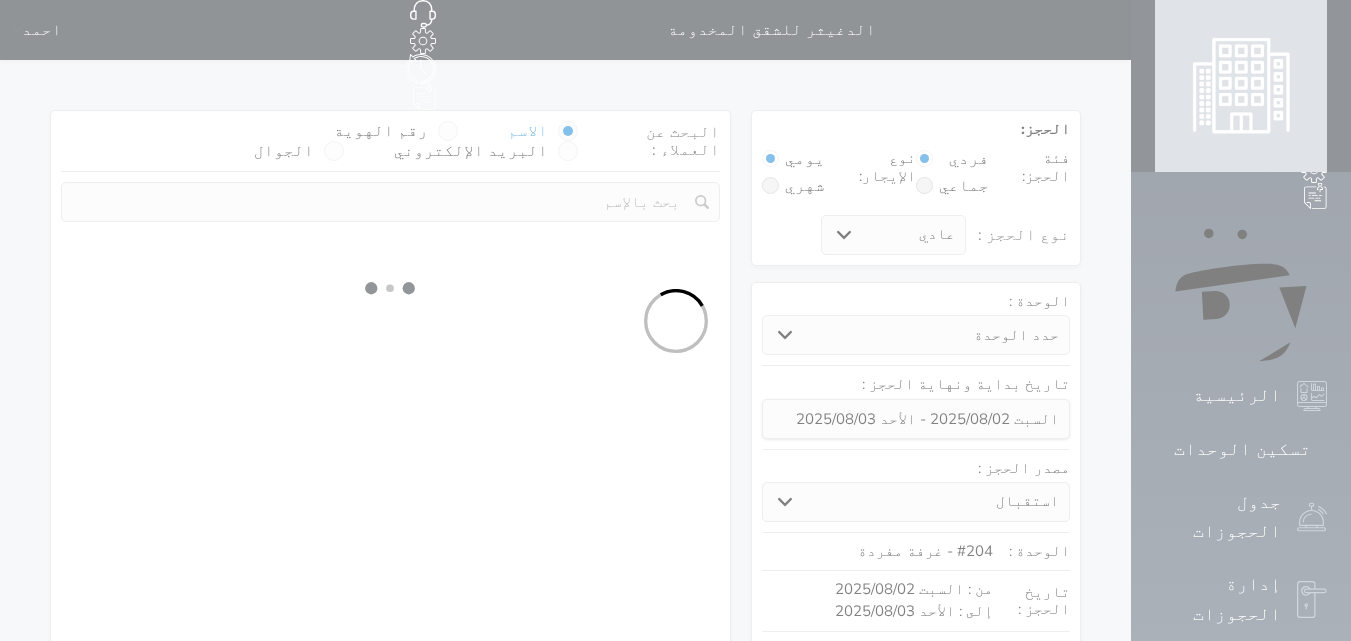 select on "7" 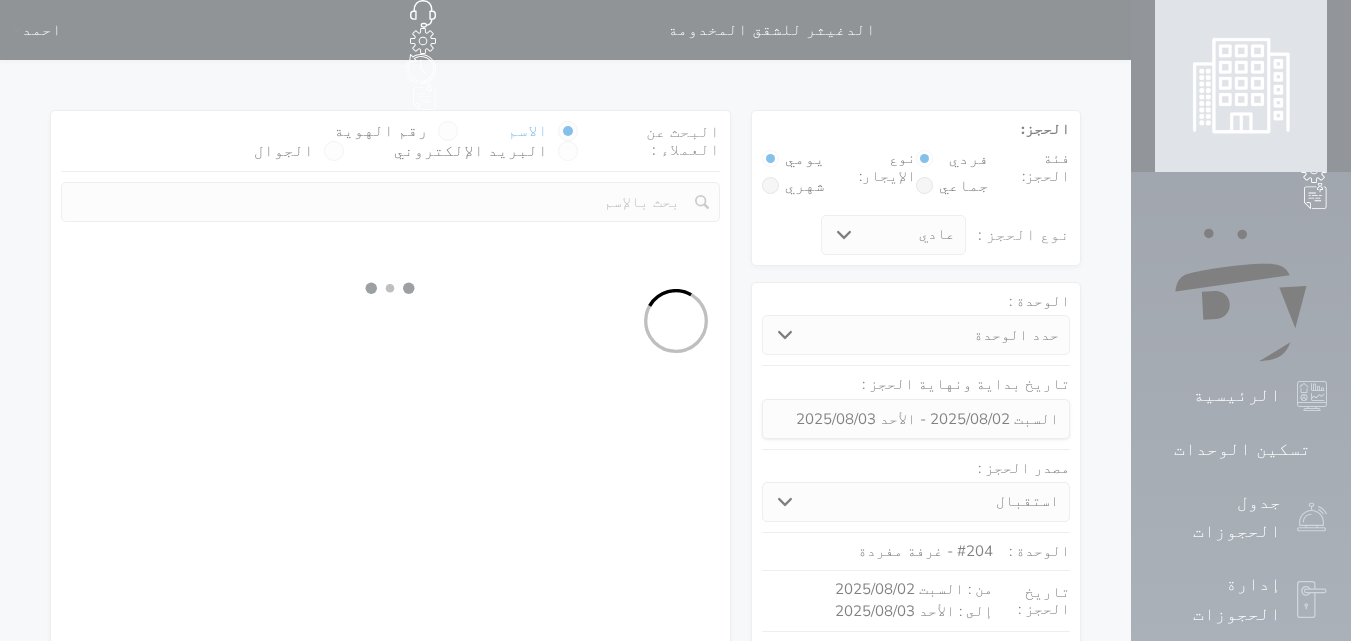 select 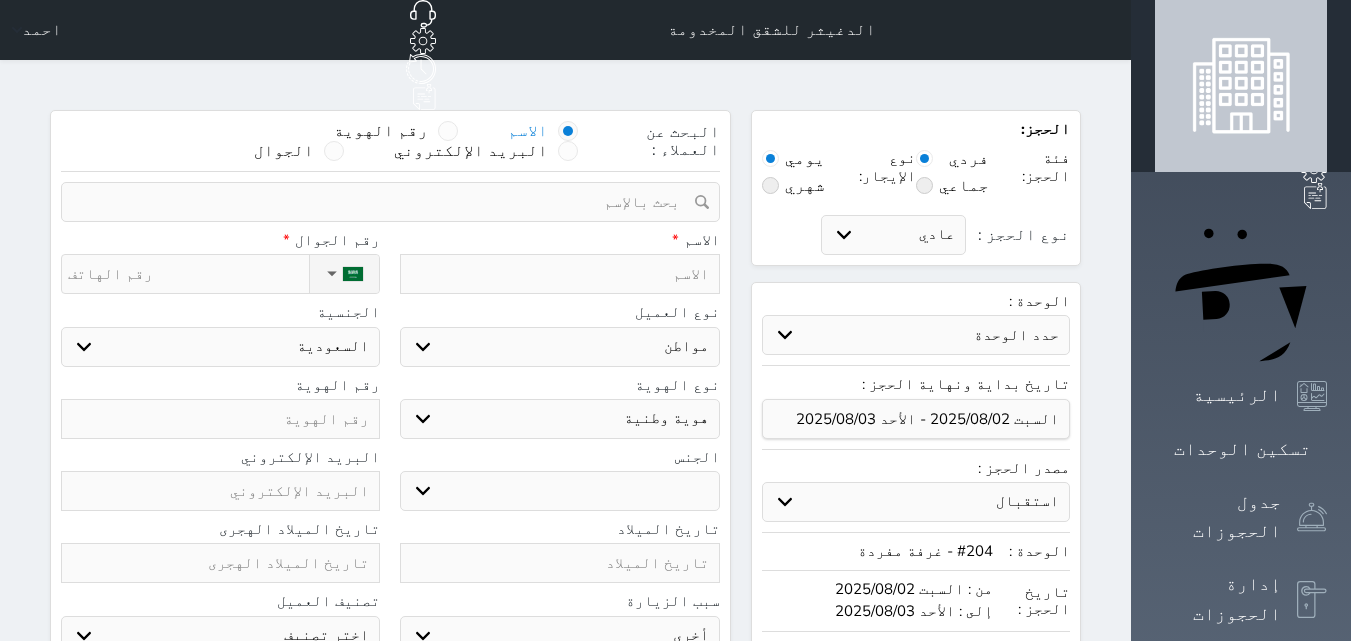 select 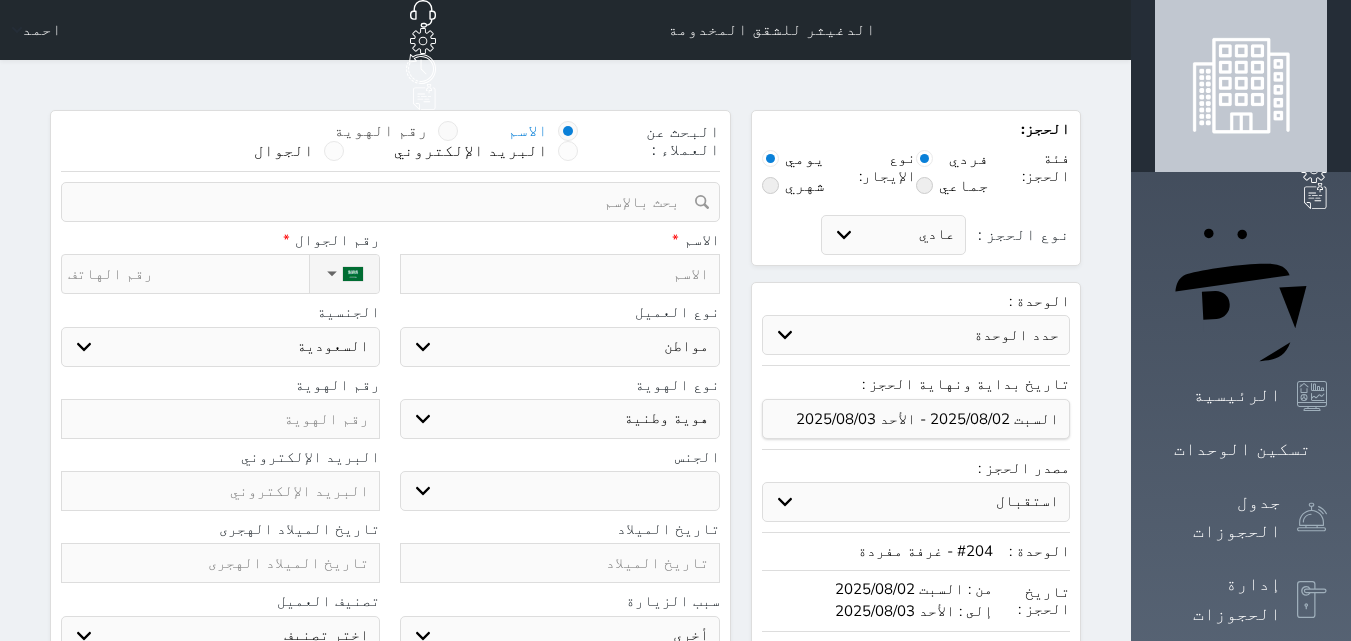 select 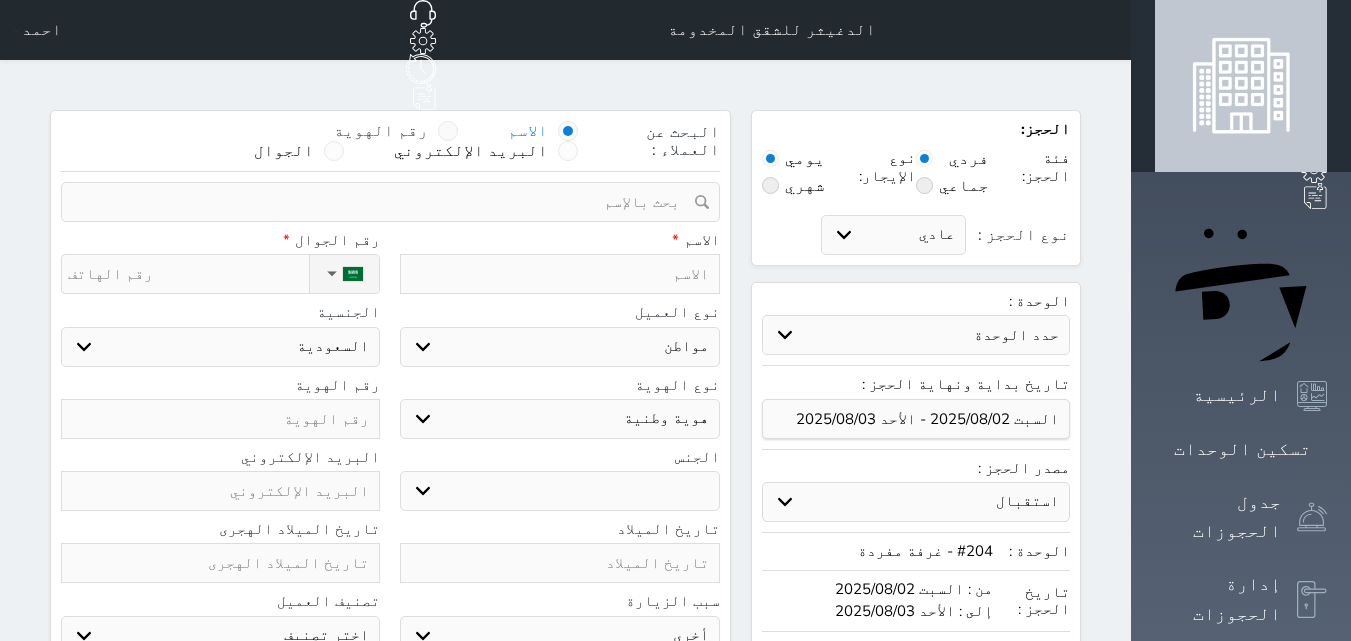 click at bounding box center (448, 131) 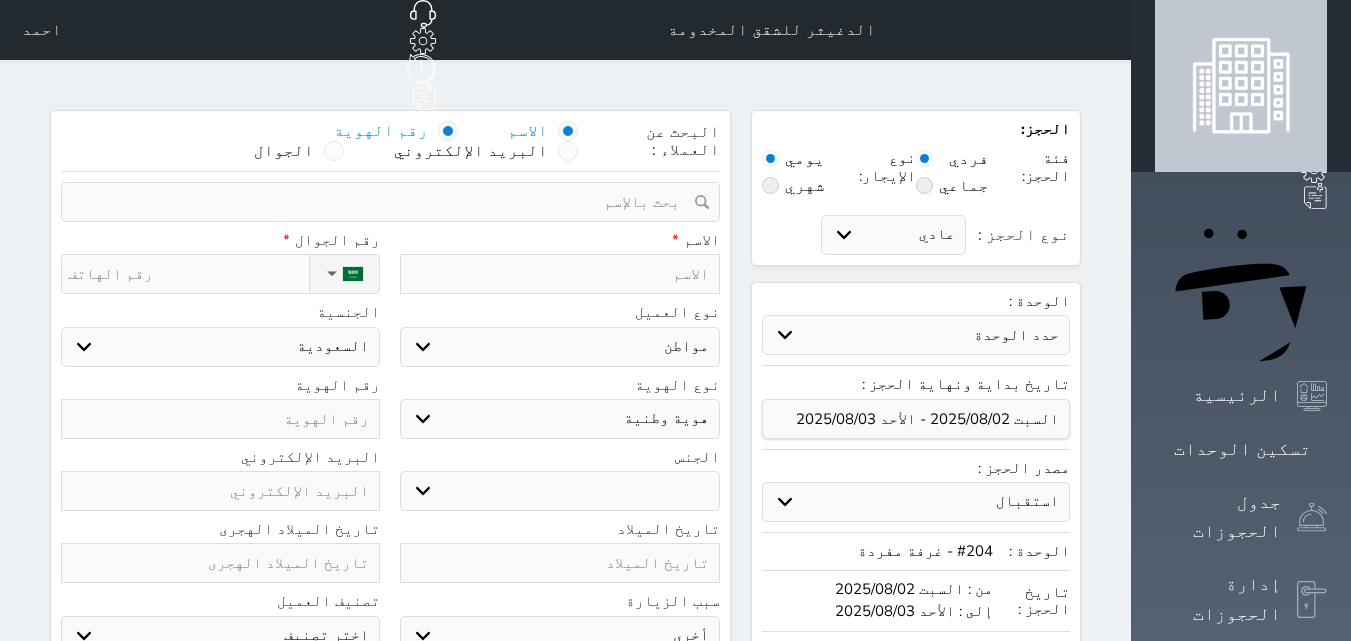 select 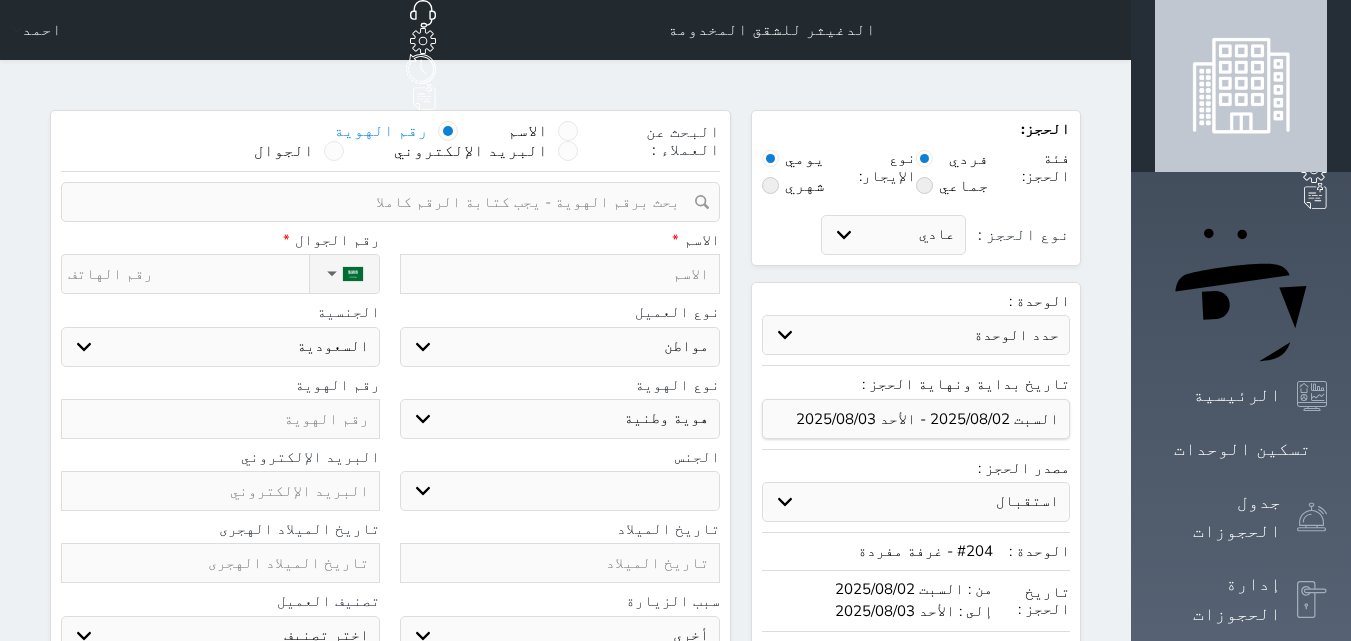 paste on "[NUMBER]" 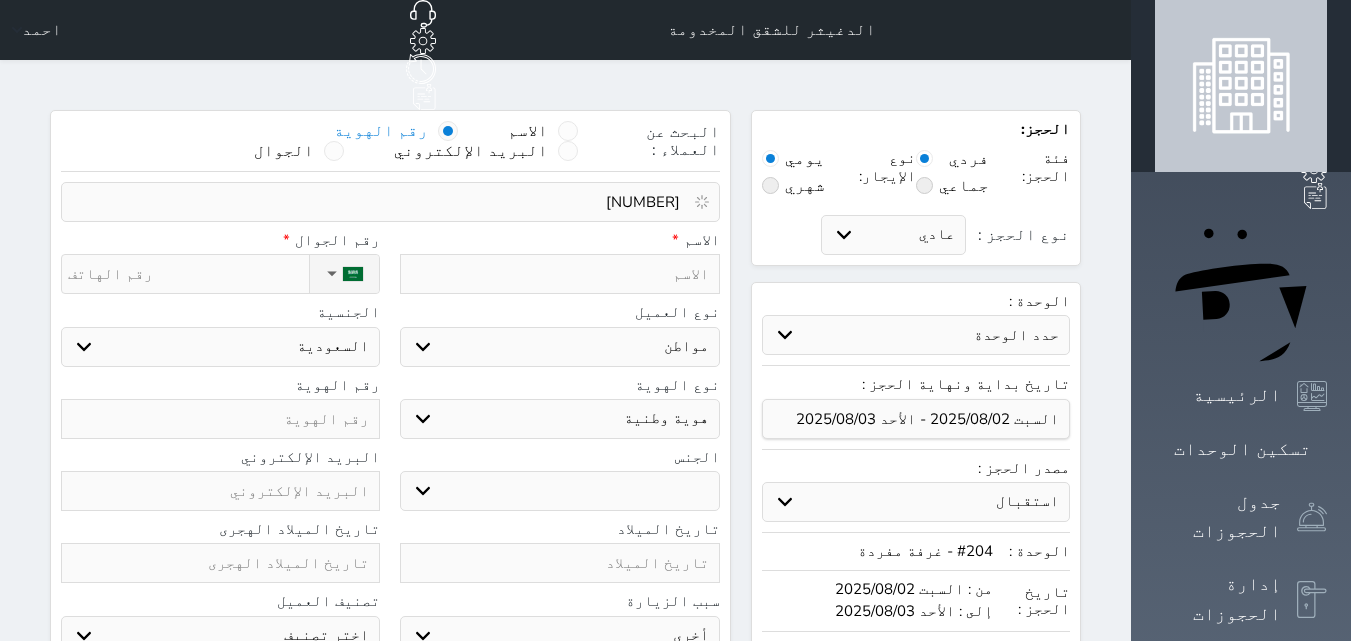 select 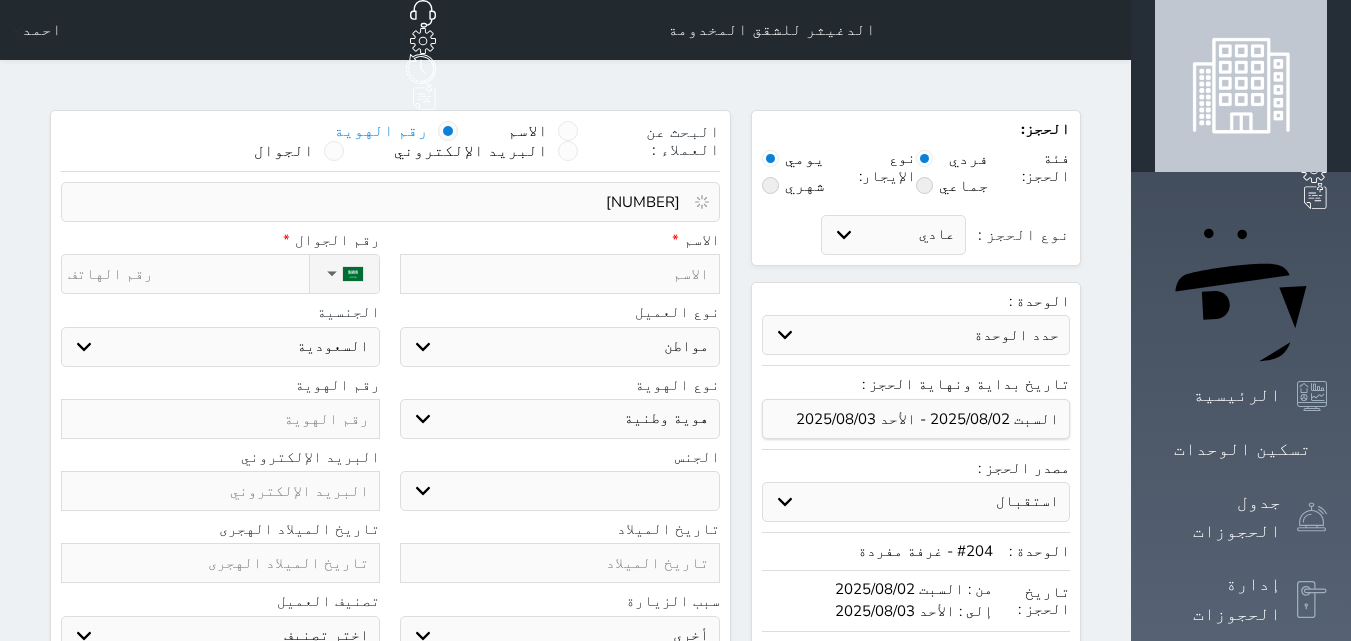 select 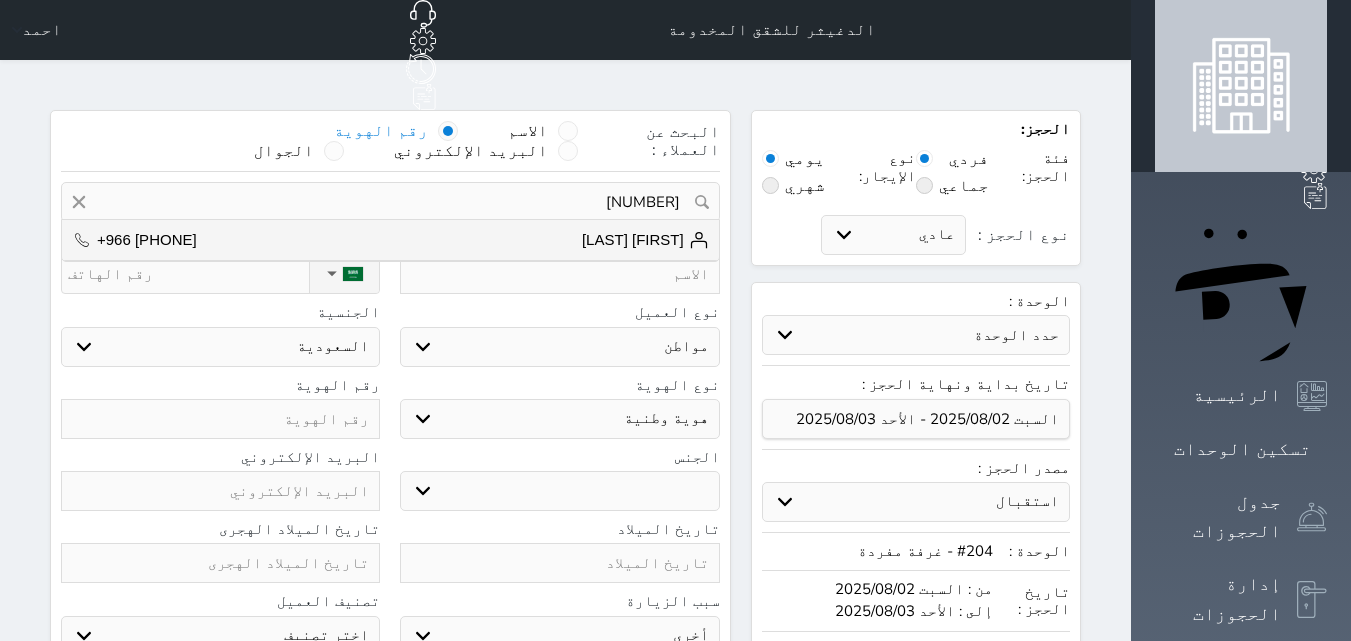 click on "[FIRST] [LAST]   +966[PHONE]" at bounding box center [390, 240] 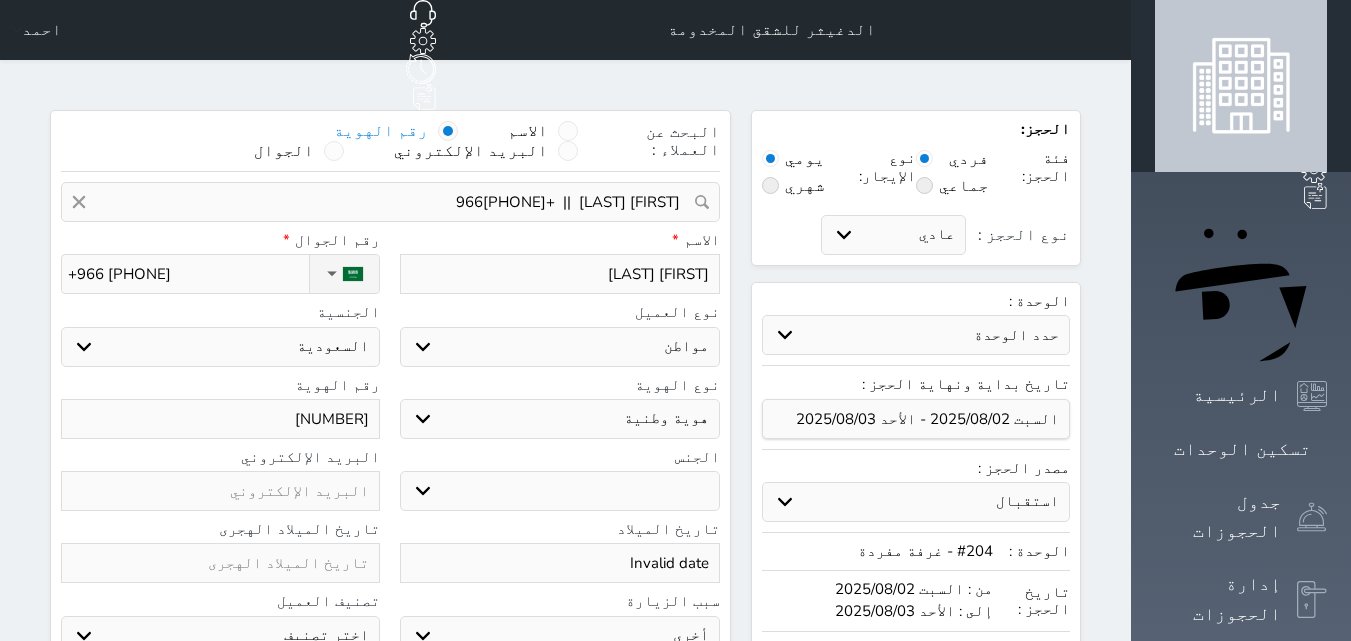 select 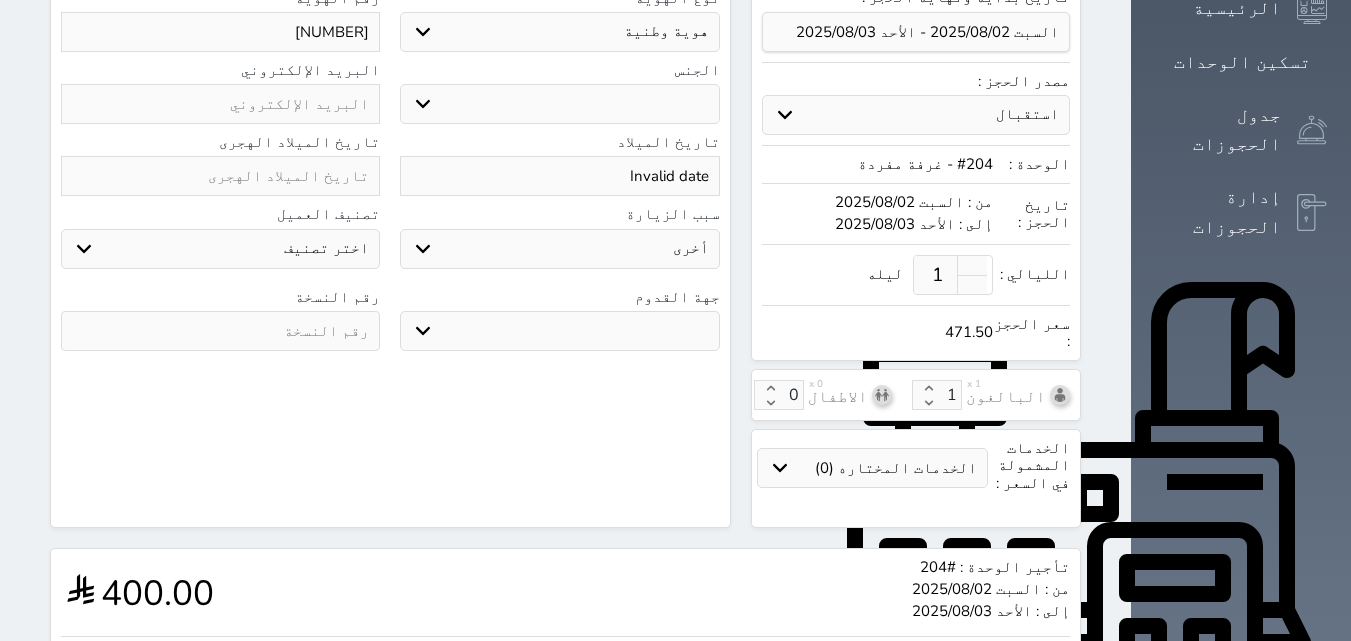scroll, scrollTop: 400, scrollLeft: 0, axis: vertical 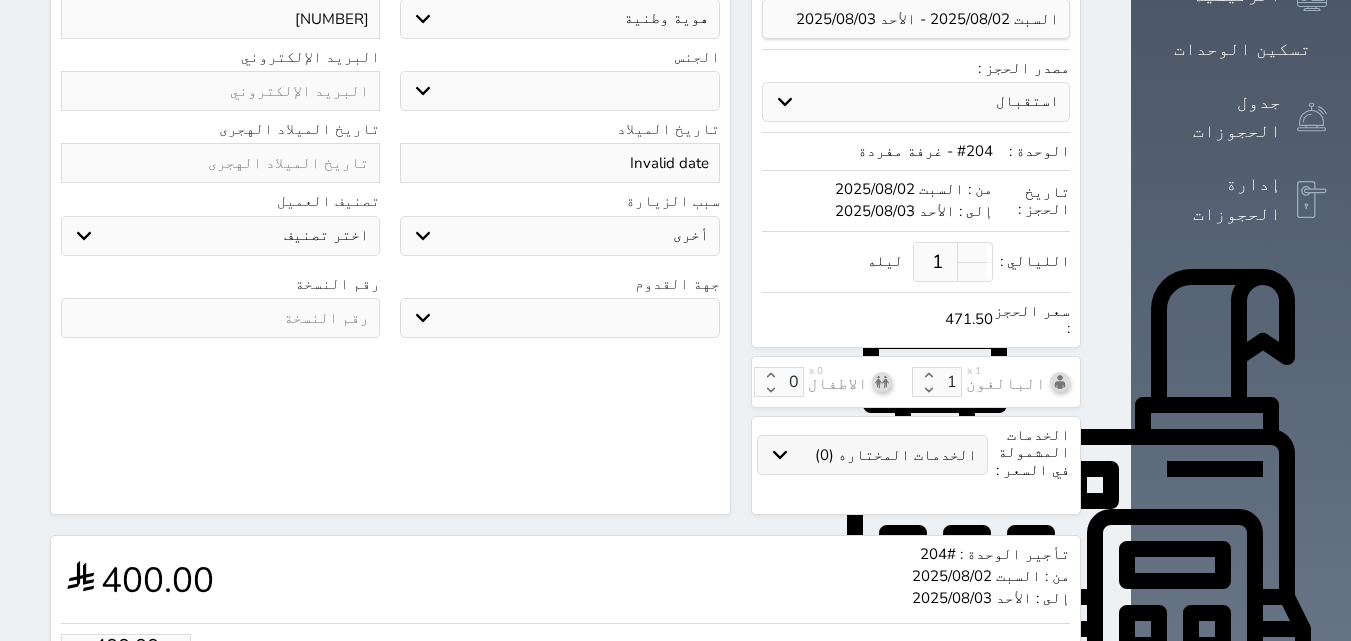 select 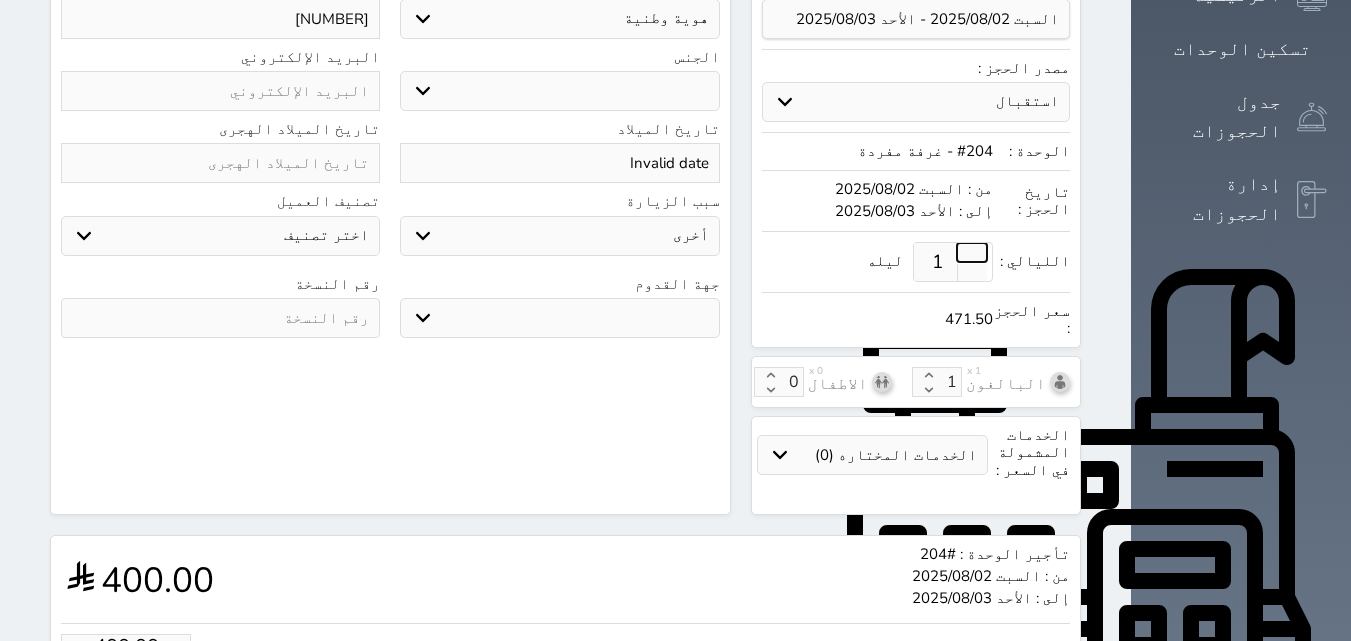 click at bounding box center [972, 252] 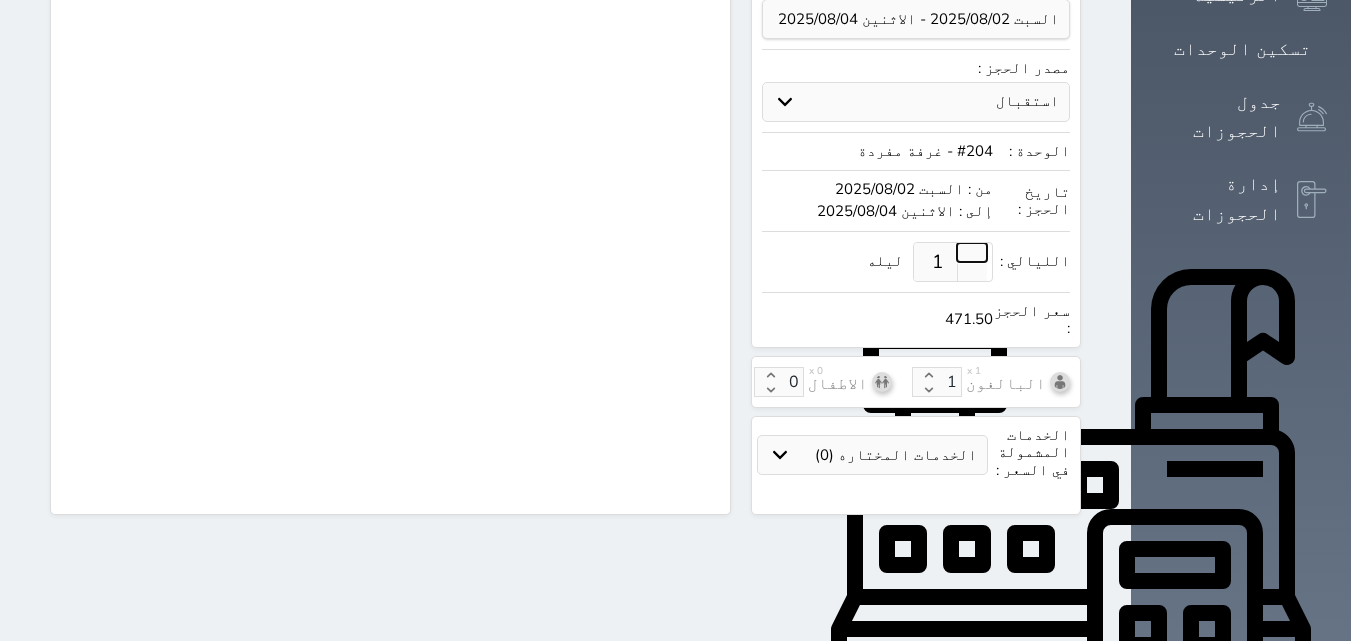 type on "2" 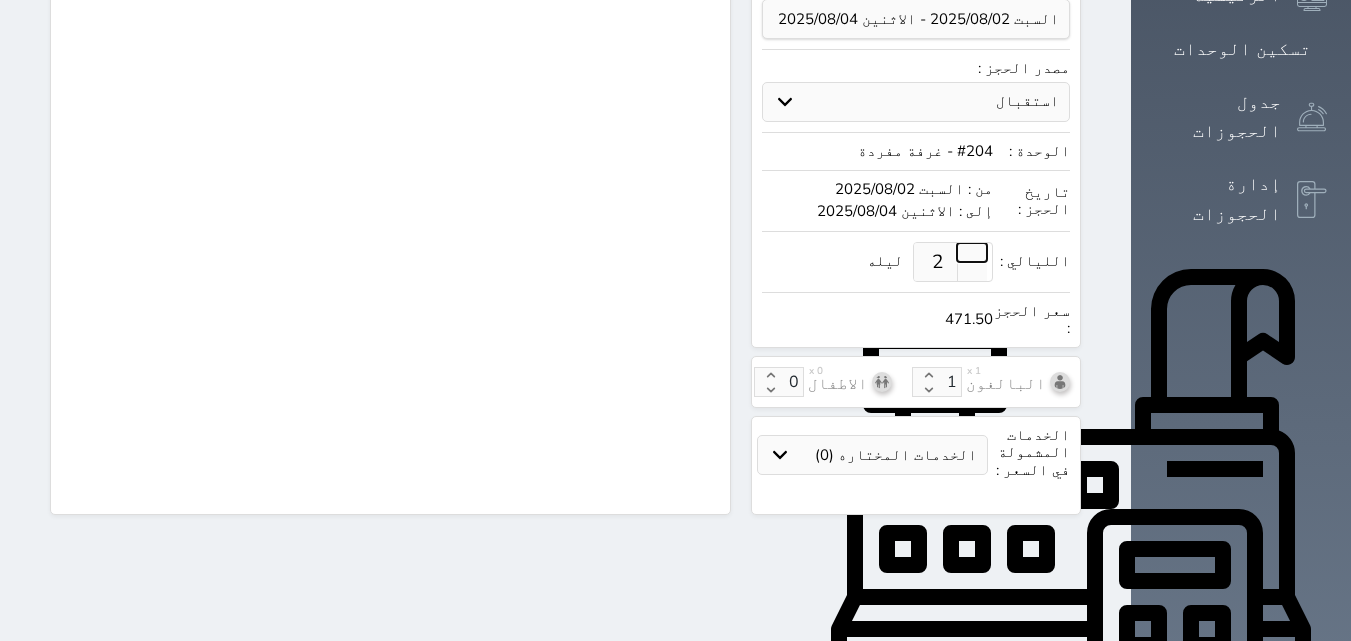 scroll, scrollTop: 0, scrollLeft: 0, axis: both 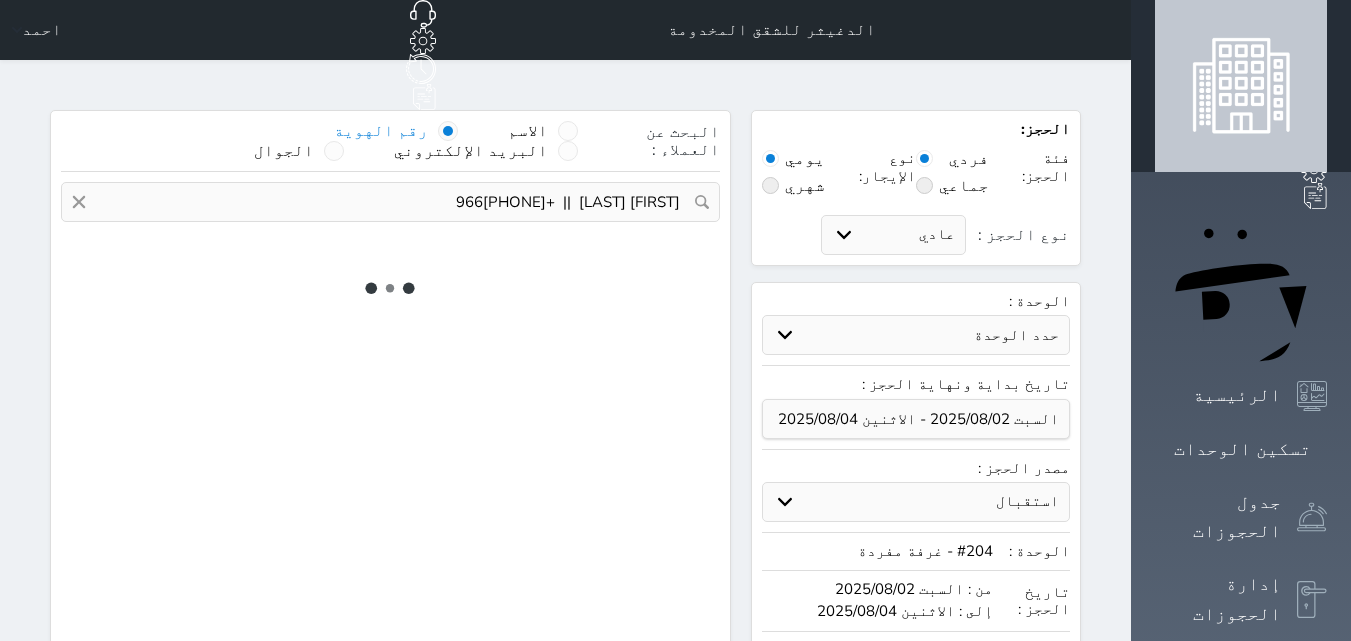 select on "1" 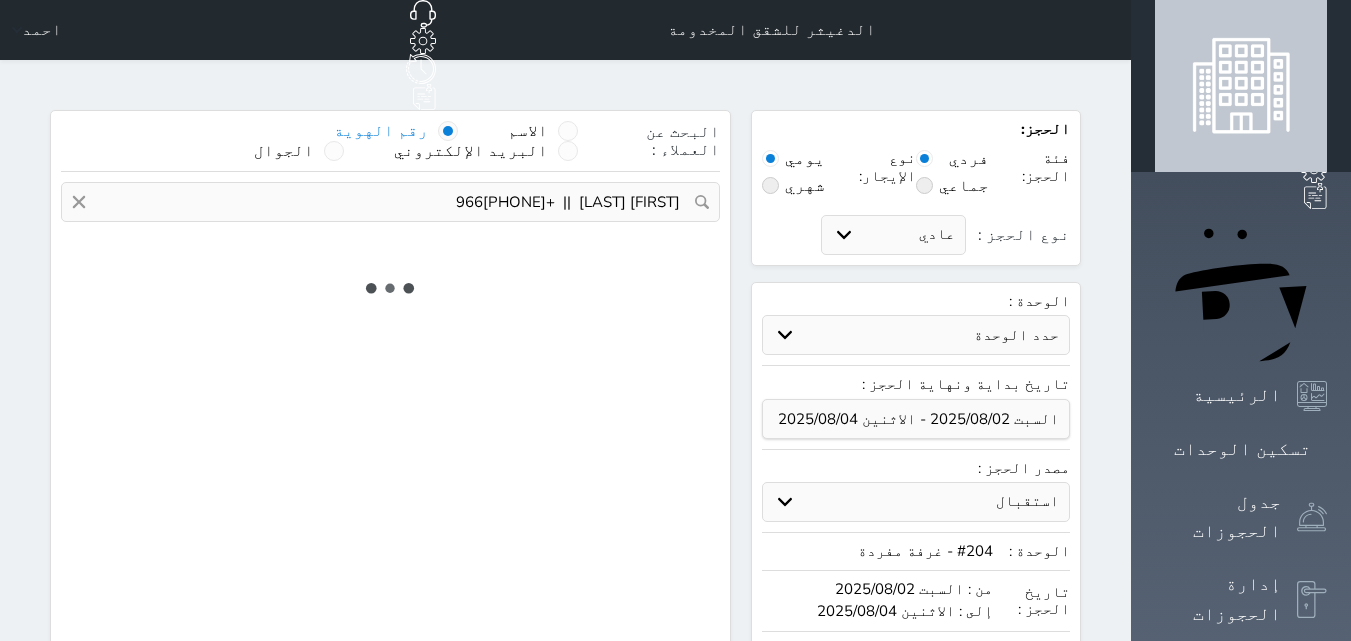 type 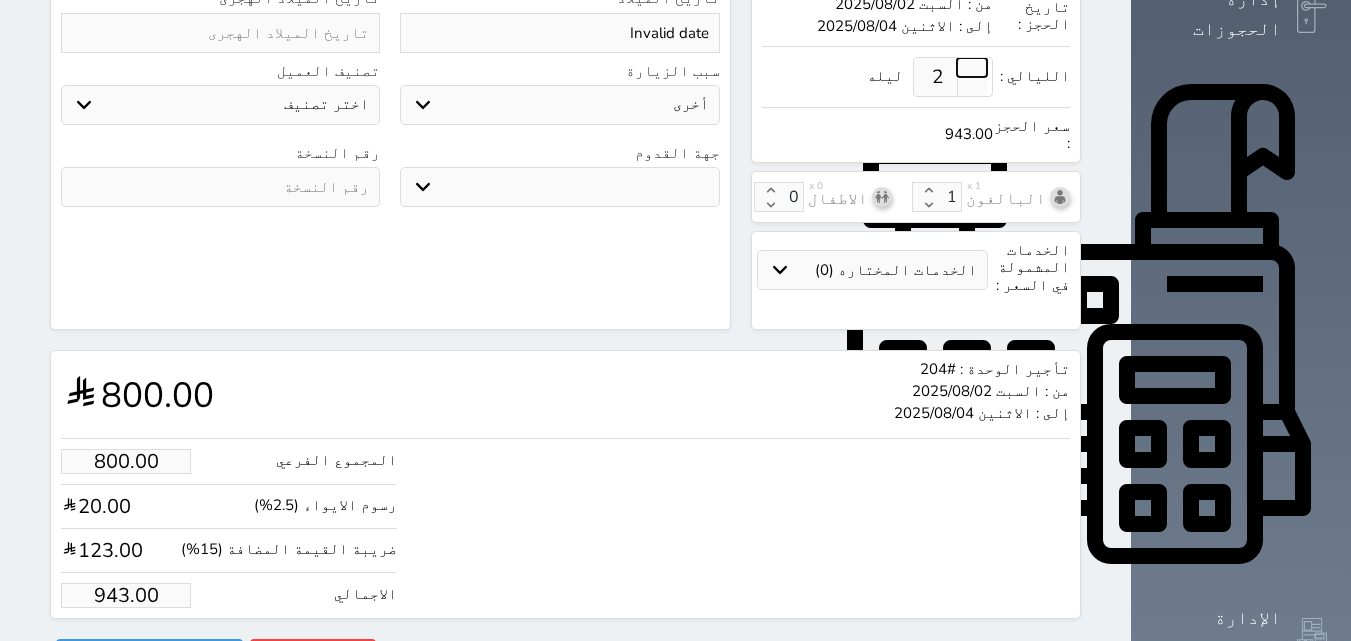 scroll, scrollTop: 586, scrollLeft: 0, axis: vertical 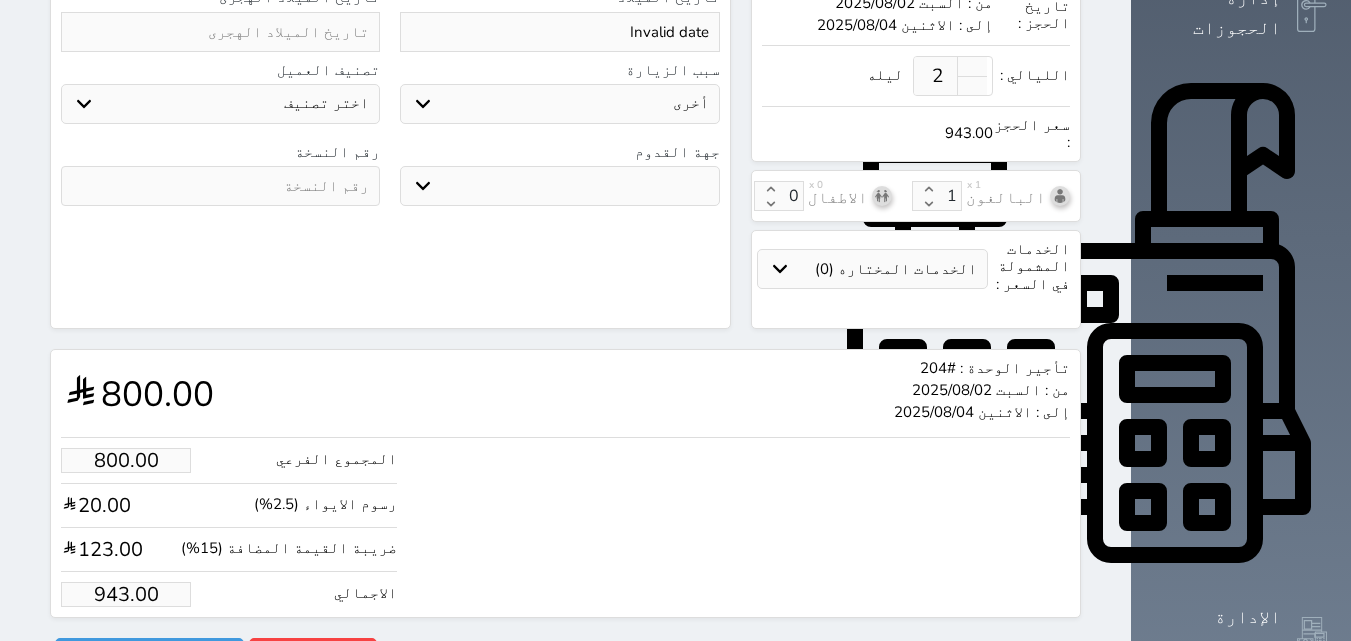 click on "943.00" at bounding box center [126, 594] 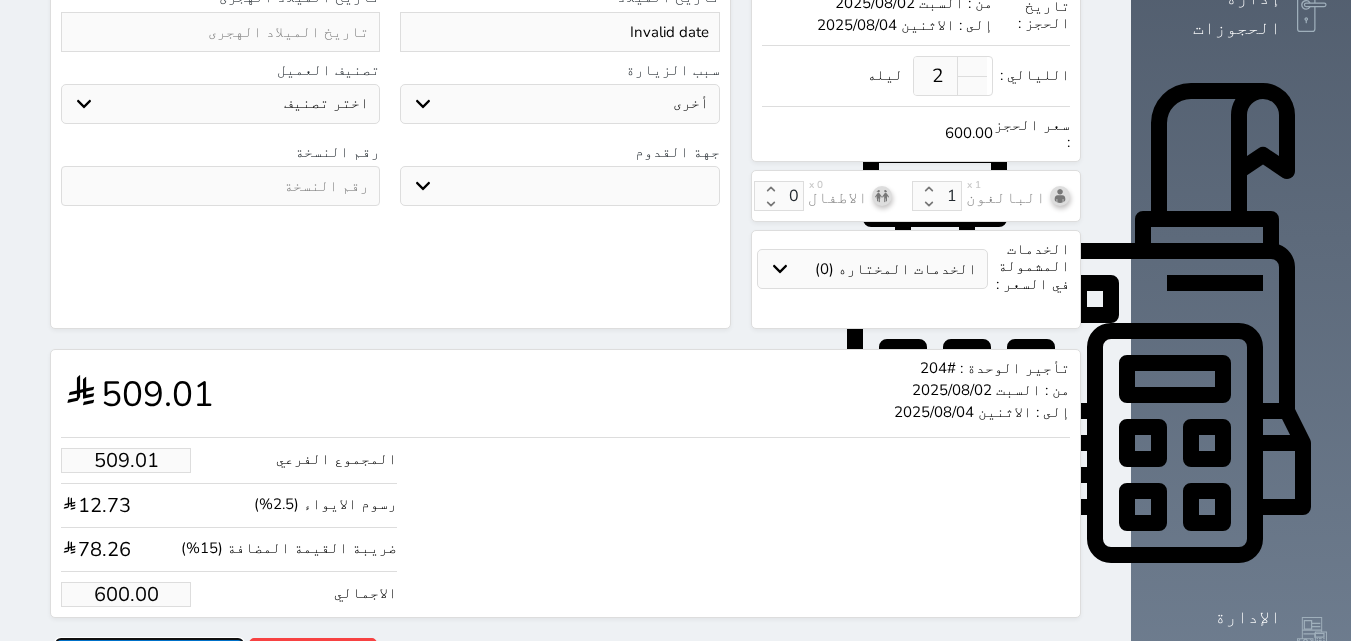 click on "حجز" at bounding box center (149, 655) 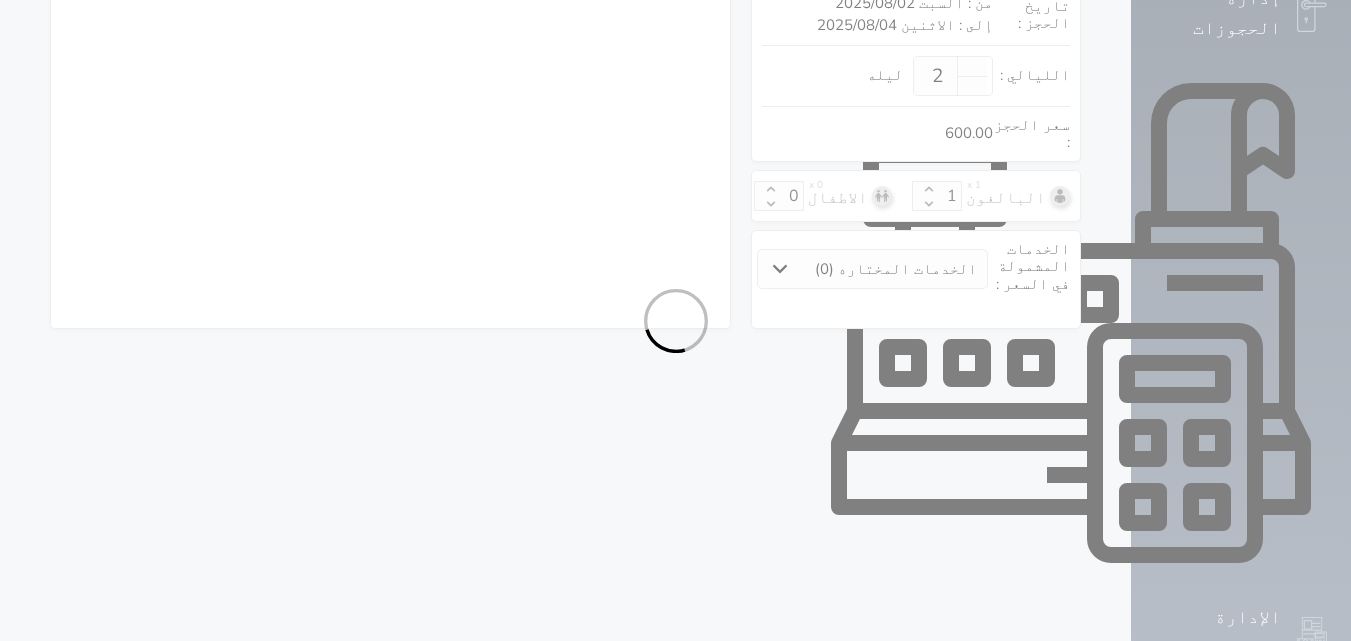 scroll, scrollTop: 545, scrollLeft: 0, axis: vertical 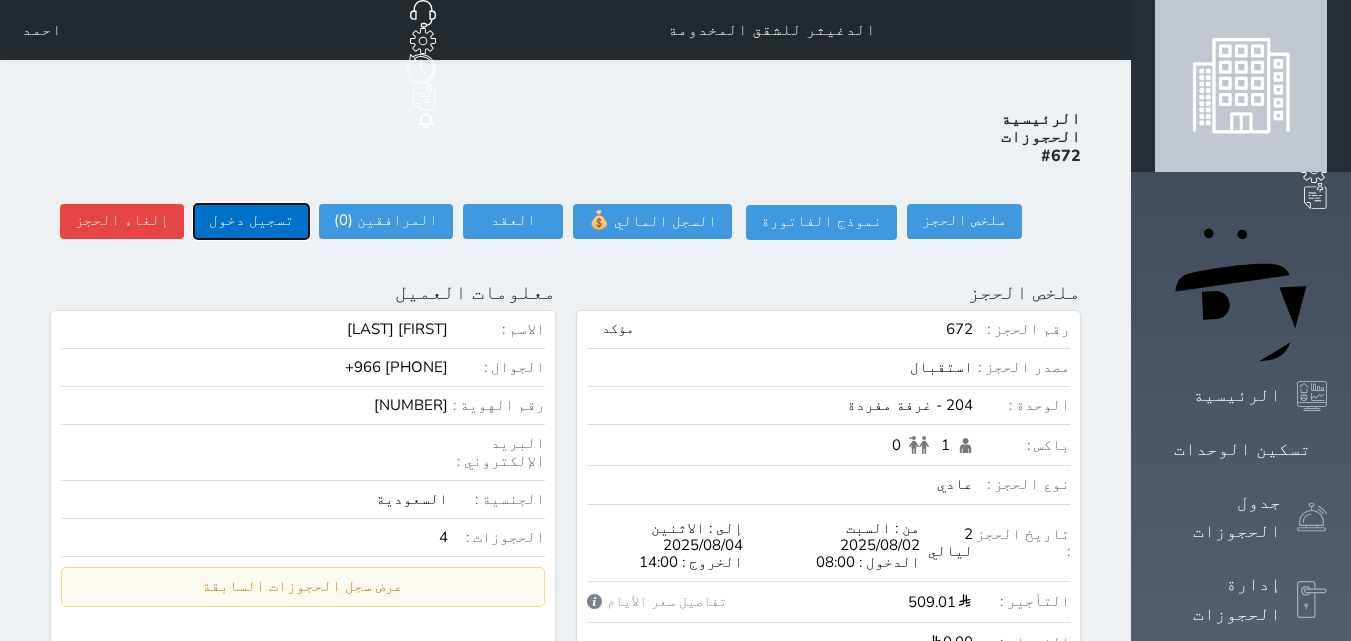 click on "تسجيل دخول" at bounding box center [251, 221] 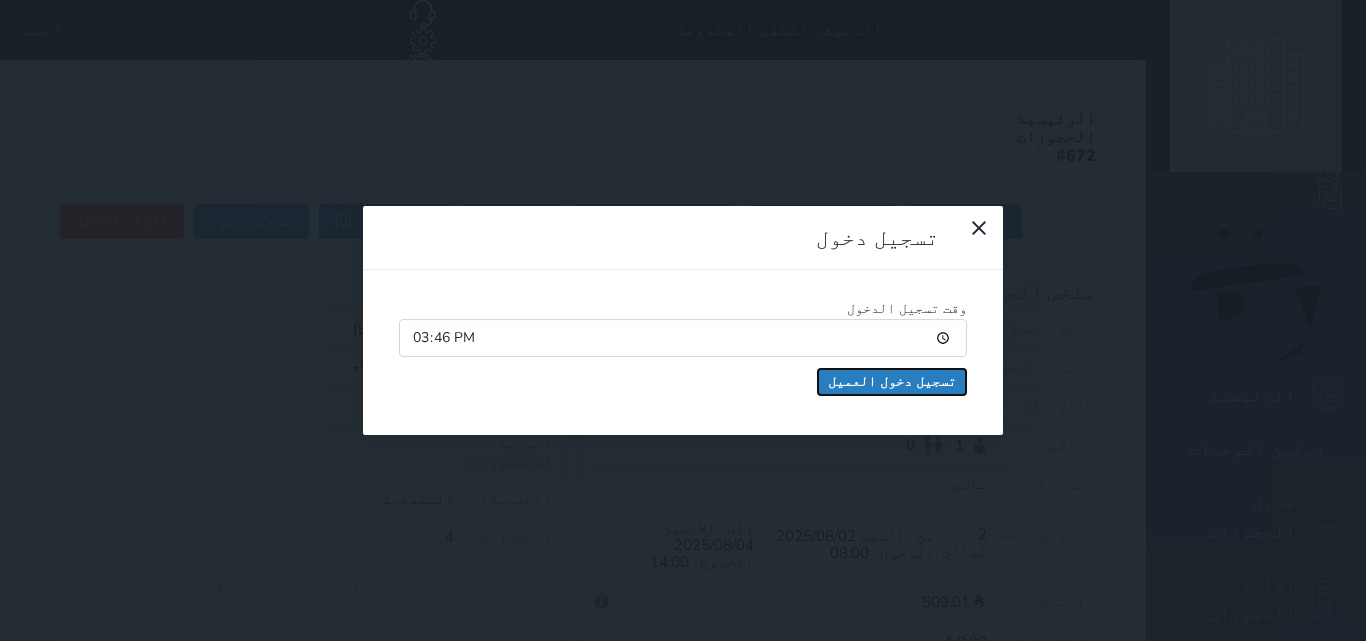 click on "تسجيل دخول العميل" at bounding box center [892, 382] 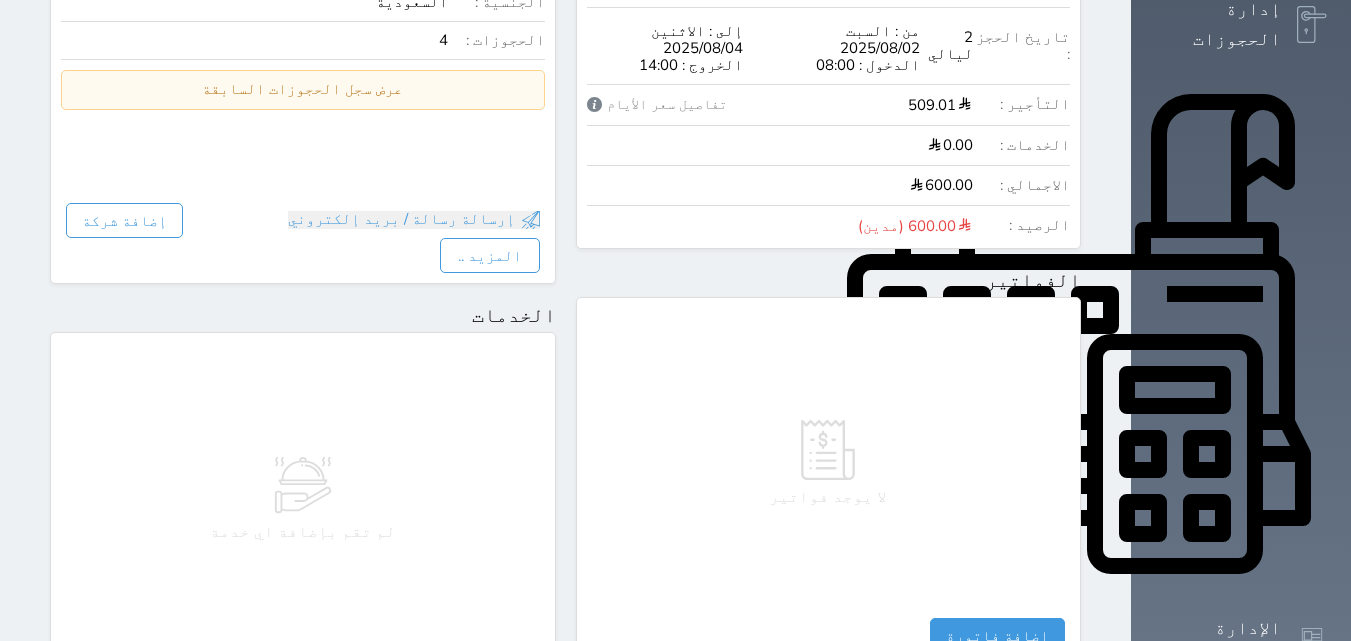 scroll, scrollTop: 1000, scrollLeft: 0, axis: vertical 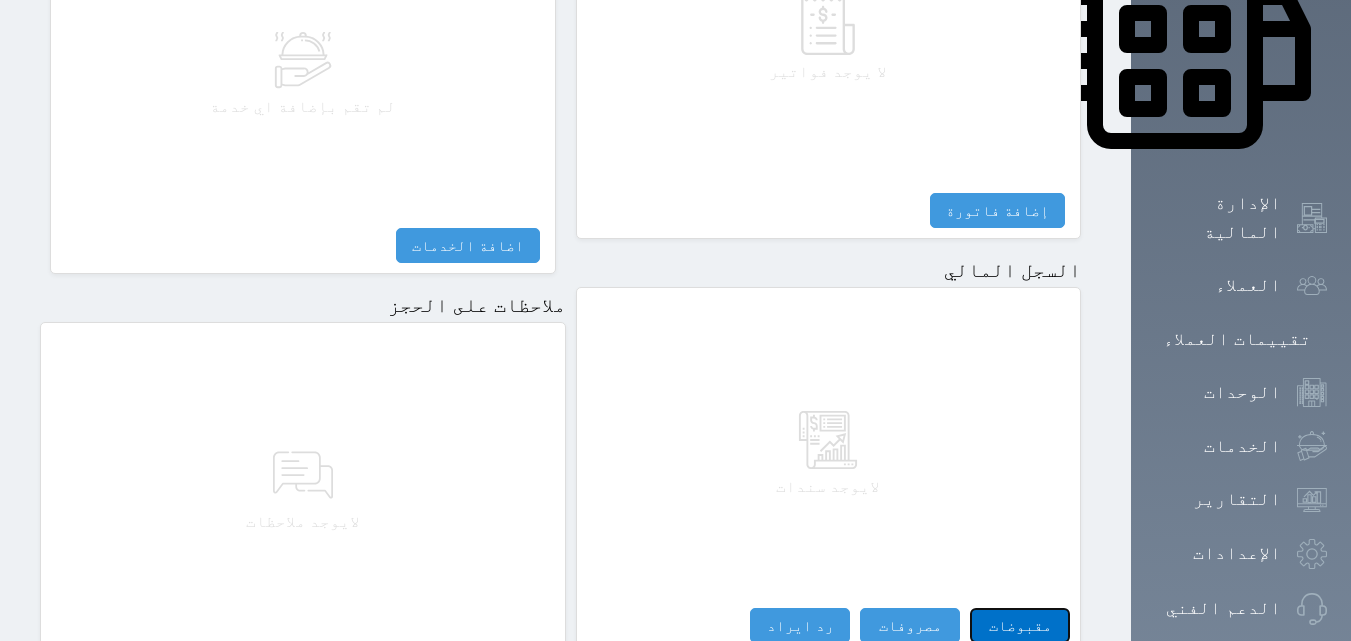 drag, startPoint x: 1142, startPoint y: 552, endPoint x: 1133, endPoint y: 546, distance: 10.816654 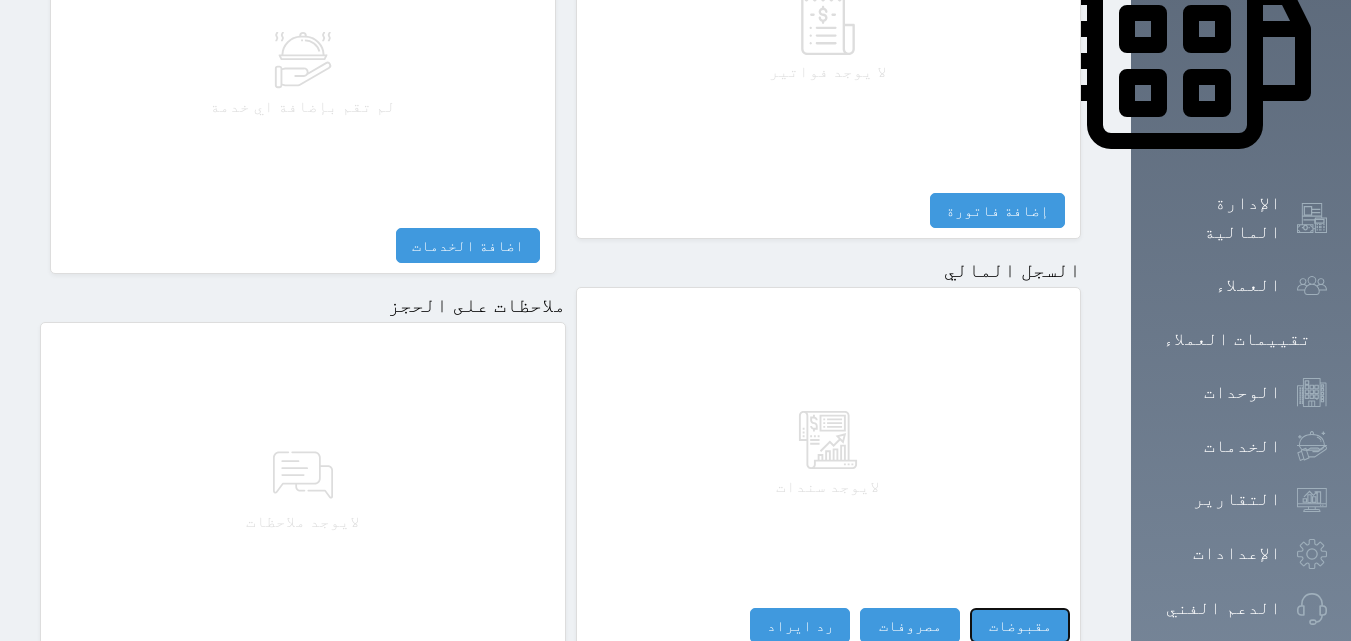 click on "مقبوضات" at bounding box center (1020, 625) 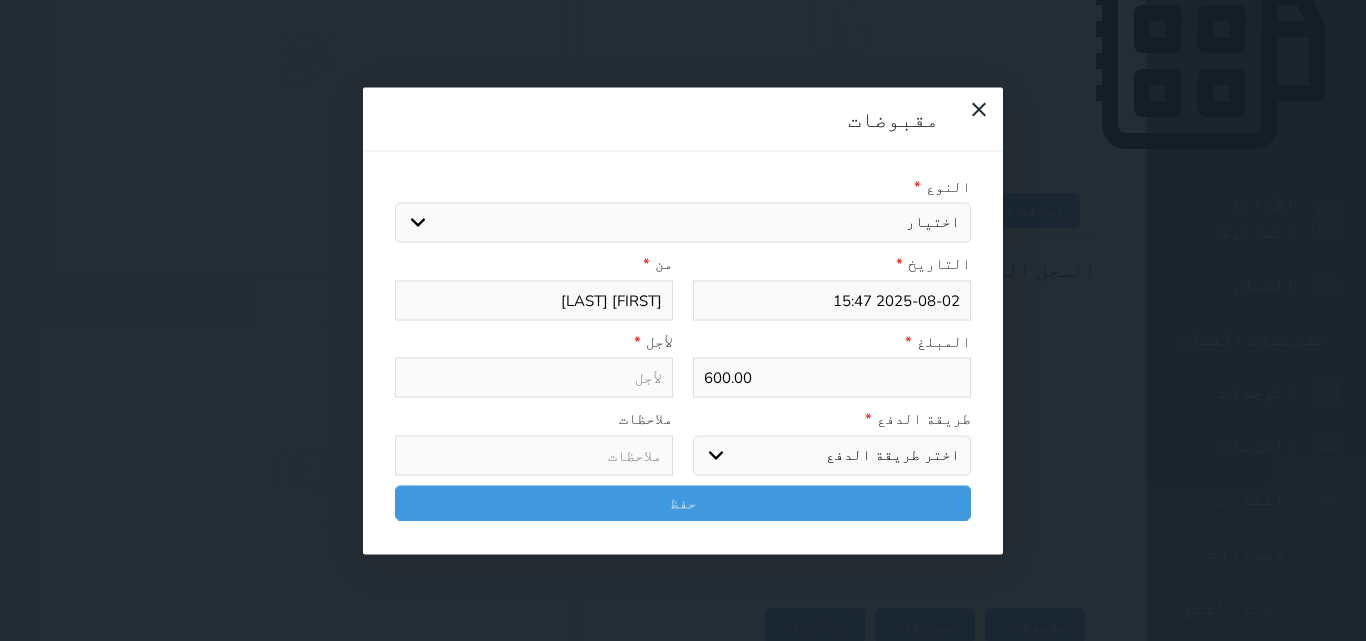 click on "اختيار" at bounding box center [683, 223] 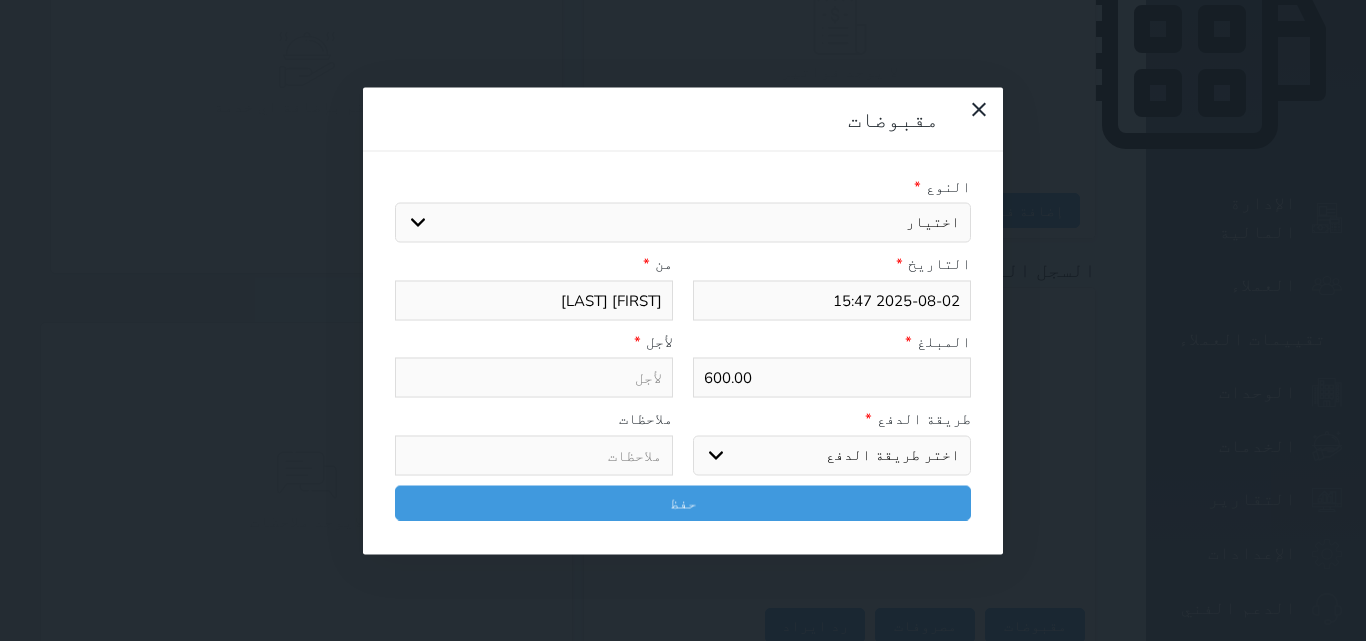 click on "اختر طريقة الدفع   دفع نقدى   تحويل بنكى   مدى   بطاقة ائتمان   آجل" at bounding box center (832, 455) 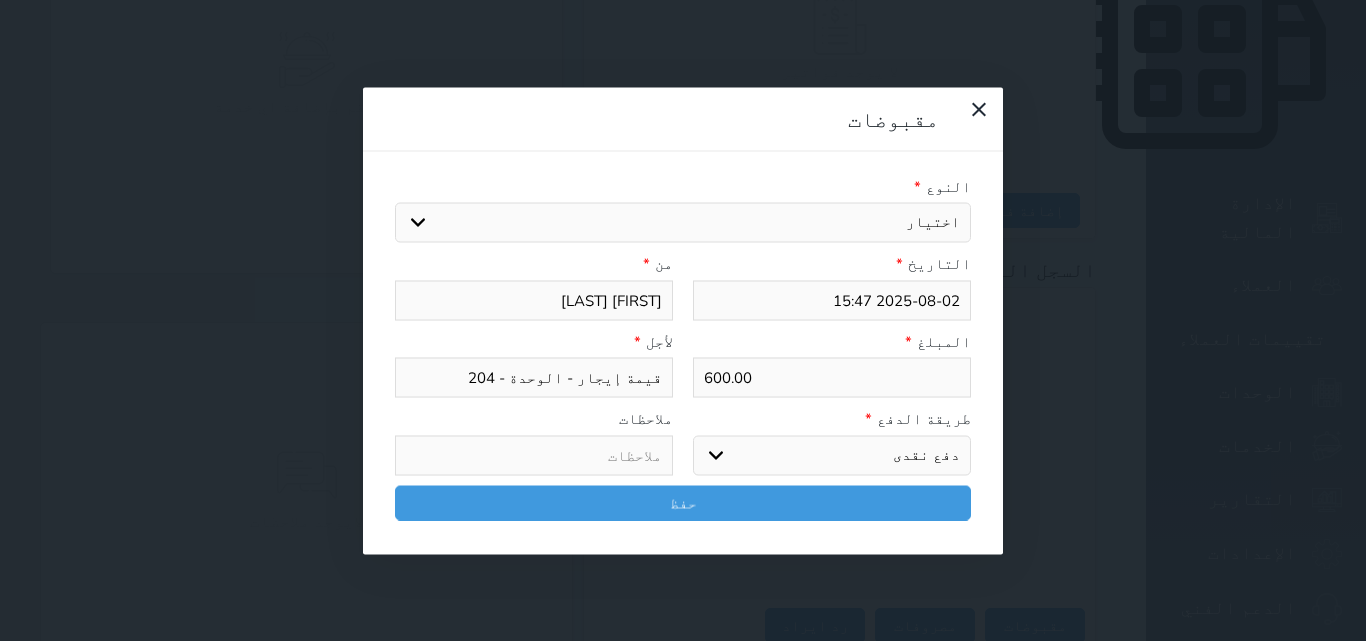 click on "اختر طريقة الدفع   دفع نقدى   تحويل بنكى   مدى   بطاقة ائتمان   آجل" at bounding box center (832, 455) 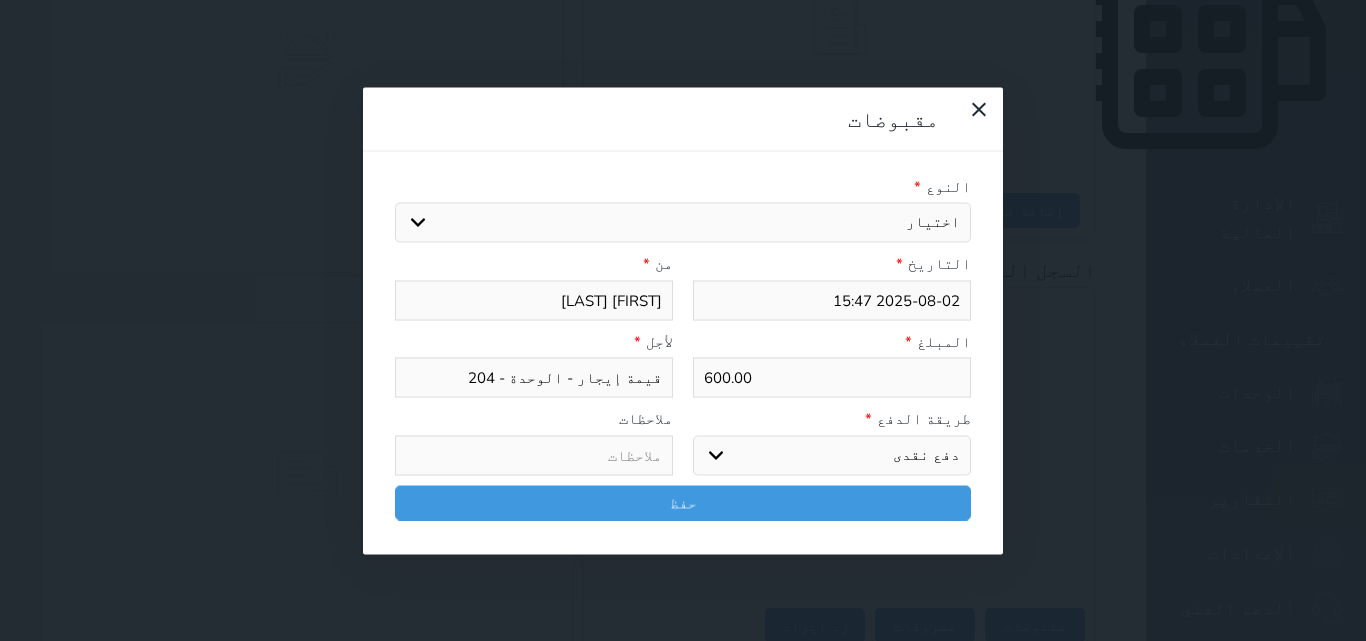 click on "اختر طريقة الدفع   دفع نقدى   تحويل بنكى   مدى   بطاقة ائتمان   آجل" at bounding box center [832, 455] 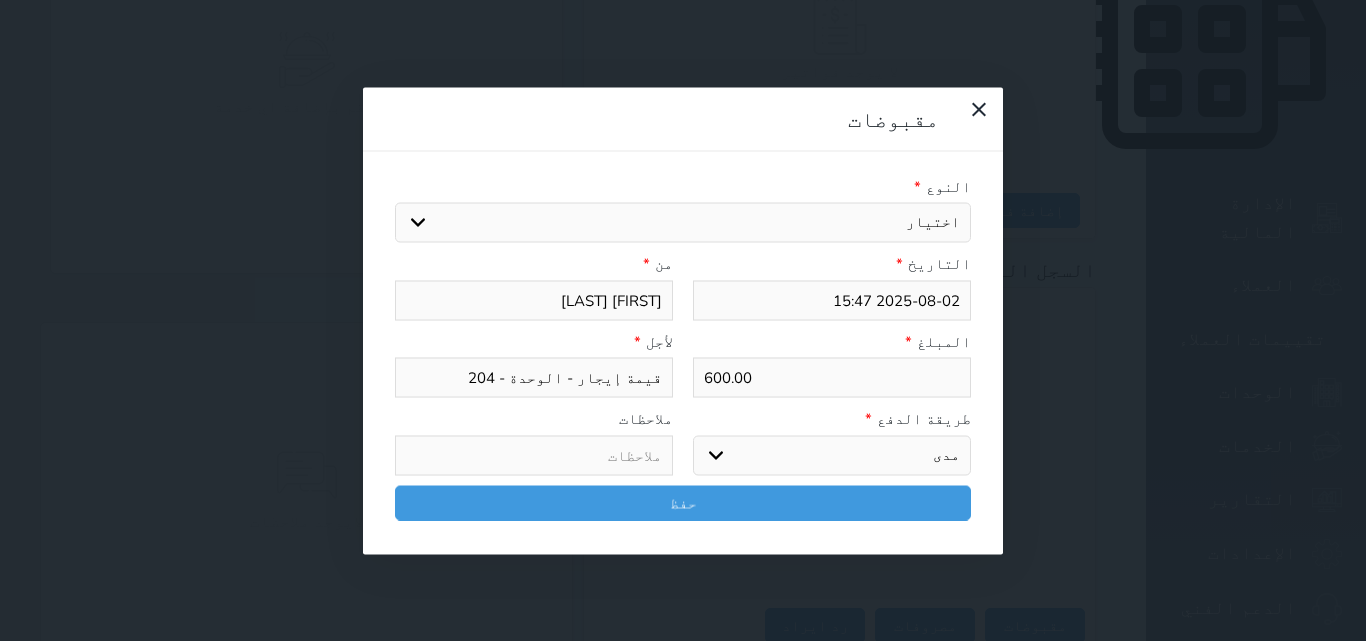 click on "اختر طريقة الدفع   دفع نقدى   تحويل بنكى   مدى   بطاقة ائتمان   آجل" at bounding box center (832, 455) 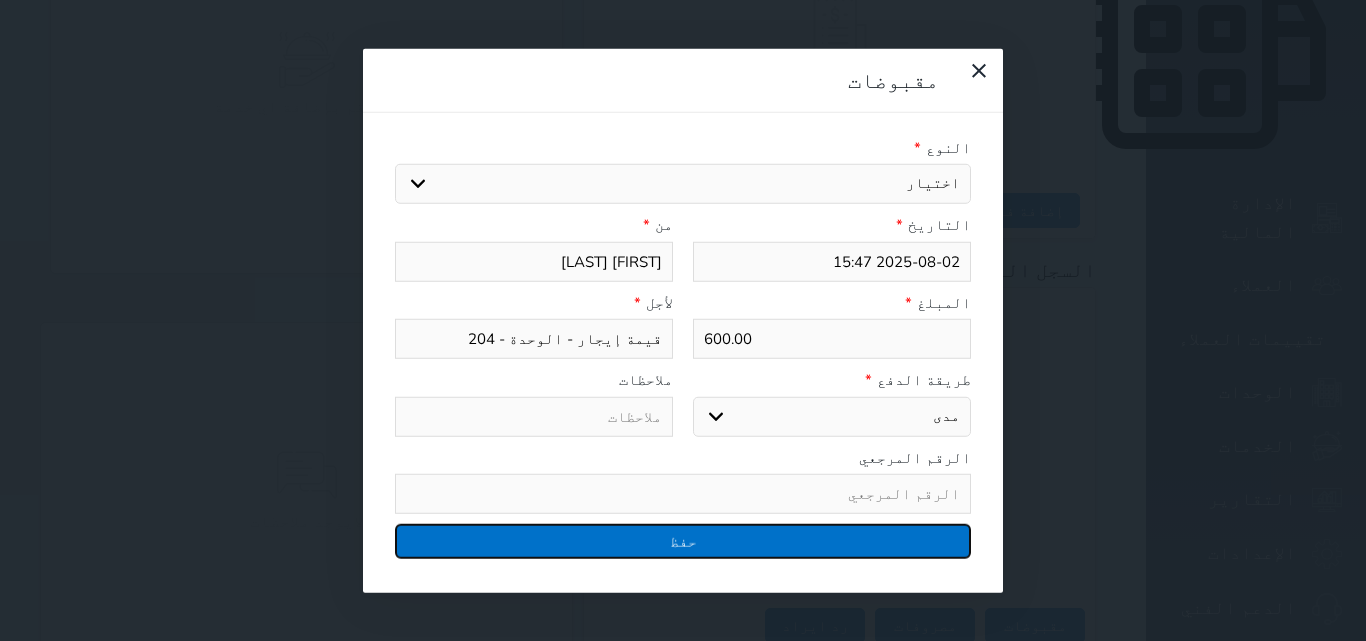 click on "حفظ" at bounding box center [683, 541] 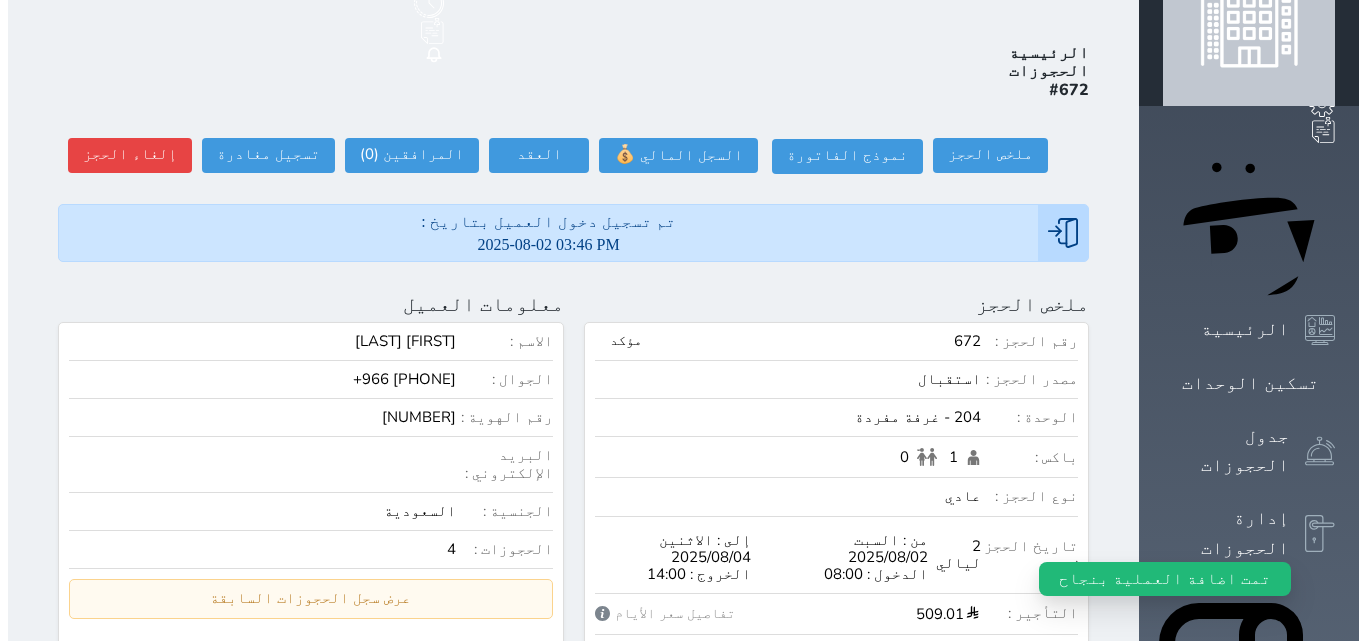 scroll, scrollTop: 0, scrollLeft: 0, axis: both 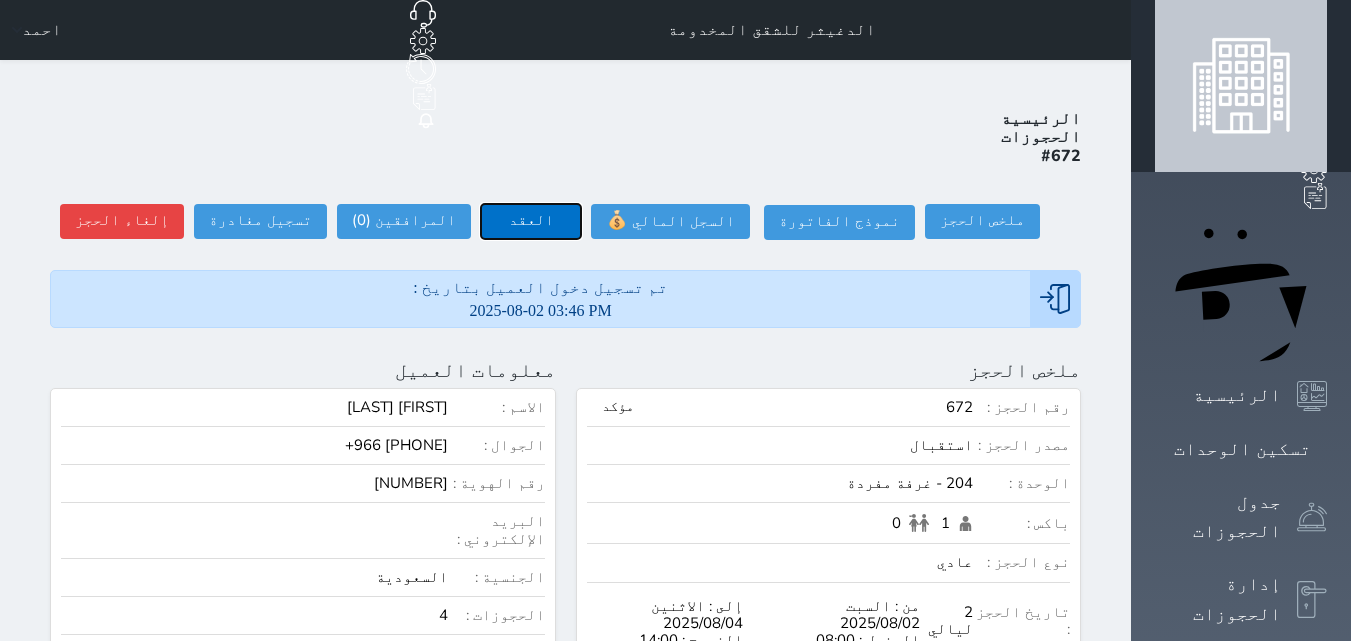 click on "العقد" at bounding box center [531, 221] 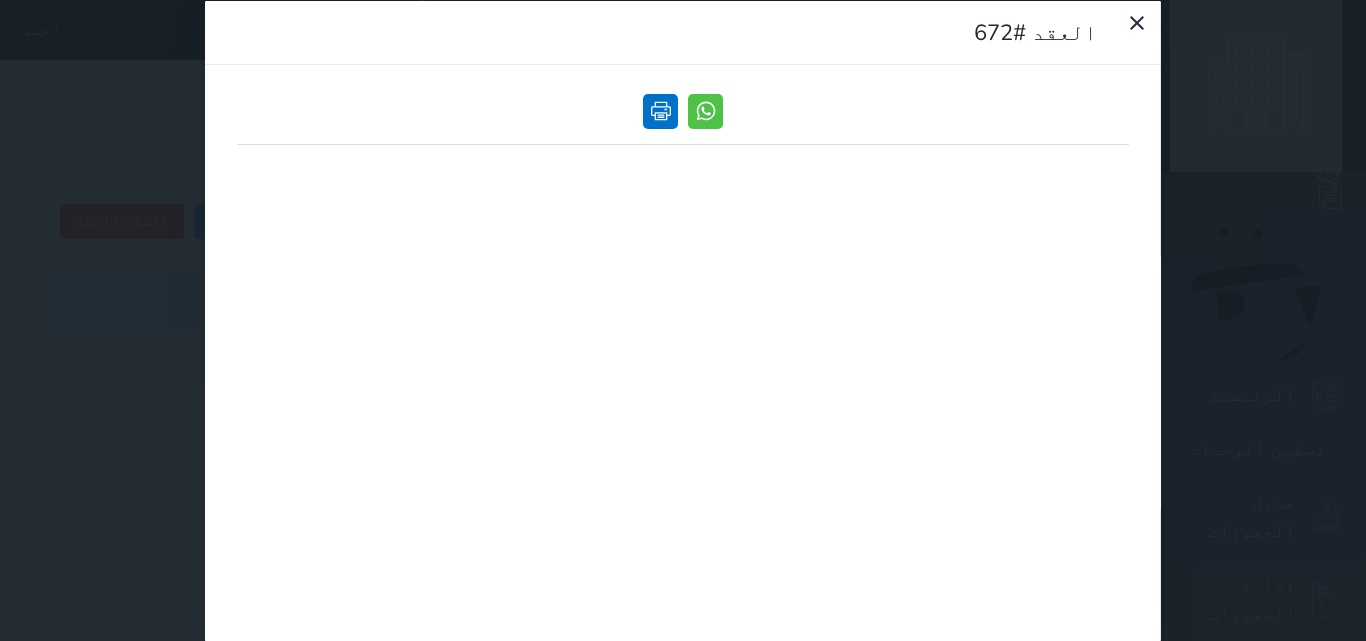 click at bounding box center (660, 110) 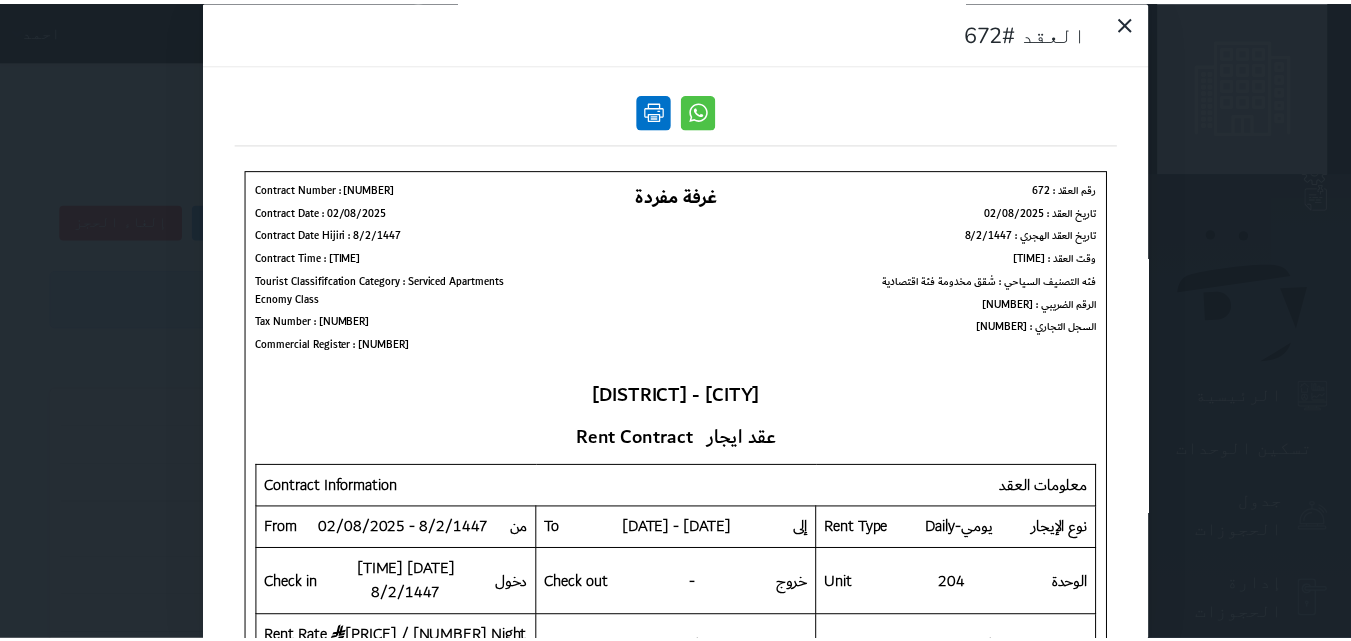 scroll, scrollTop: 0, scrollLeft: 0, axis: both 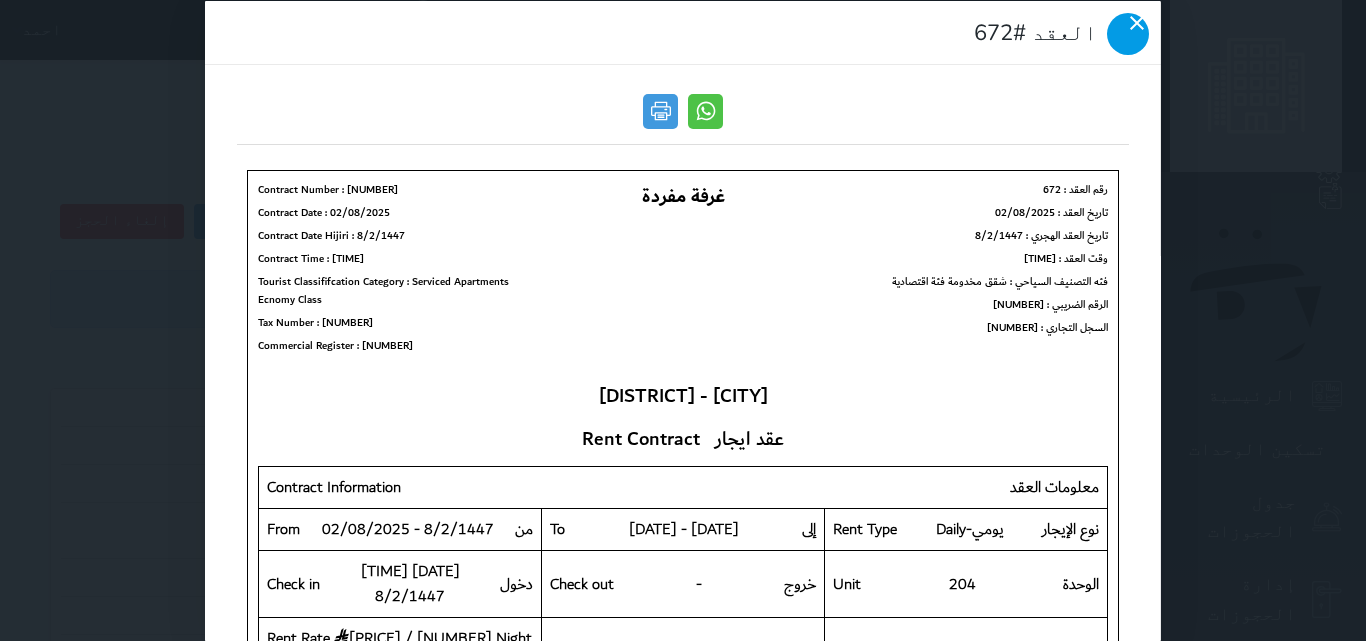 click 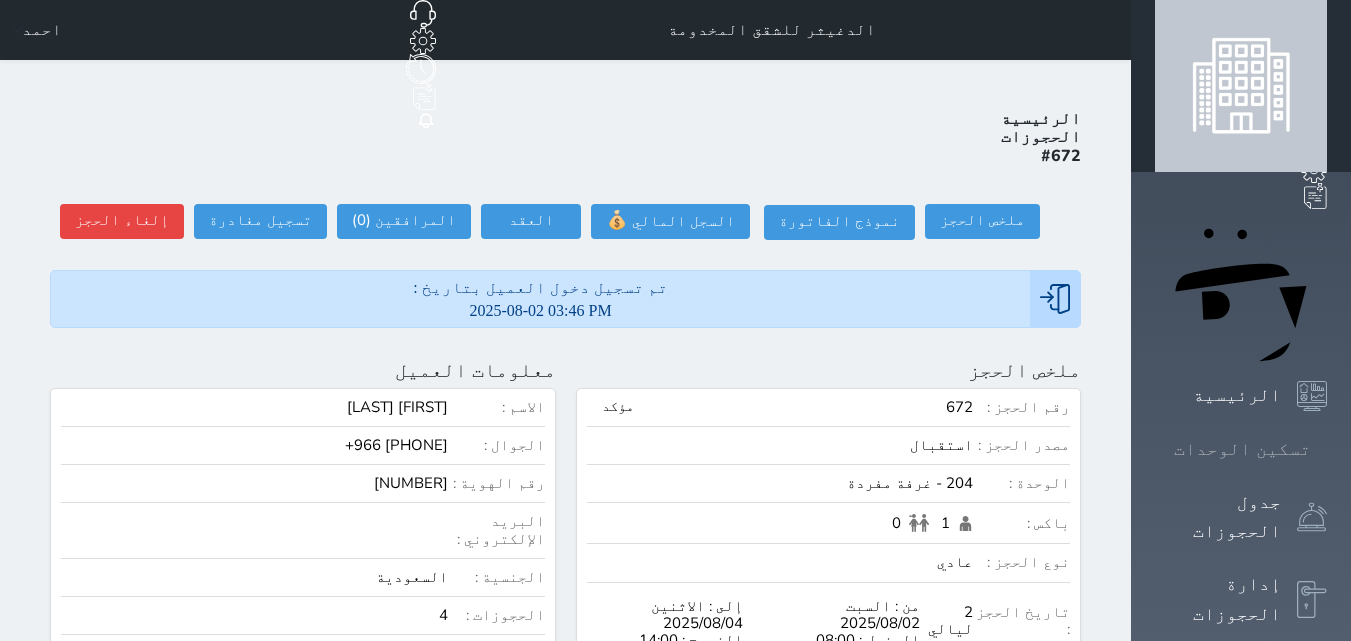 click 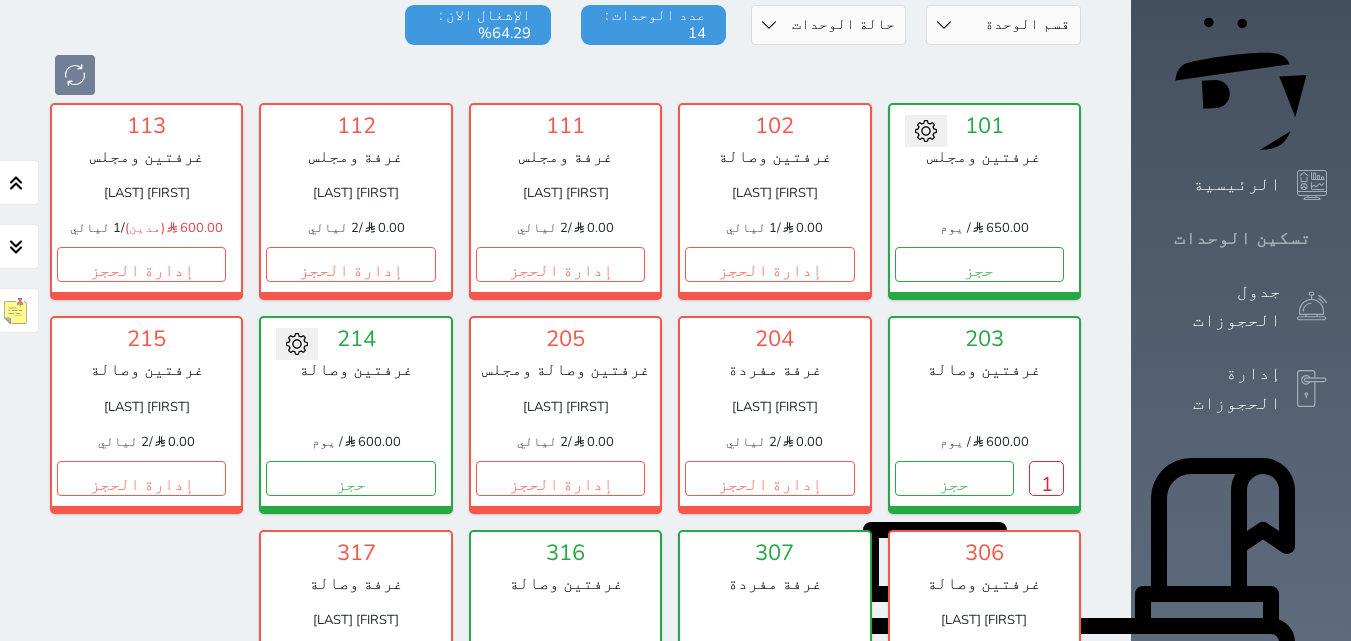 scroll, scrollTop: 178, scrollLeft: 0, axis: vertical 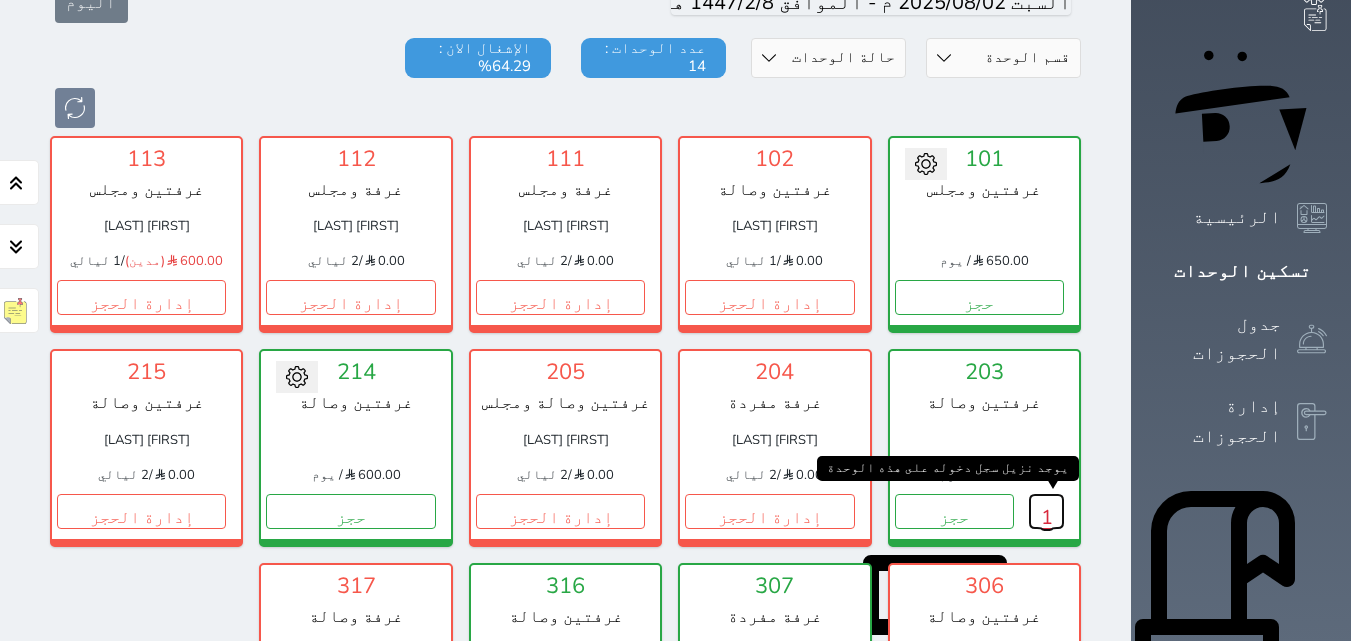 click on "1" at bounding box center [1046, 511] 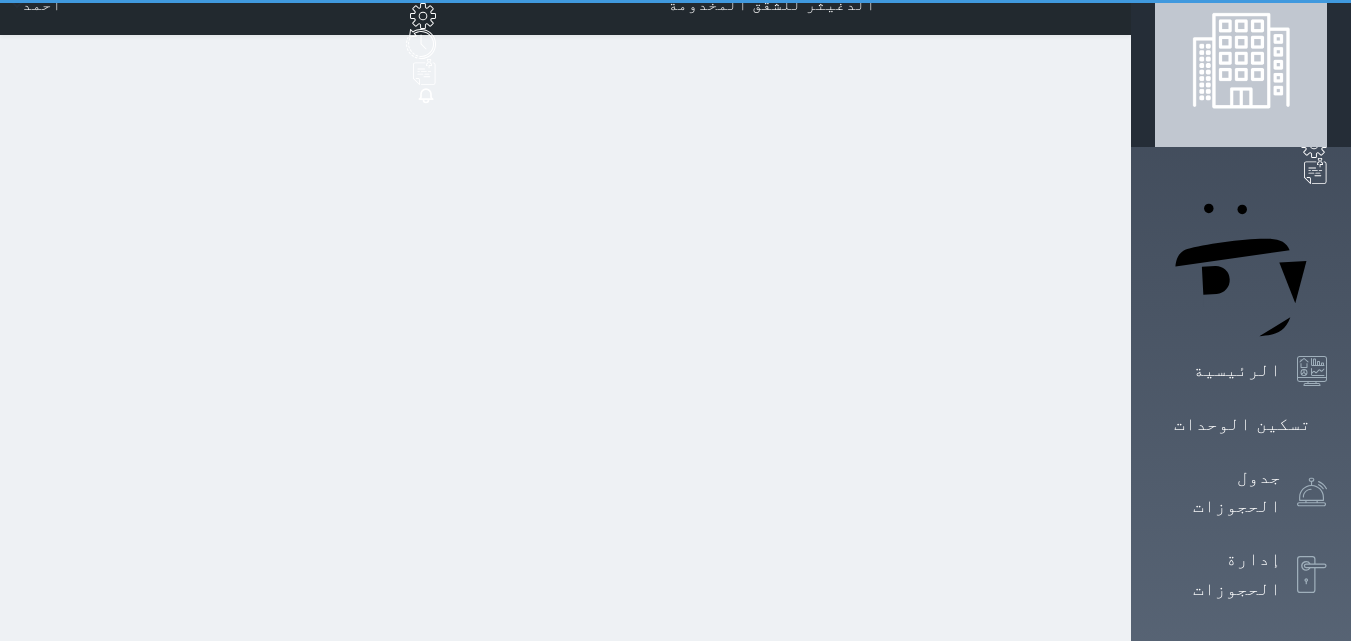 scroll, scrollTop: 0, scrollLeft: 0, axis: both 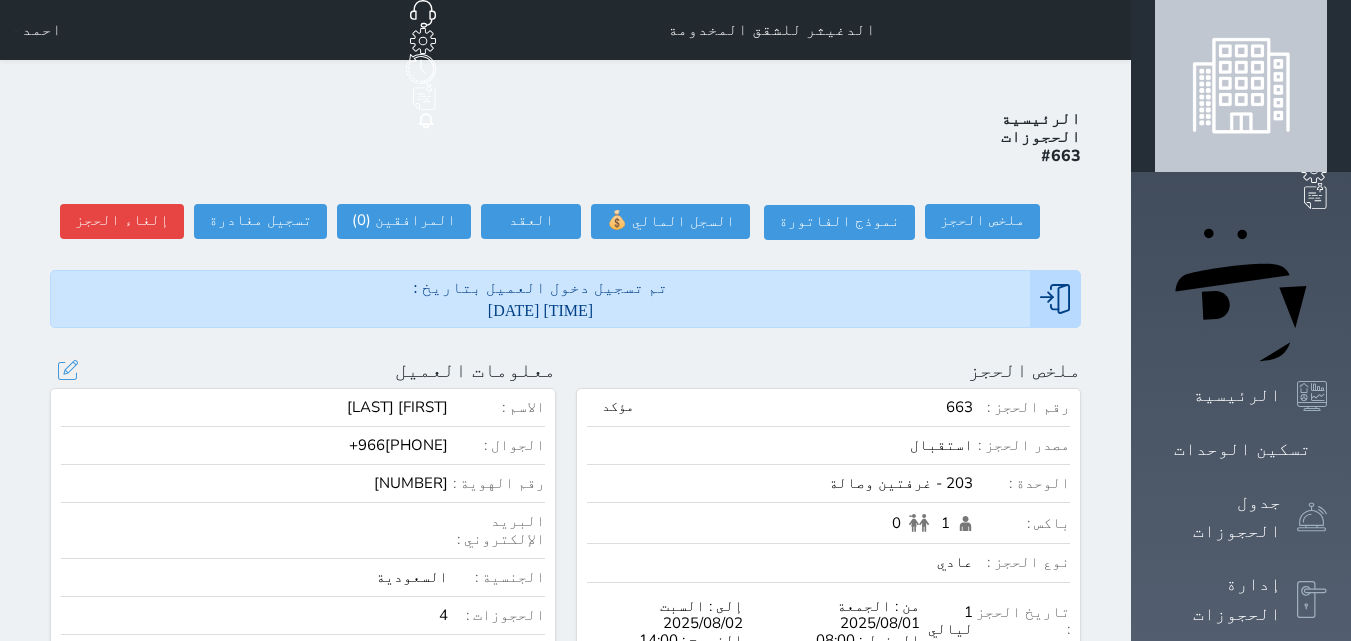 click on "[NUMBER]" at bounding box center [254, 483] 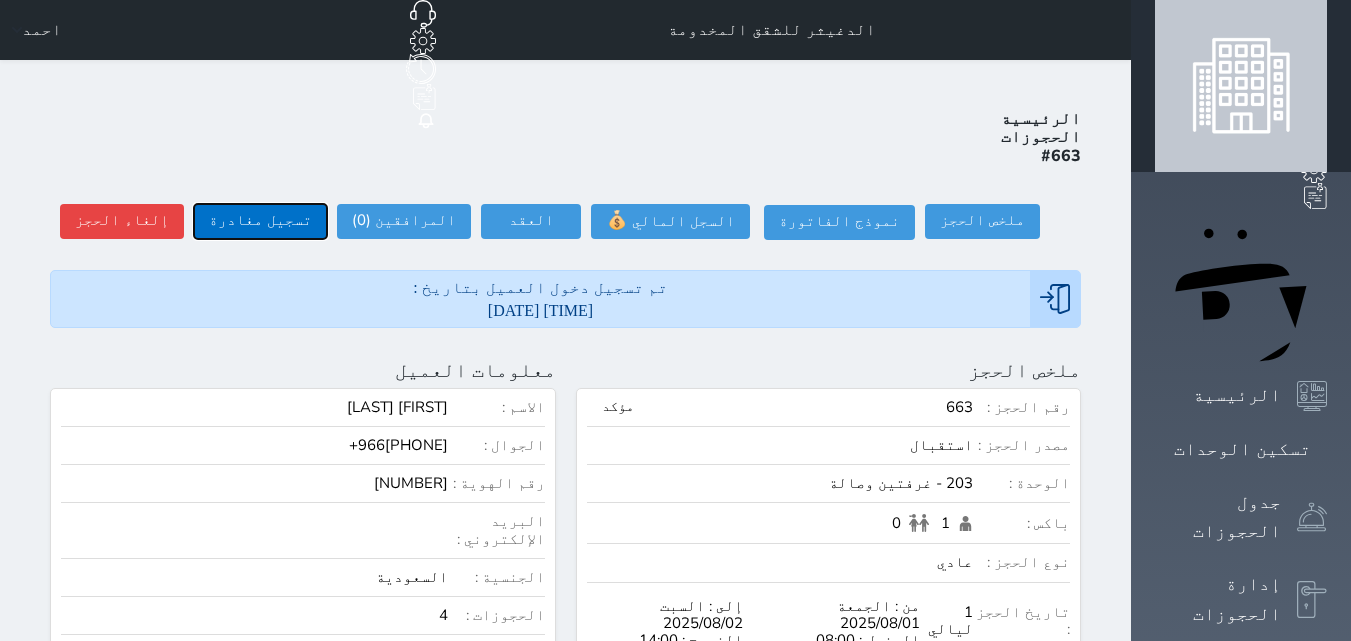 click on "تسجيل مغادرة" at bounding box center [260, 221] 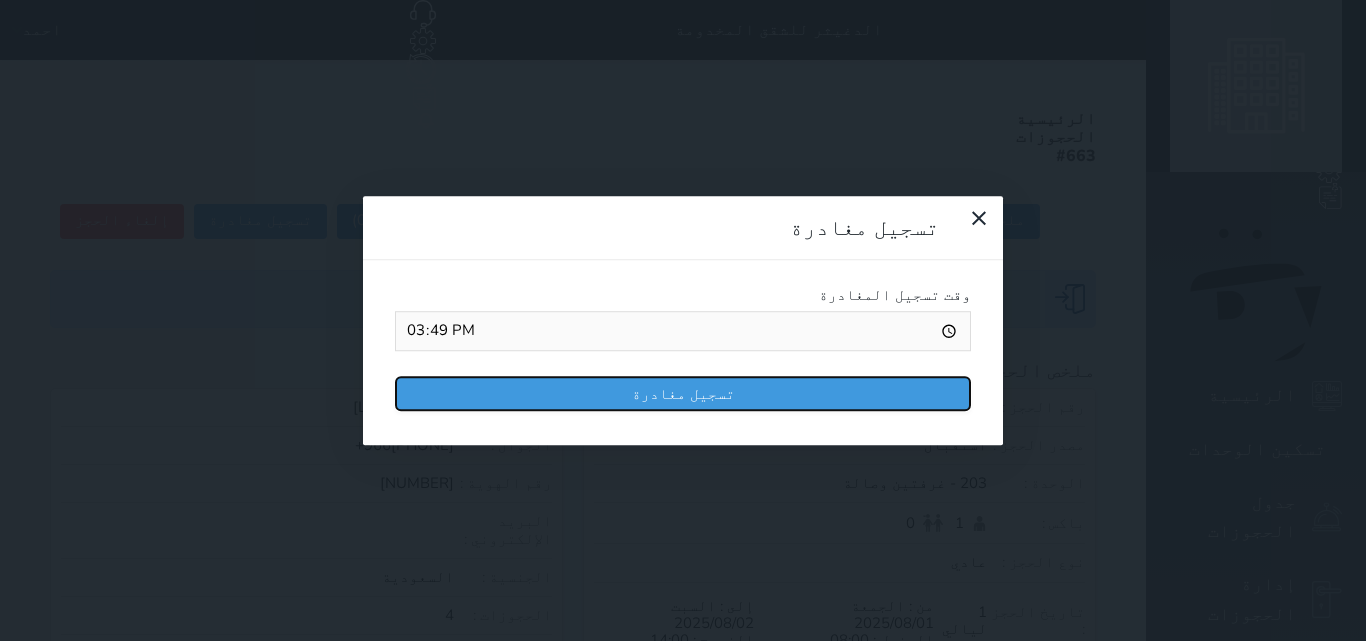 click on "تسجيل مغادرة" at bounding box center [683, 393] 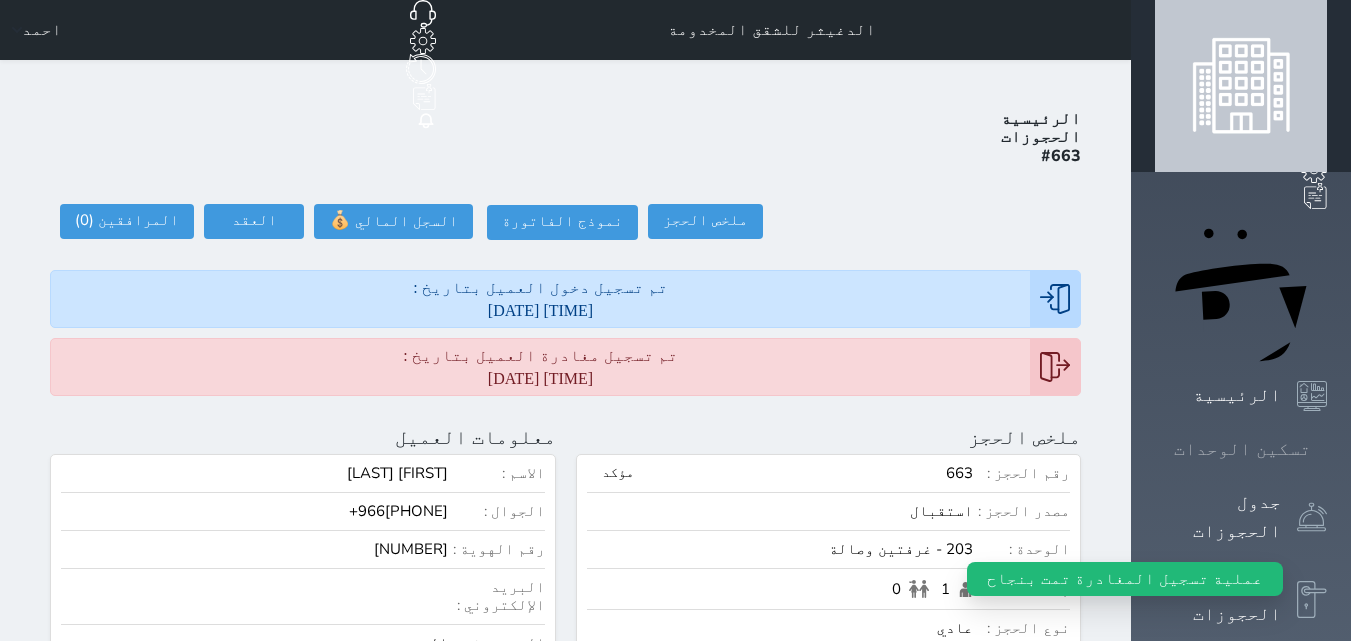 click on "تسكين الوحدات" at bounding box center [1242, 449] 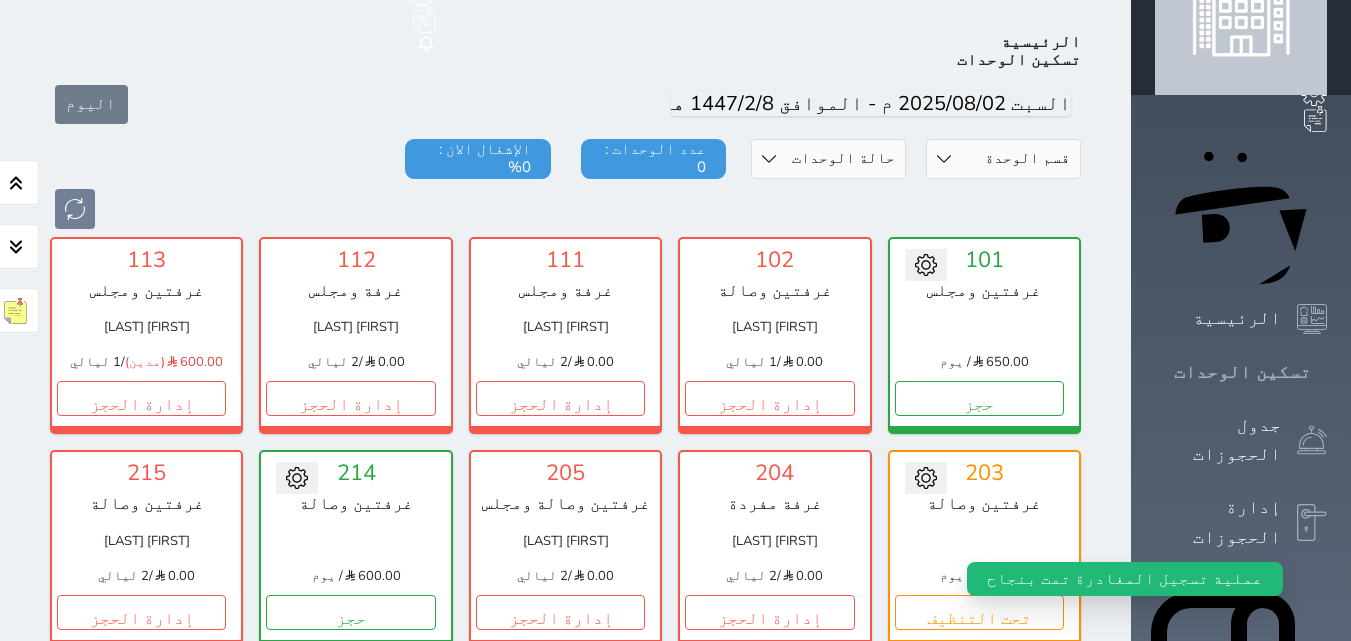 scroll, scrollTop: 78, scrollLeft: 0, axis: vertical 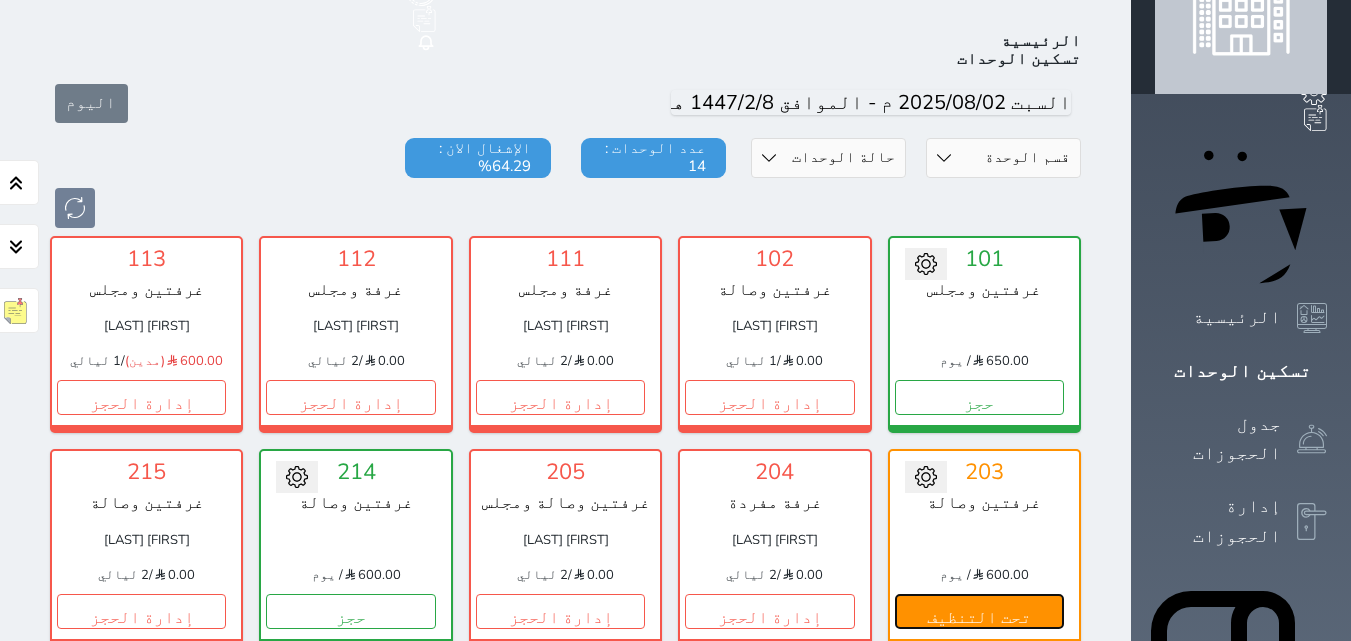click on "تحت التنظيف" at bounding box center [979, 611] 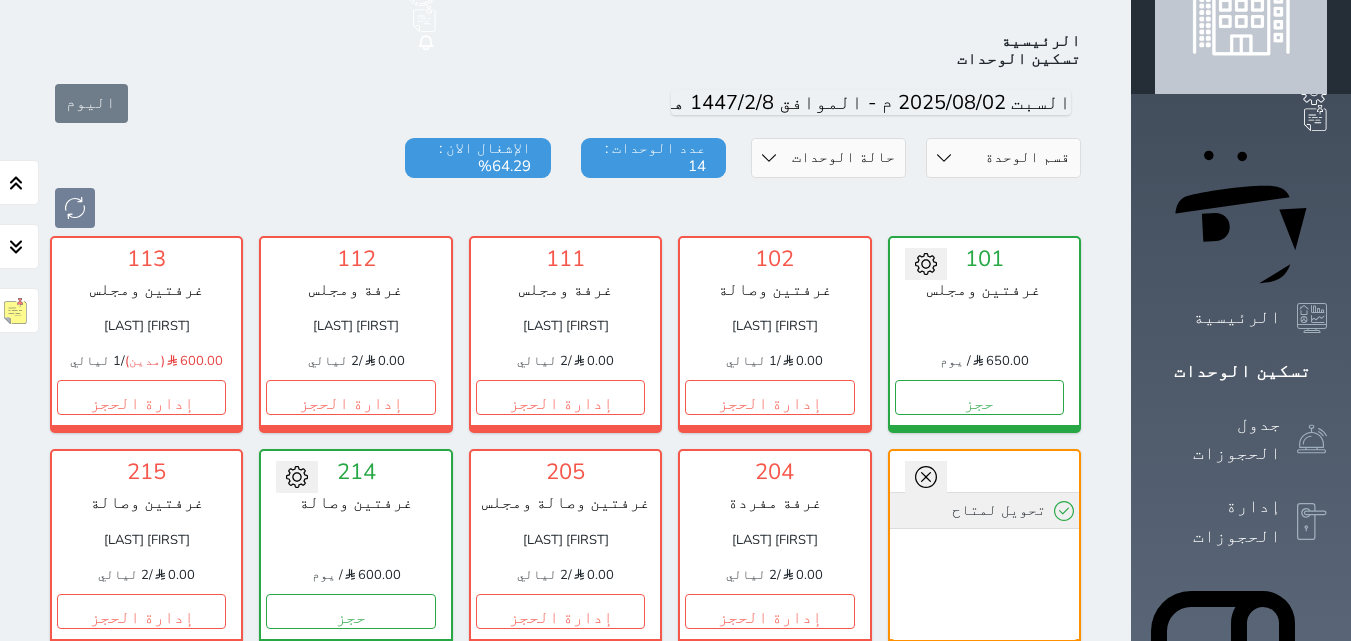 click on "تحويل لمتاح" at bounding box center [984, 510] 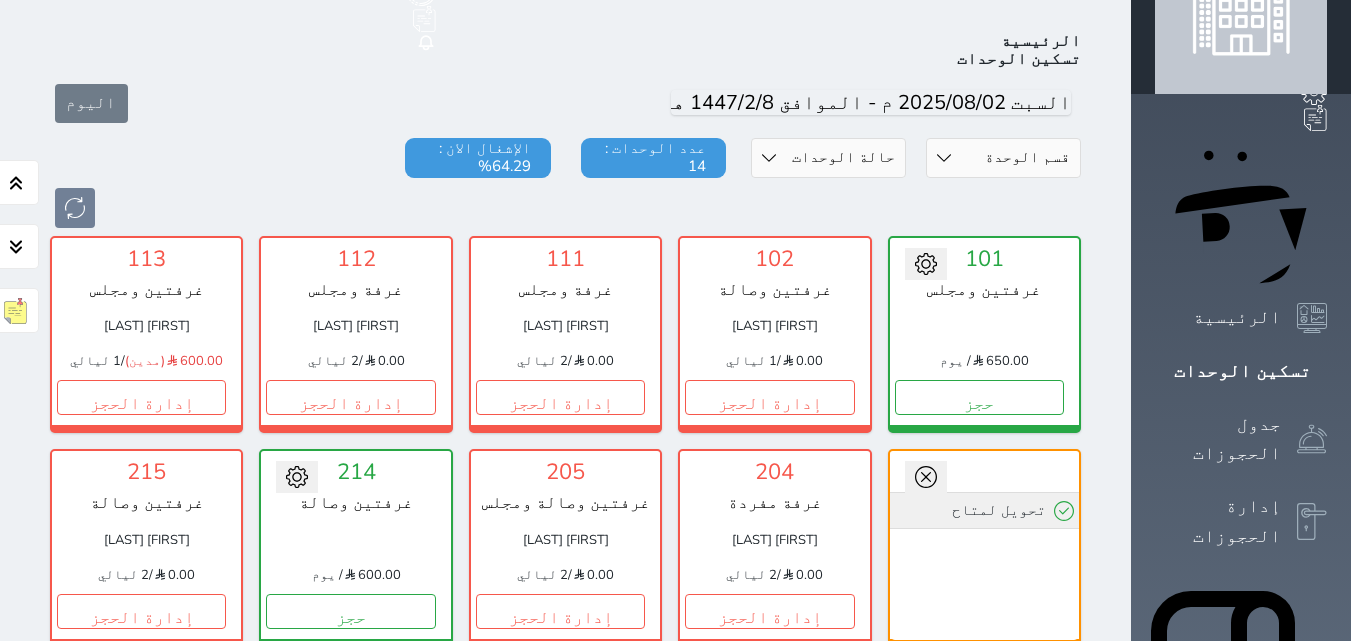 click on "تحويل لمتاح" at bounding box center [984, 510] 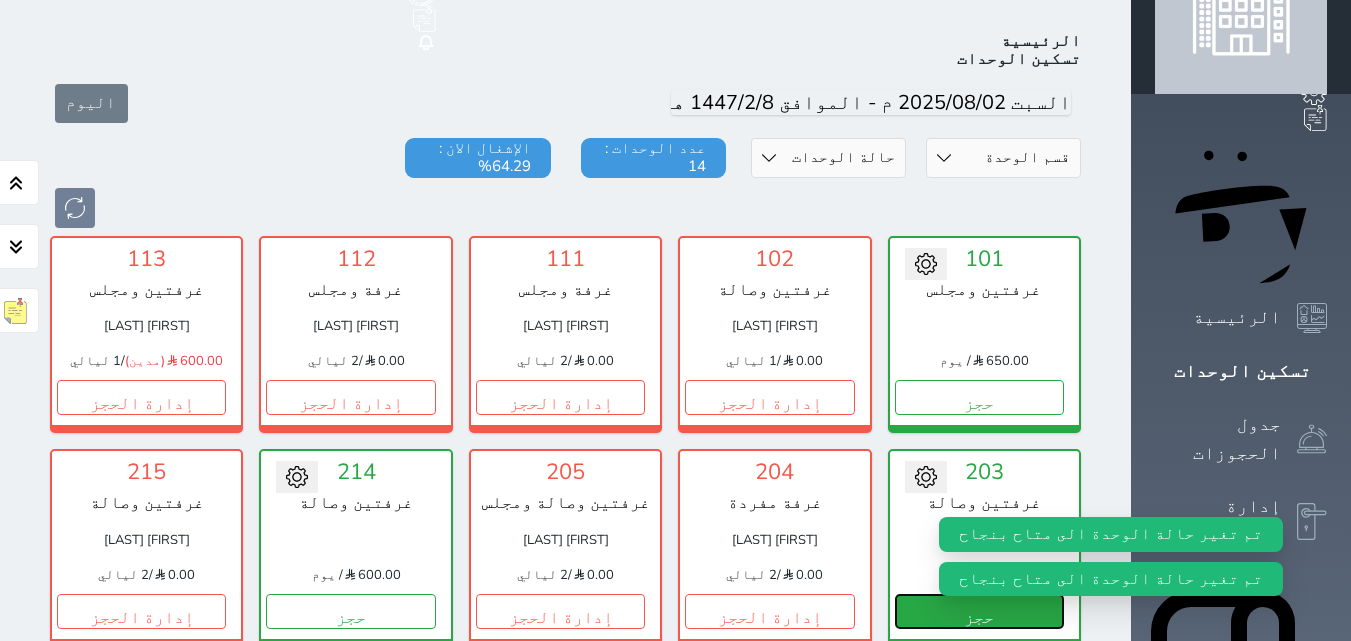 click on "حجز" at bounding box center [979, 611] 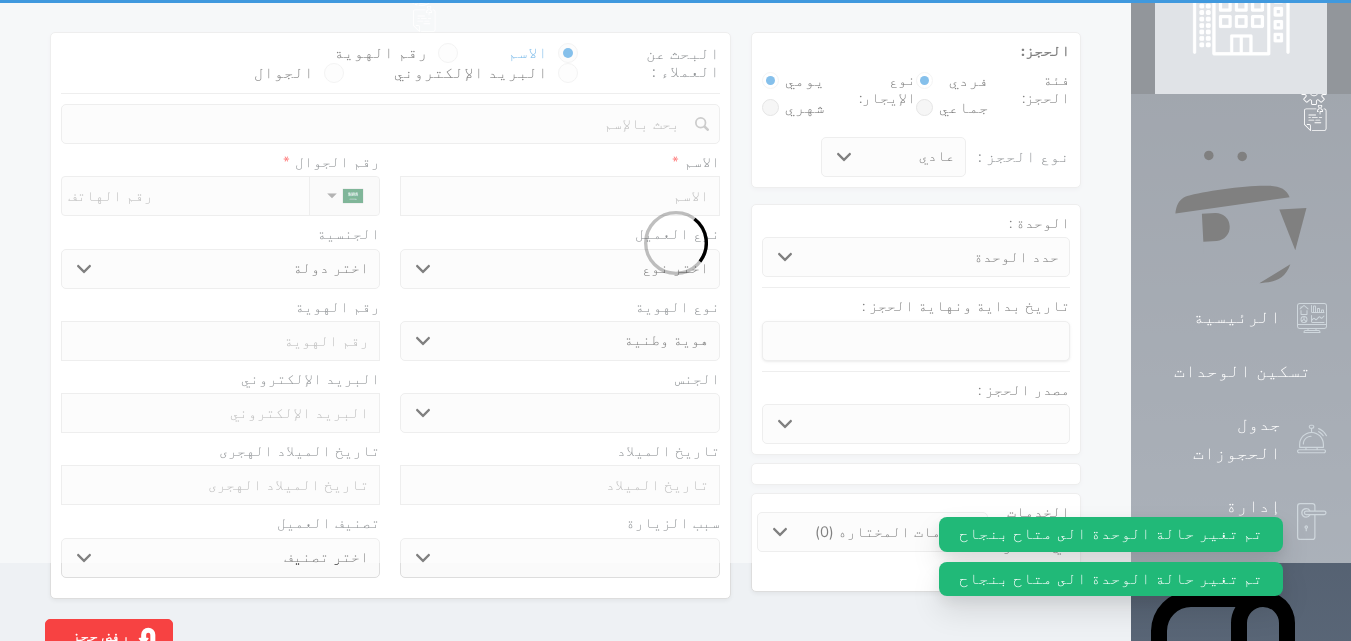 scroll, scrollTop: 0, scrollLeft: 0, axis: both 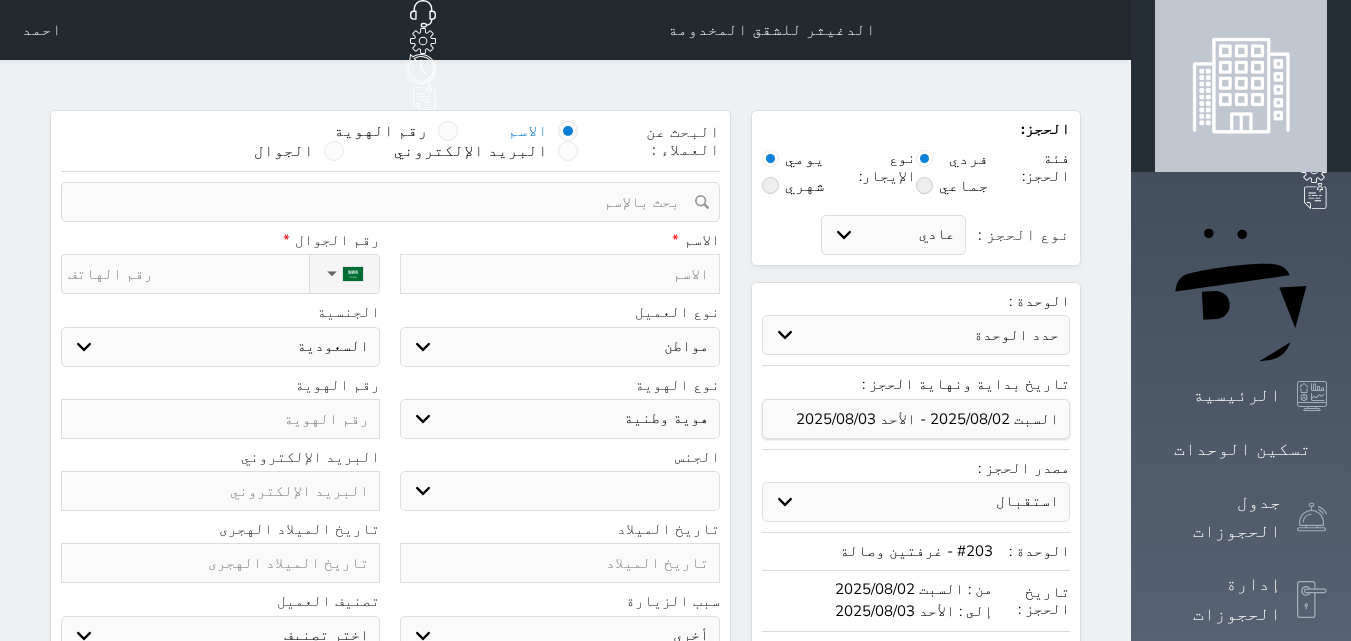 click at bounding box center [448, 131] 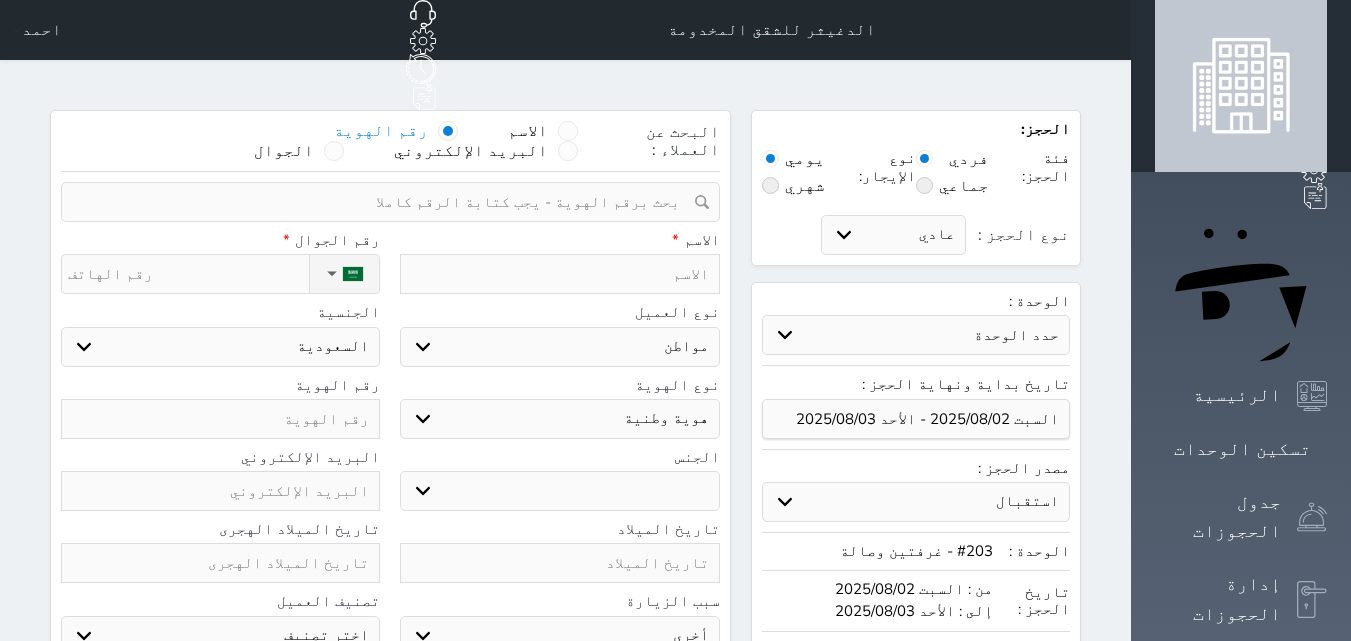 paste on "[NUMBER]" 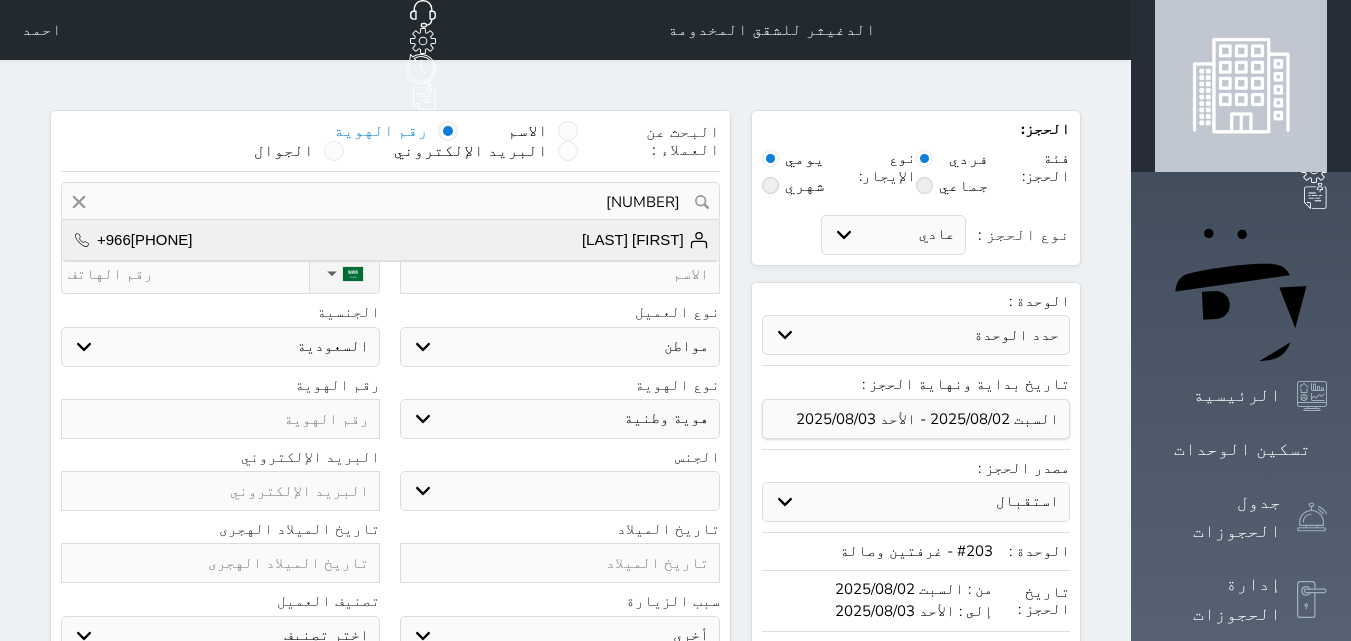 click on "[FIRST] [LAST]   +966[PHONE]" at bounding box center [390, 240] 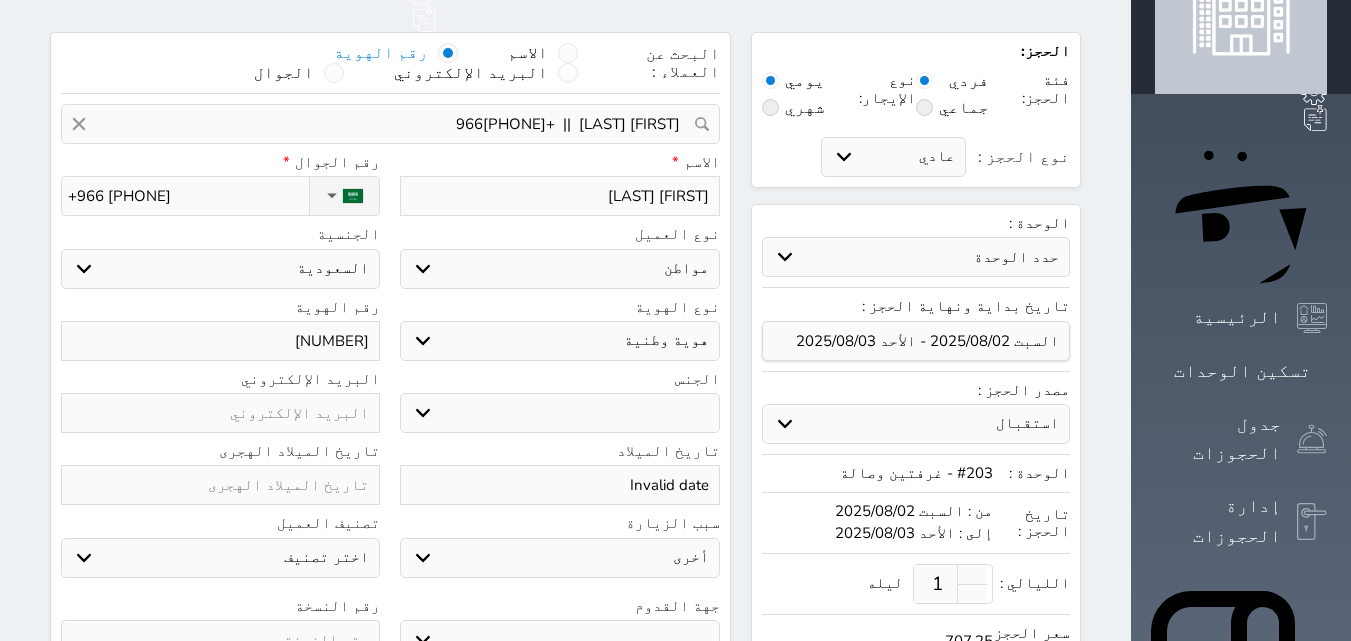 scroll, scrollTop: 586, scrollLeft: 0, axis: vertical 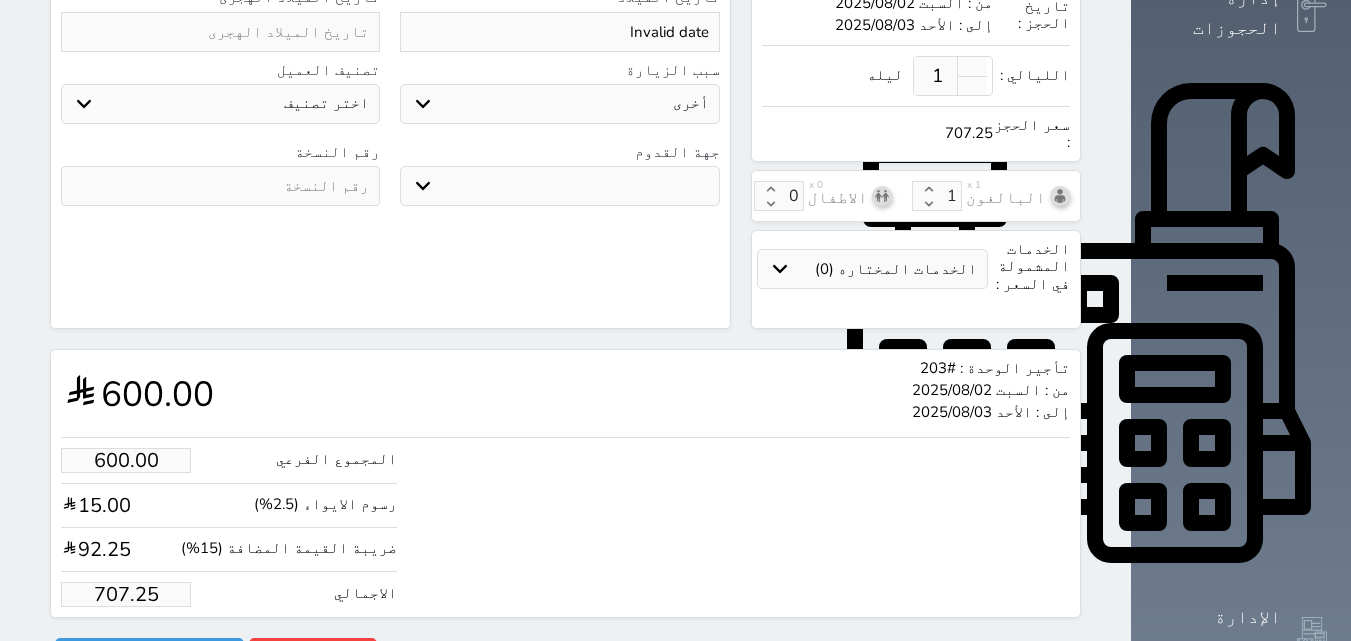 click on "707.25" at bounding box center (126, 594) 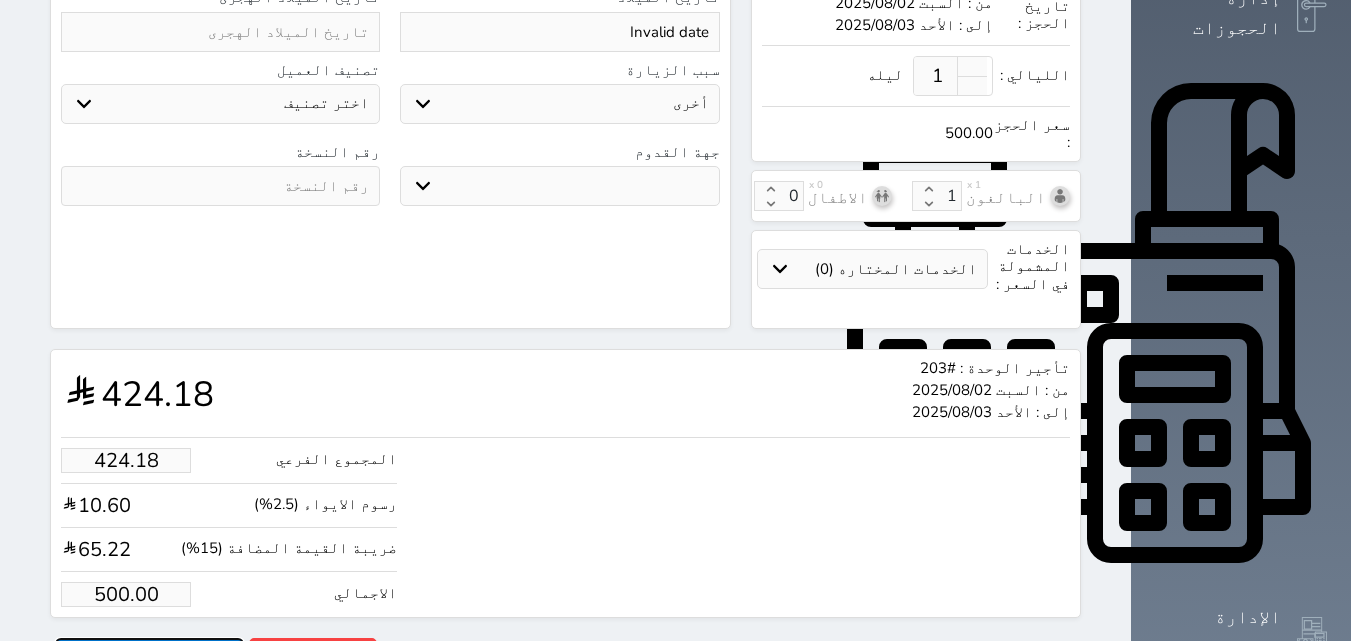 click on "حجز" at bounding box center [149, 655] 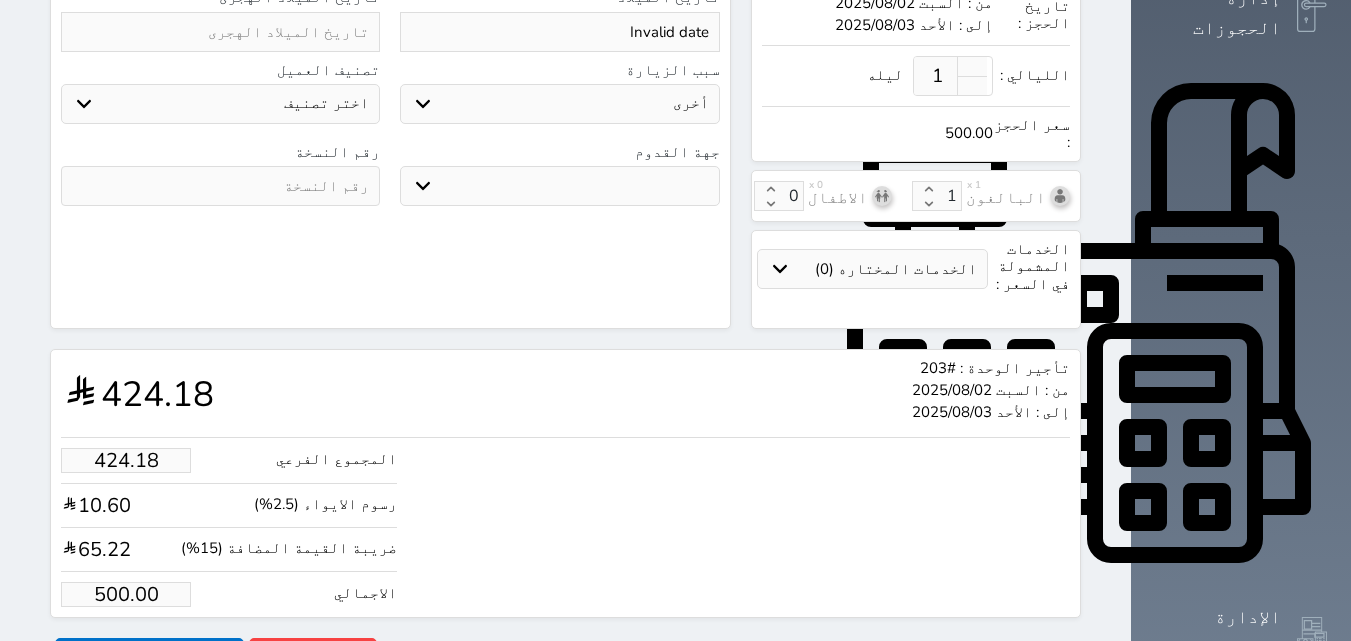 scroll, scrollTop: 545, scrollLeft: 0, axis: vertical 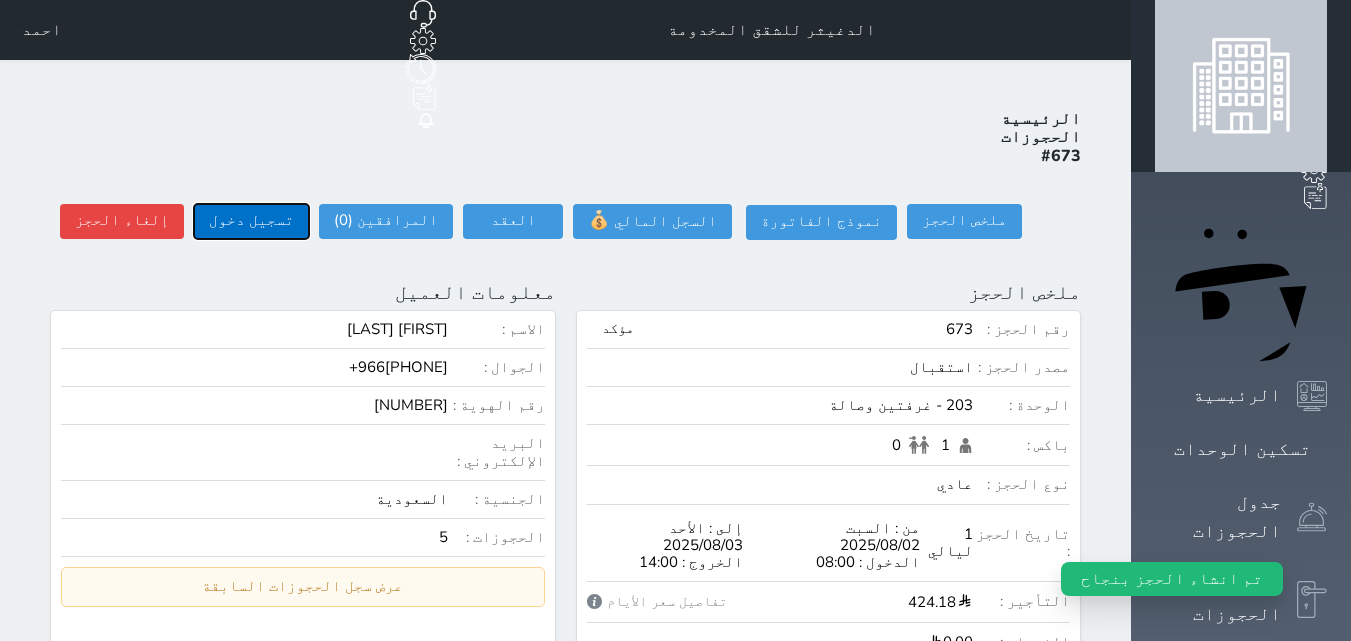 click on "تسجيل دخول" at bounding box center [251, 221] 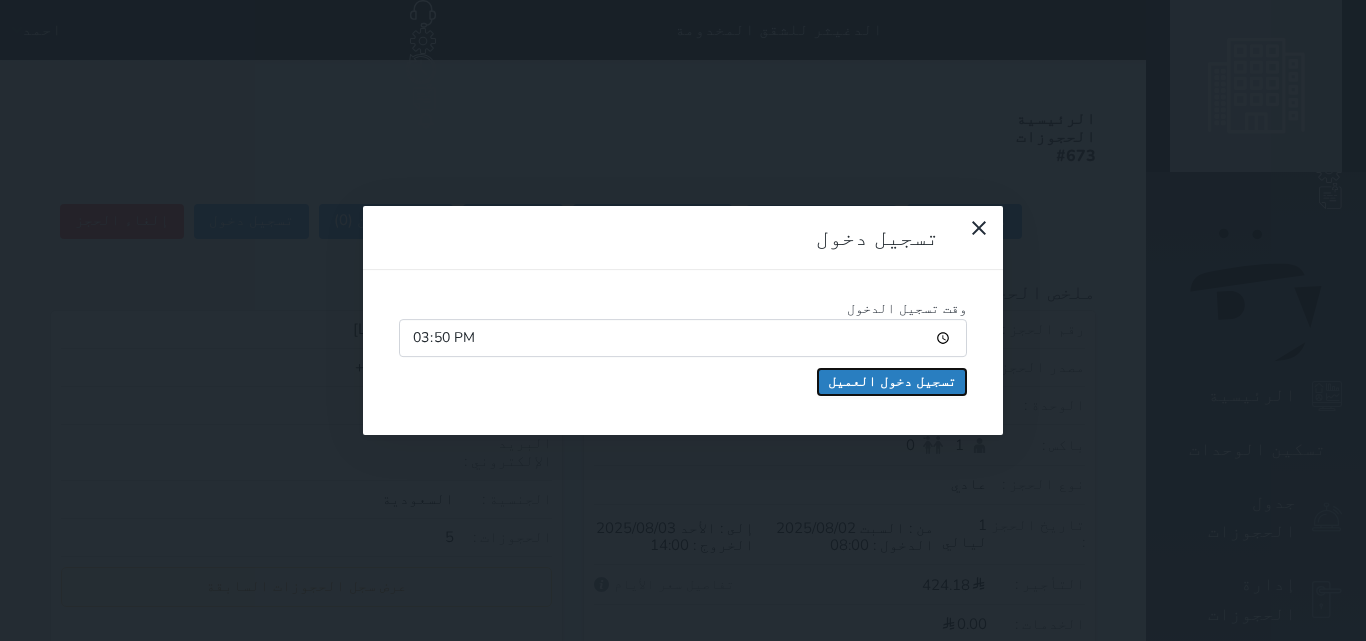 click on "تسجيل دخول العميل" at bounding box center (892, 382) 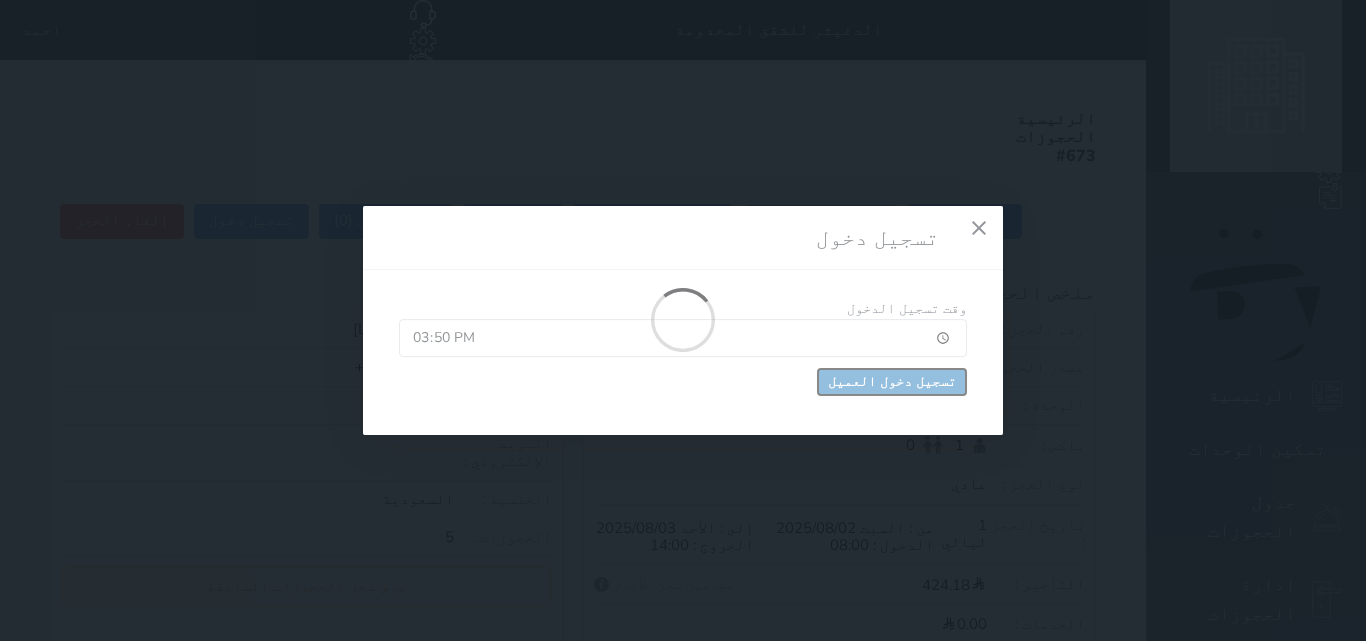 click on "تسجيل دخول العميل" at bounding box center (892, 382) 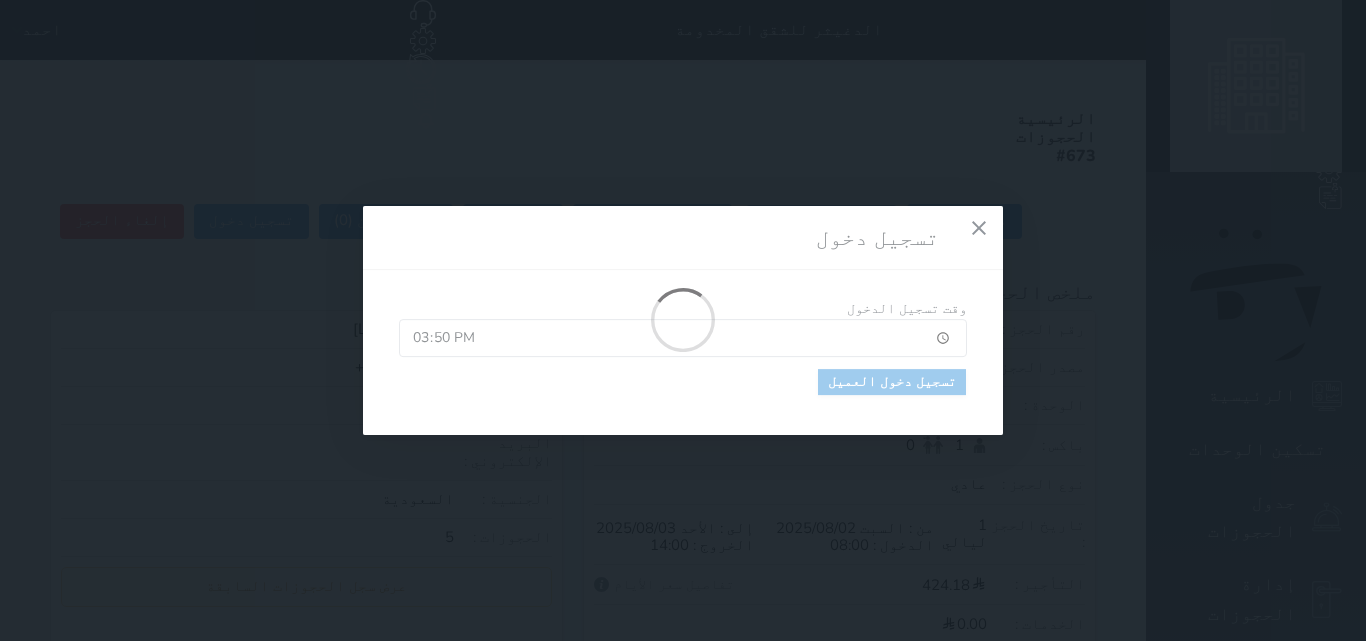 click at bounding box center (683, 321) 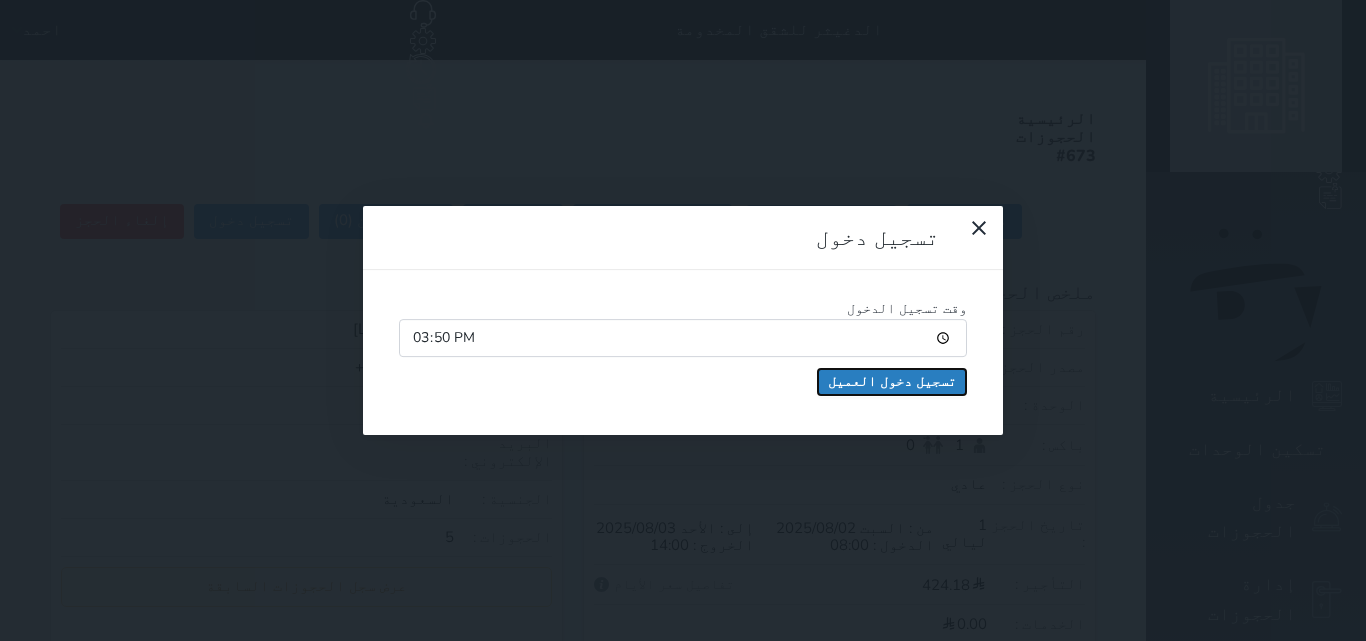 click on "تسجيل دخول العميل" at bounding box center (892, 382) 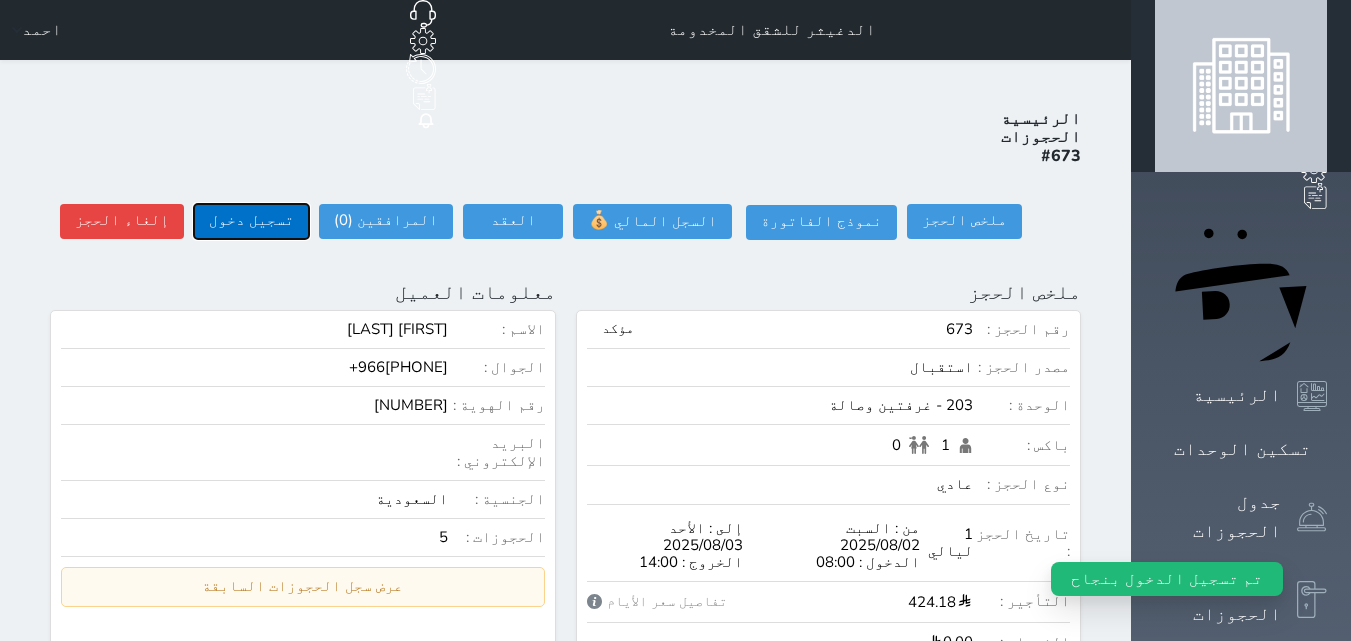 click on "تسجيل دخول" at bounding box center [251, 221] 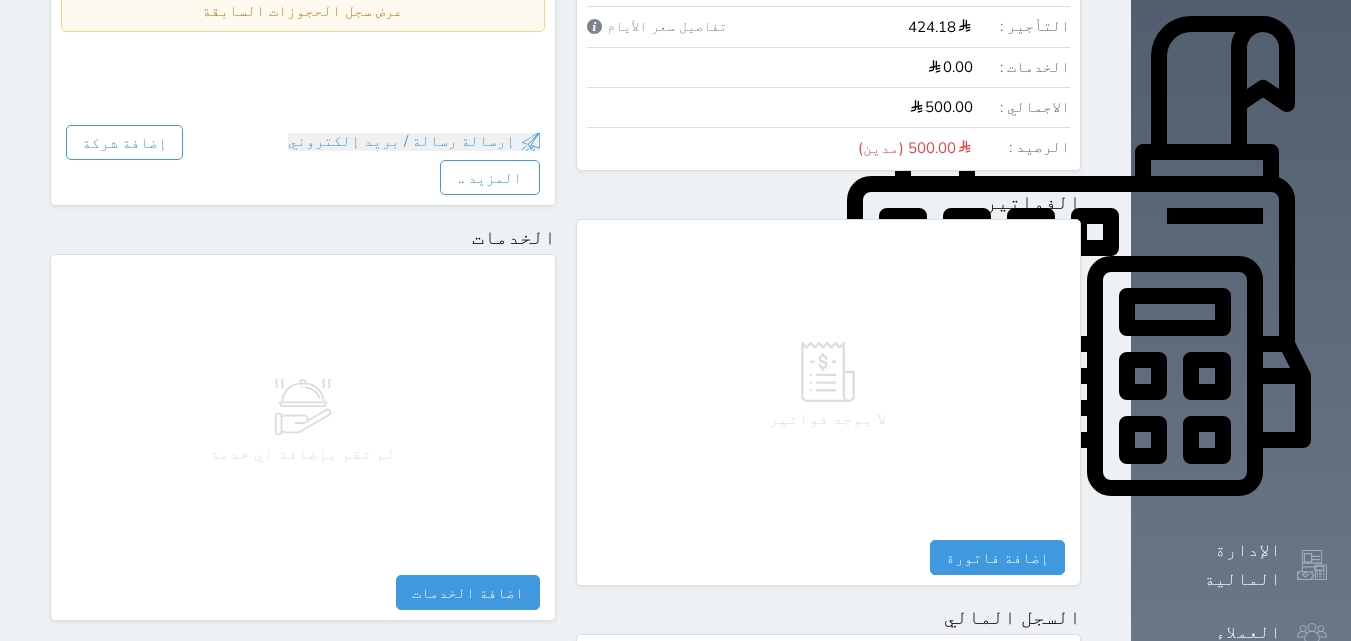 scroll, scrollTop: 1100, scrollLeft: 0, axis: vertical 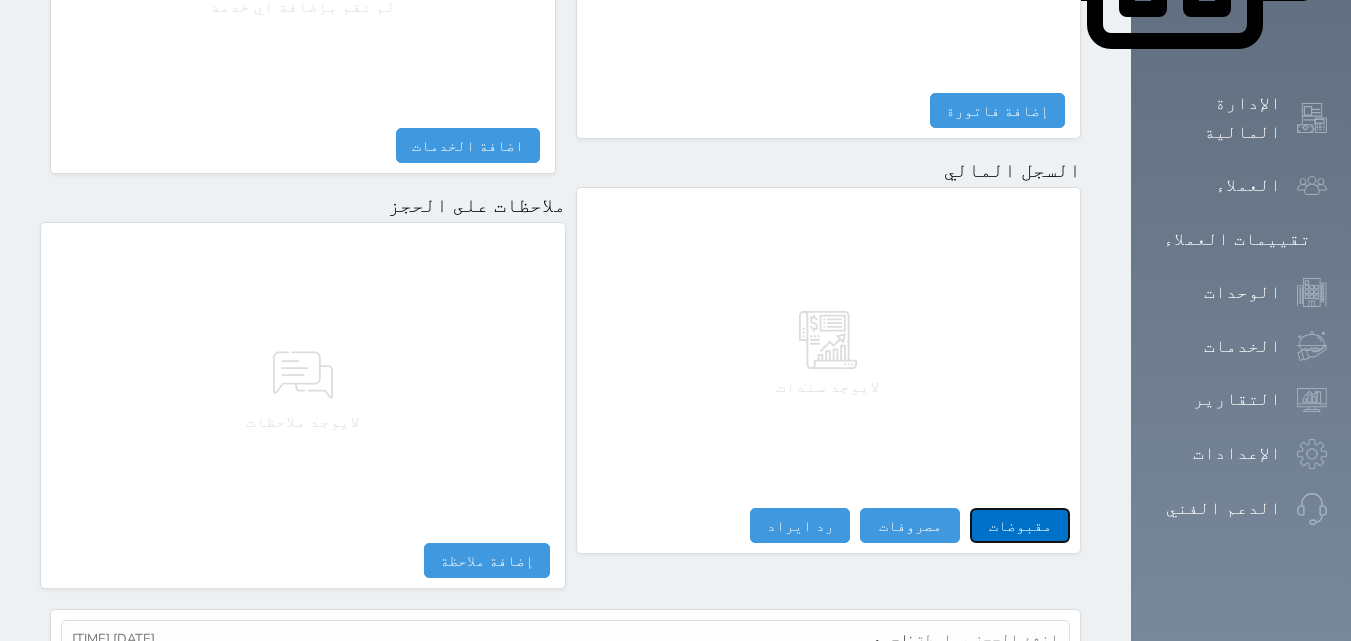 click on "مقبوضات" at bounding box center (1020, 525) 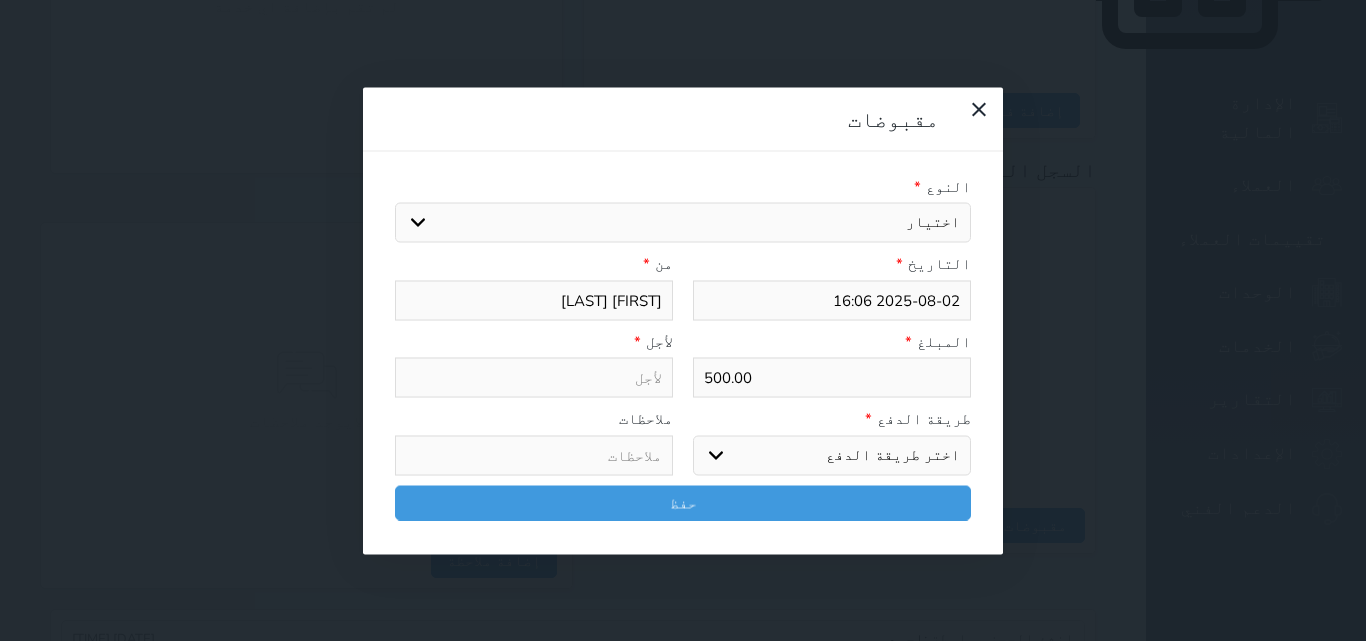 click on "اختيار" at bounding box center [683, 223] 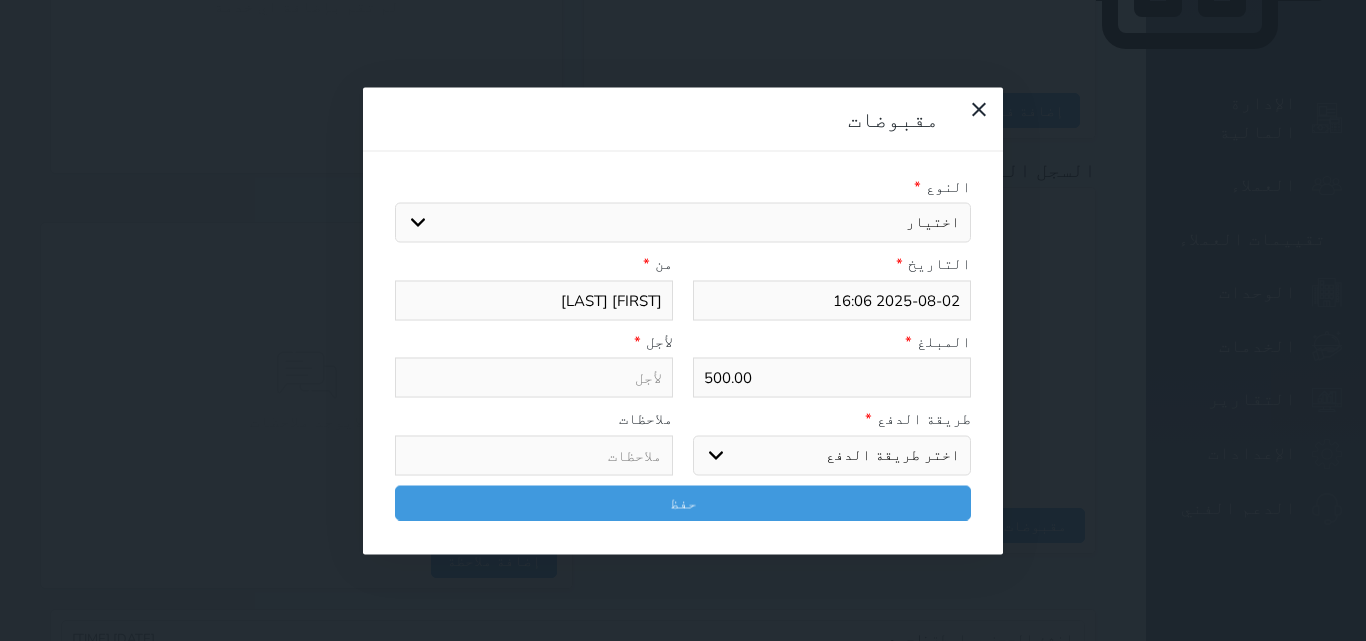 click on "اختيار   مقبوضات عامة قيمة إيجار فواتير تامين عربون لا ينطبق آخر مغسلة واي فاي - الإنترنت مواقف السيارات طعام الأغذية والمشروبات مشروبات المشروبات الباردة المشروبات الساخنة الإفطار غداء عشاء مخبز و كعك حمام سباحة الصالة الرياضية سبا و خدمات الجمال اختيار وإسقاط (خدمات النقل) ميني بار كابل - تلفزيون سرير إضافي تصفيف الشعر التسوق خدمات الجولات السياحية المنظمة خدمات الدليل السياحي" at bounding box center (683, 223) 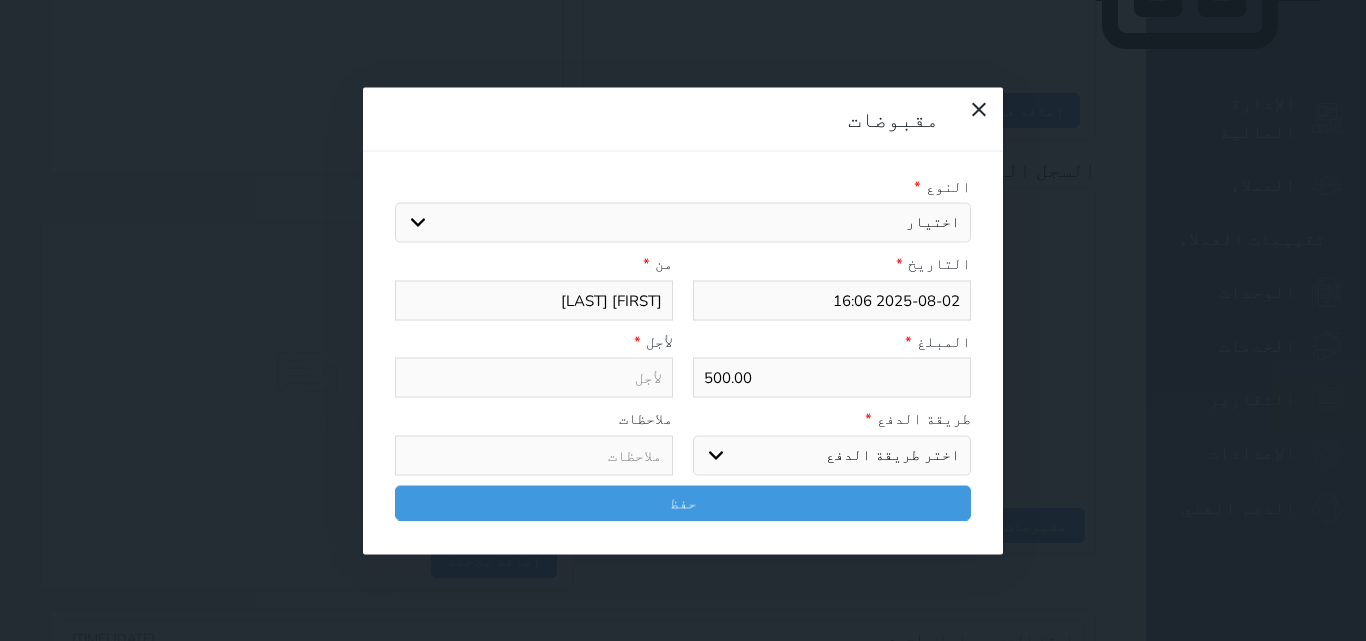 click on "اختر طريقة الدفع   دفع نقدى   تحويل بنكى   مدى   بطاقة ائتمان   آجل" at bounding box center [832, 455] 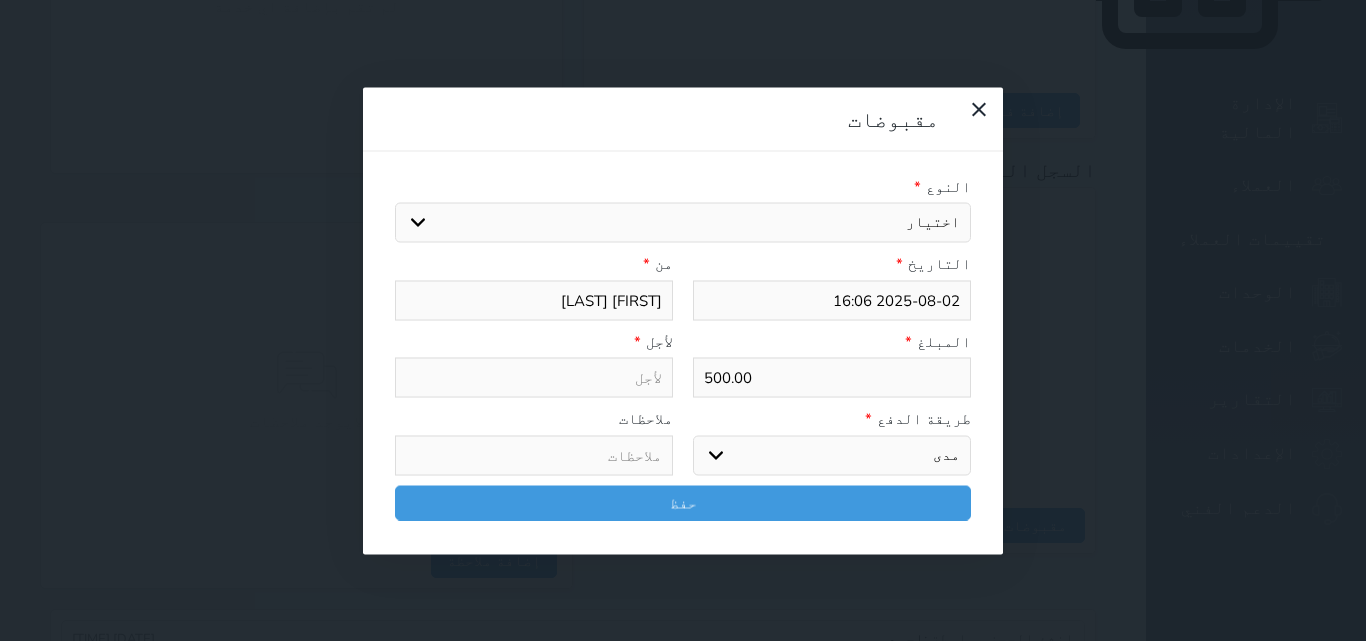 click on "اختر طريقة الدفع   دفع نقدى   تحويل بنكى   مدى   بطاقة ائتمان   آجل" at bounding box center (832, 455) 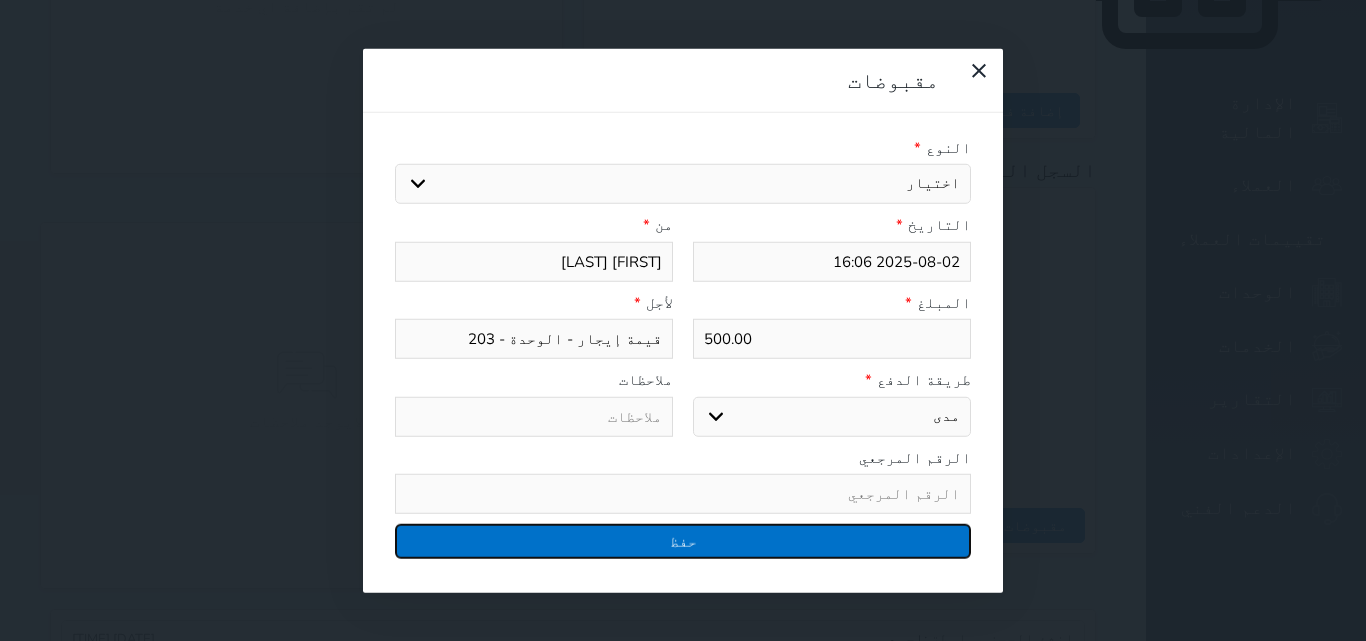 click on "حفظ" at bounding box center [683, 541] 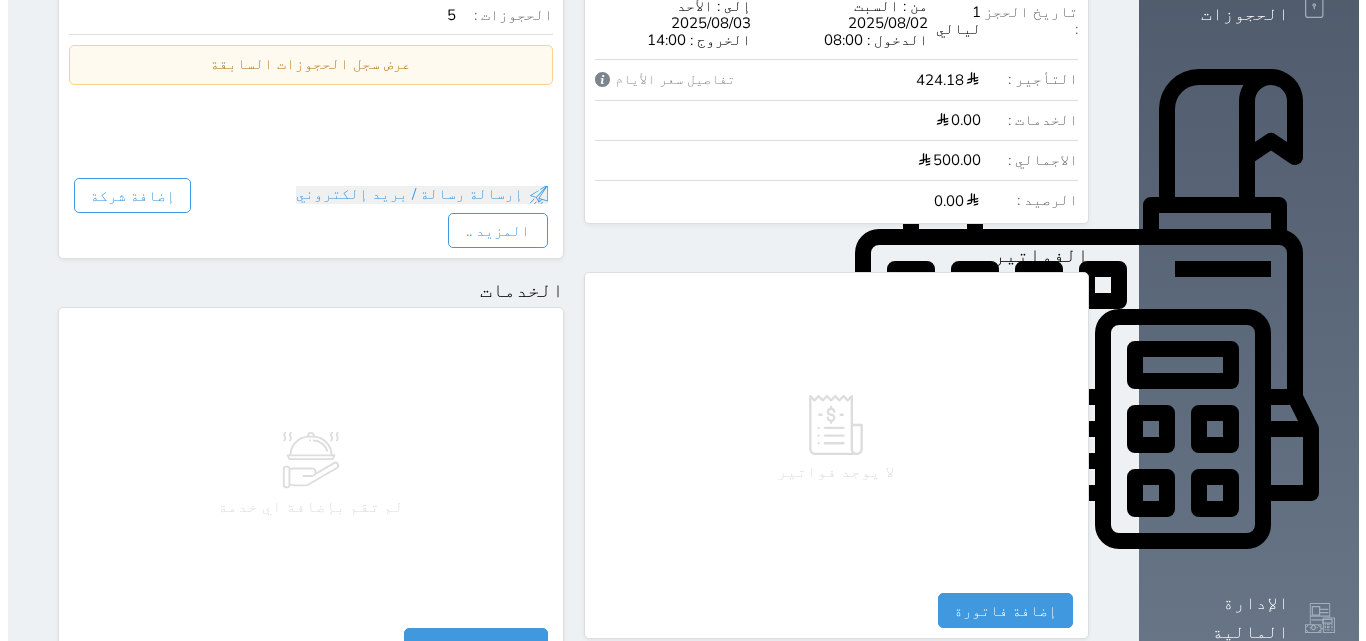 scroll, scrollTop: 0, scrollLeft: 0, axis: both 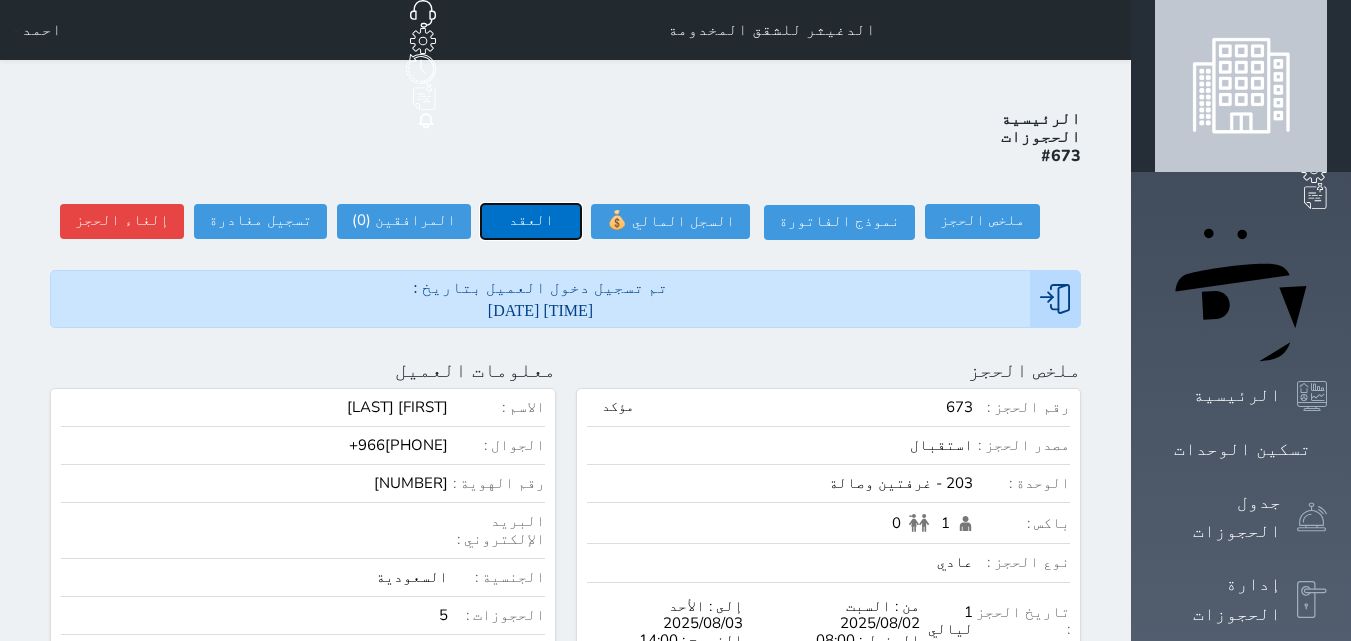 click on "العقد" at bounding box center [531, 221] 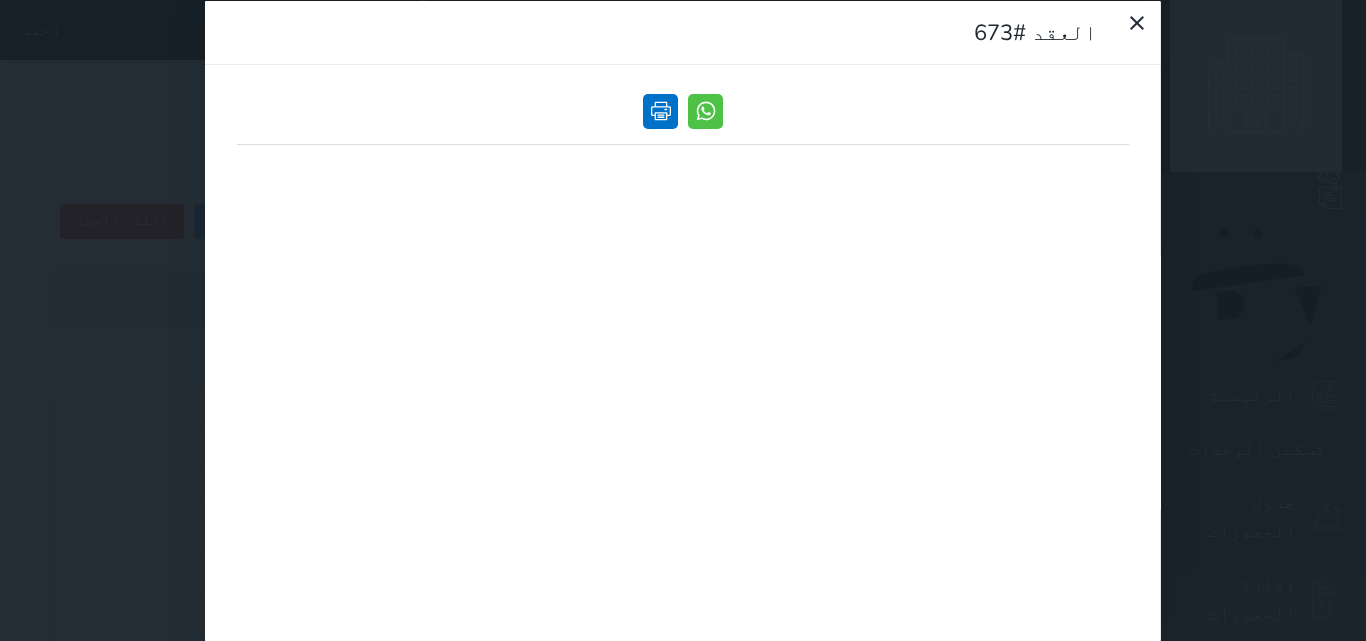click at bounding box center [660, 110] 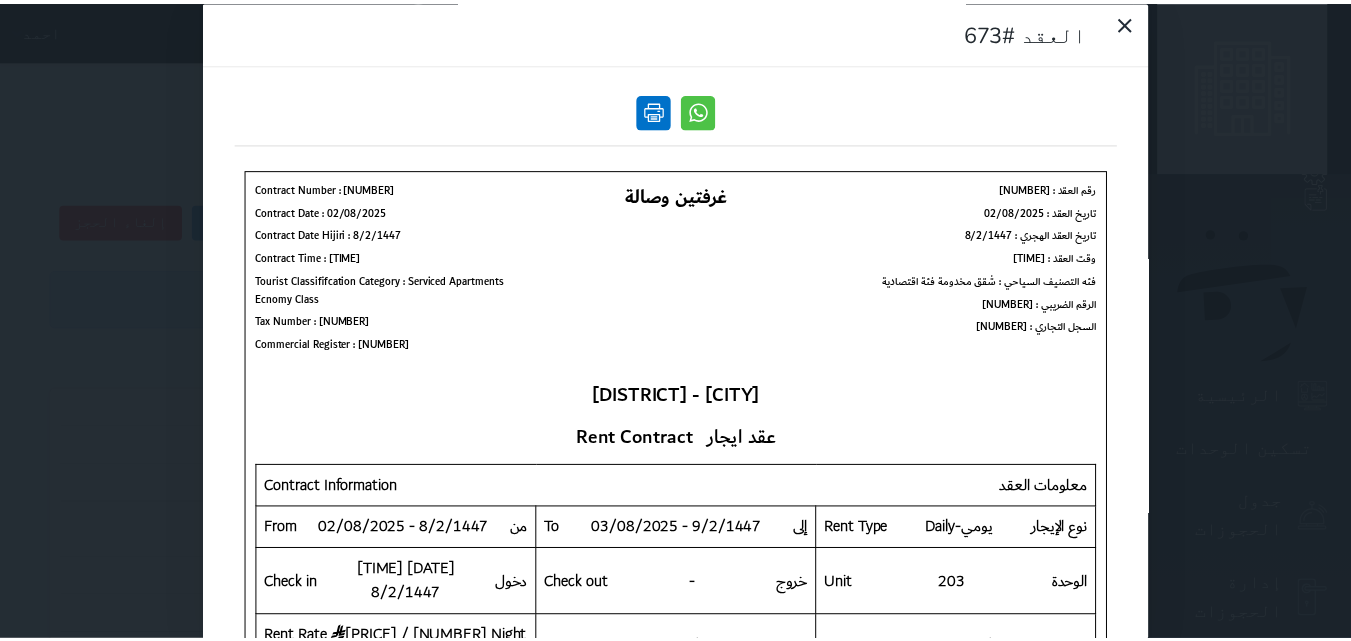 scroll, scrollTop: 0, scrollLeft: 0, axis: both 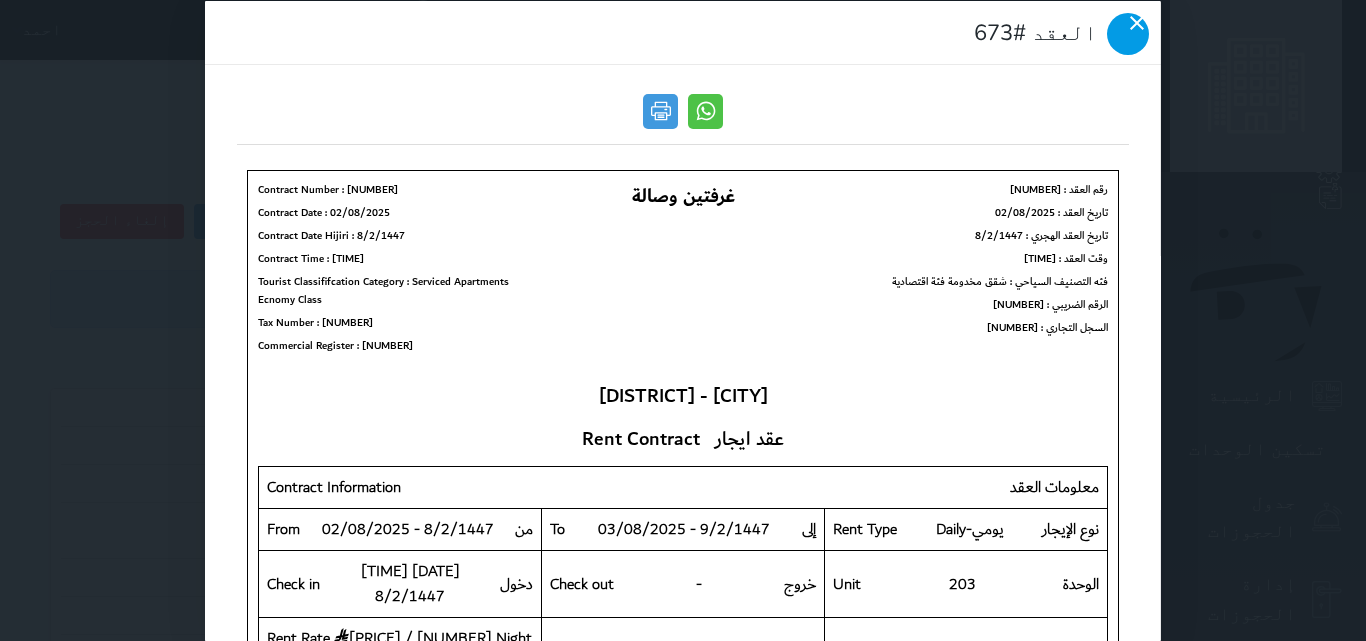 click 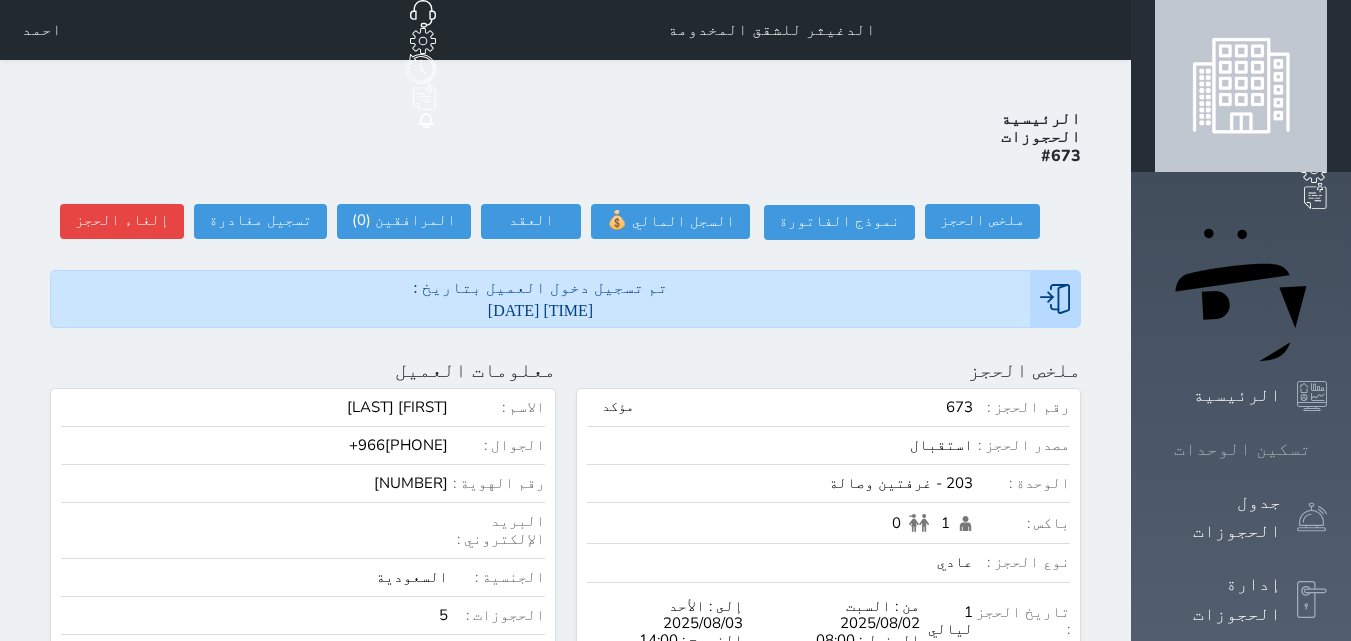 click on "تسكين الوحدات" at bounding box center [1242, 449] 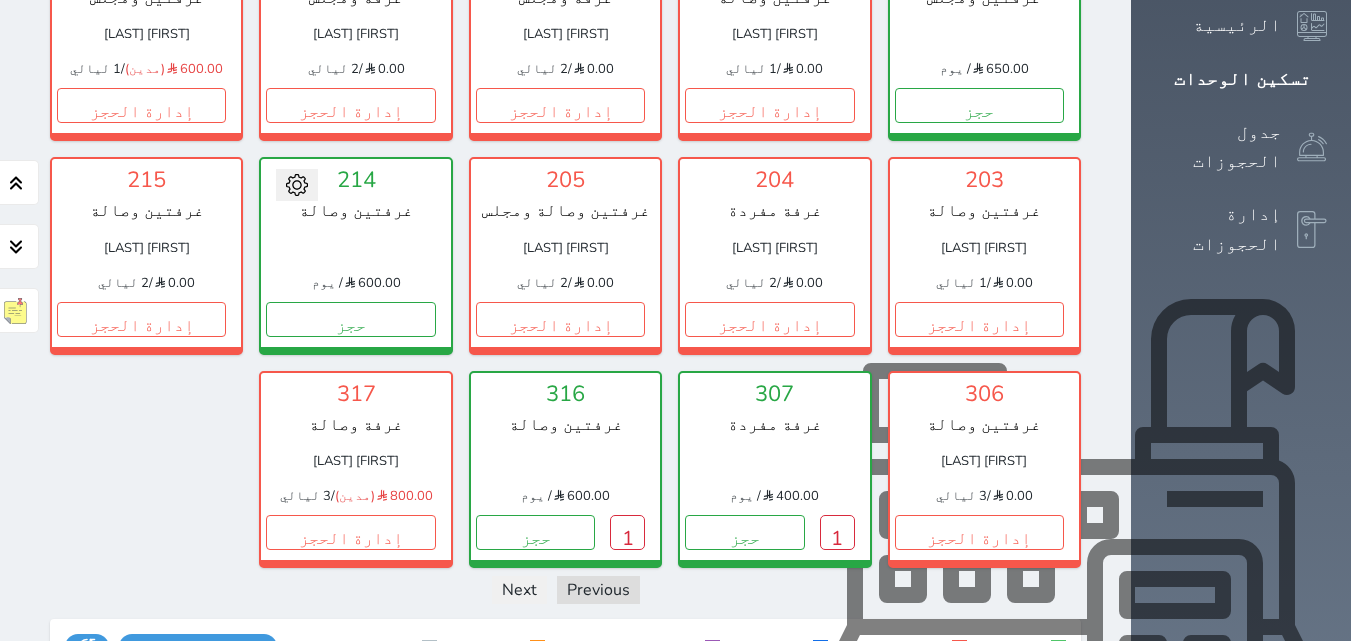 scroll, scrollTop: 378, scrollLeft: 0, axis: vertical 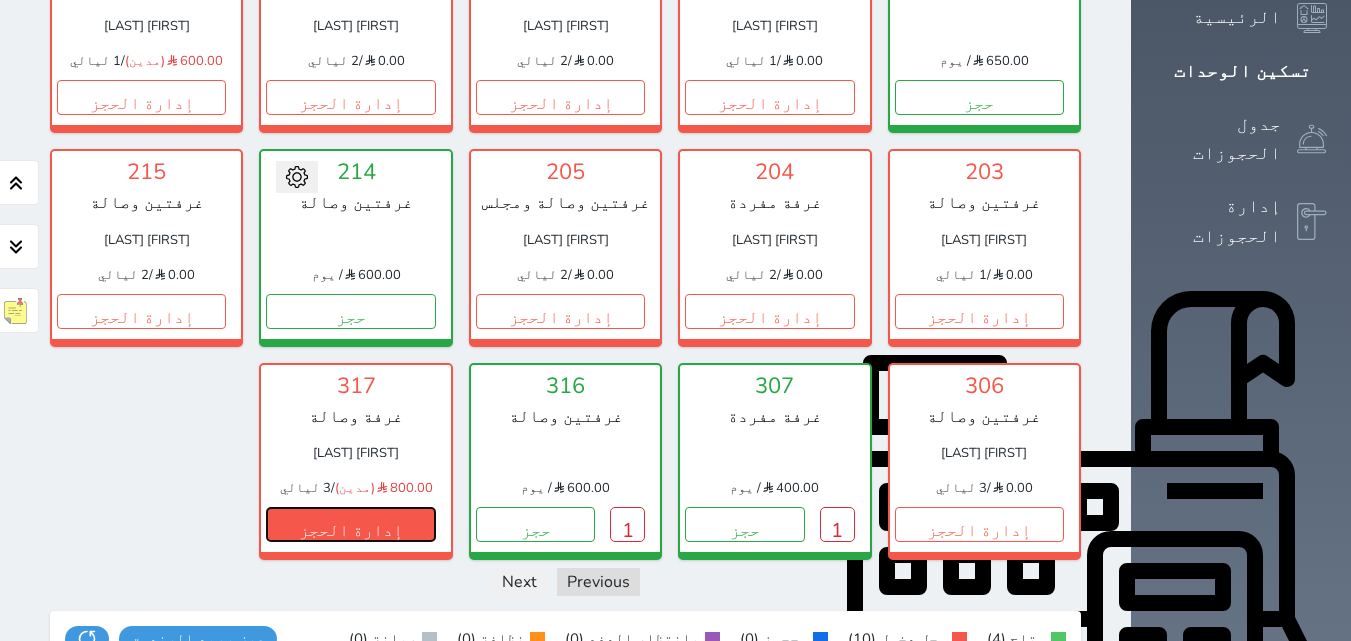 click on "إدارة الحجز" at bounding box center [350, 524] 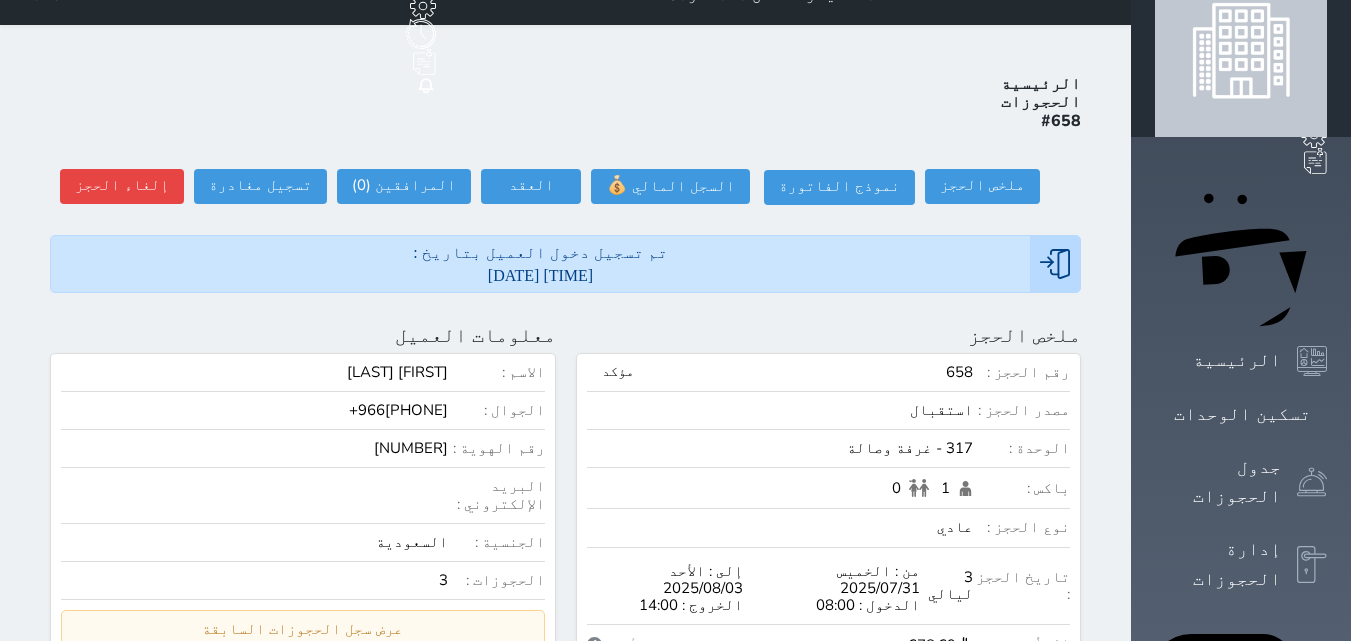 scroll, scrollTop: 0, scrollLeft: 0, axis: both 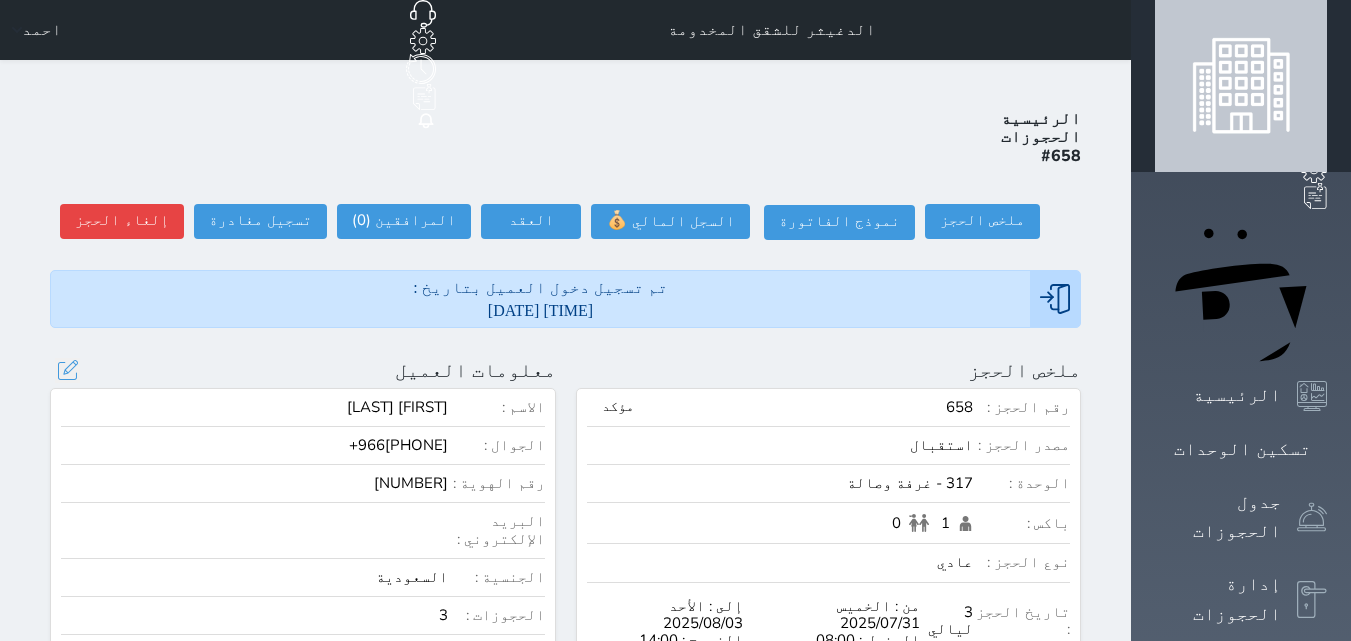 click on "[NUMBER]" at bounding box center (254, 483) 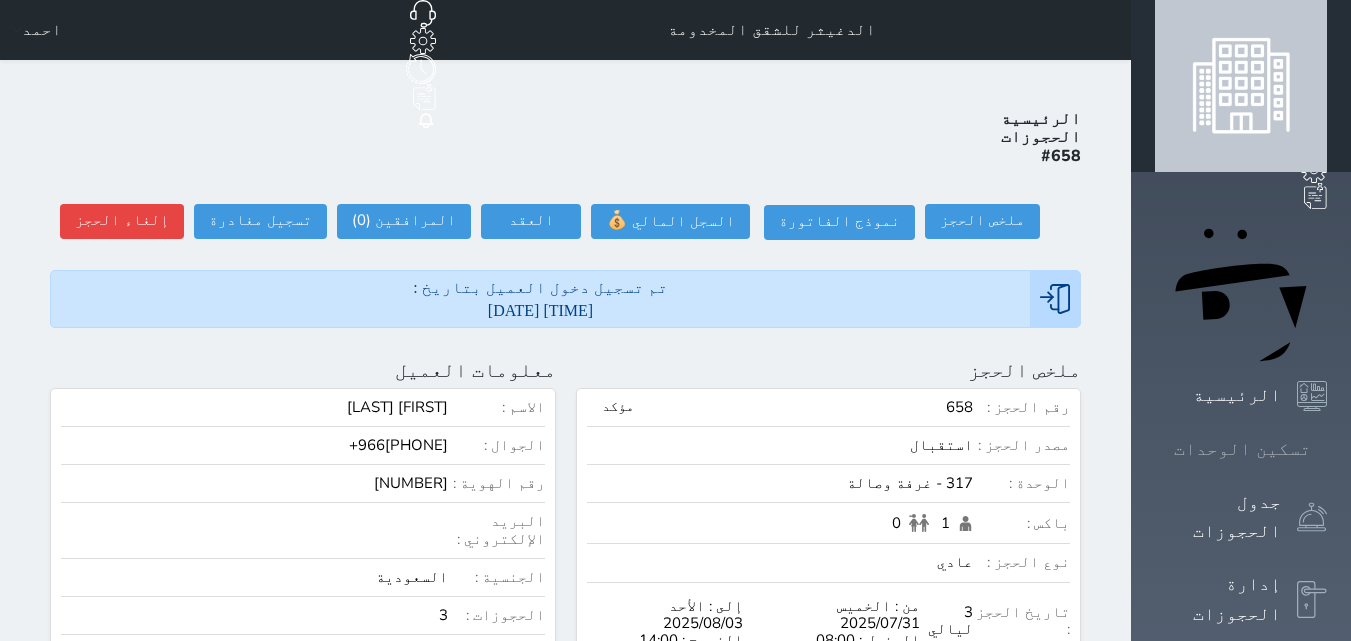 click 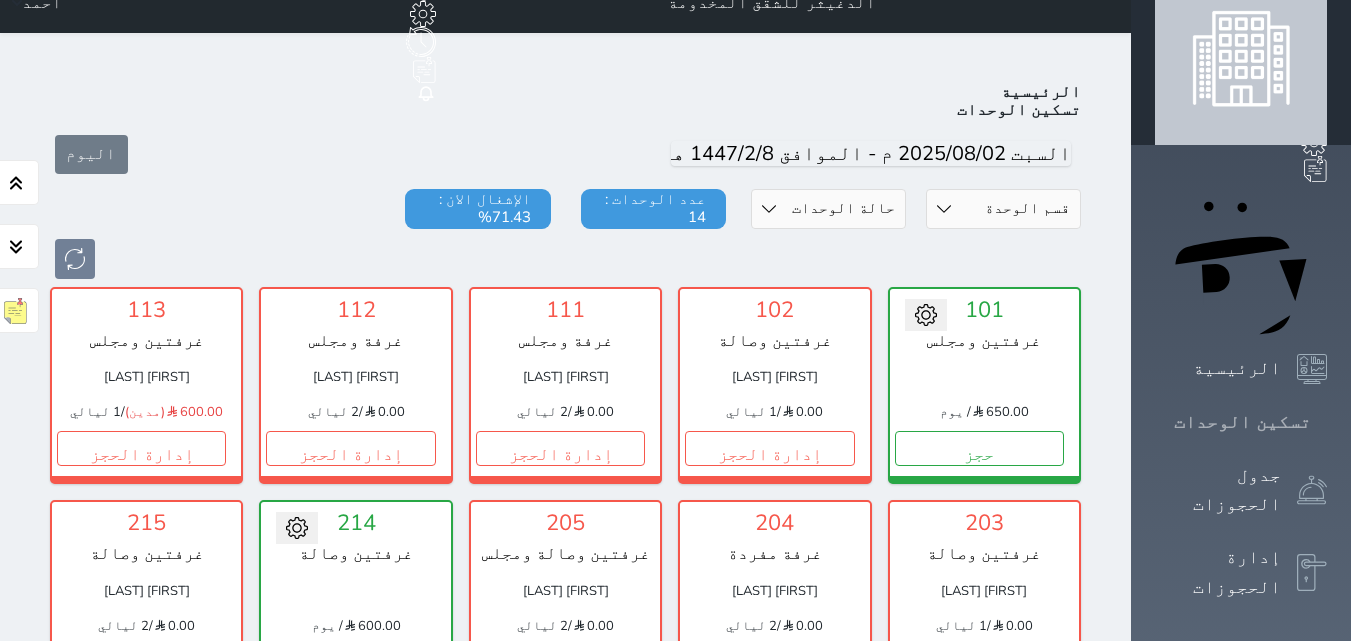 scroll, scrollTop: 0, scrollLeft: 0, axis: both 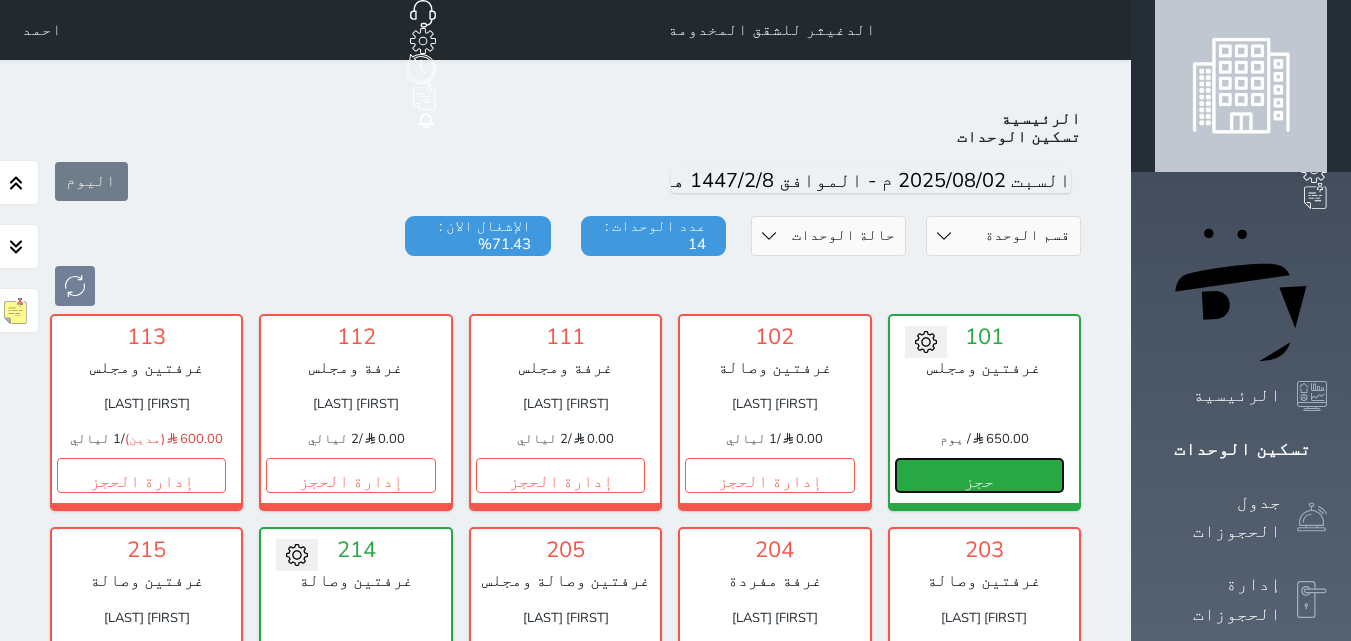click on "حجز" at bounding box center [979, 475] 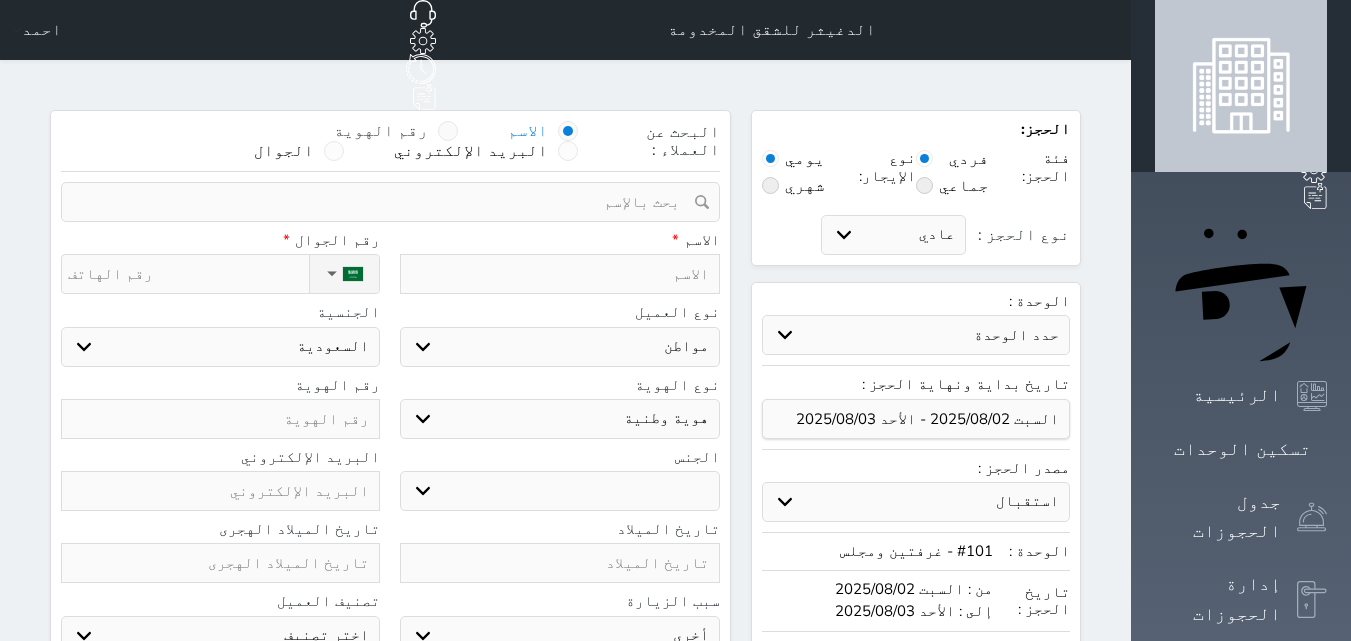 click at bounding box center (448, 131) 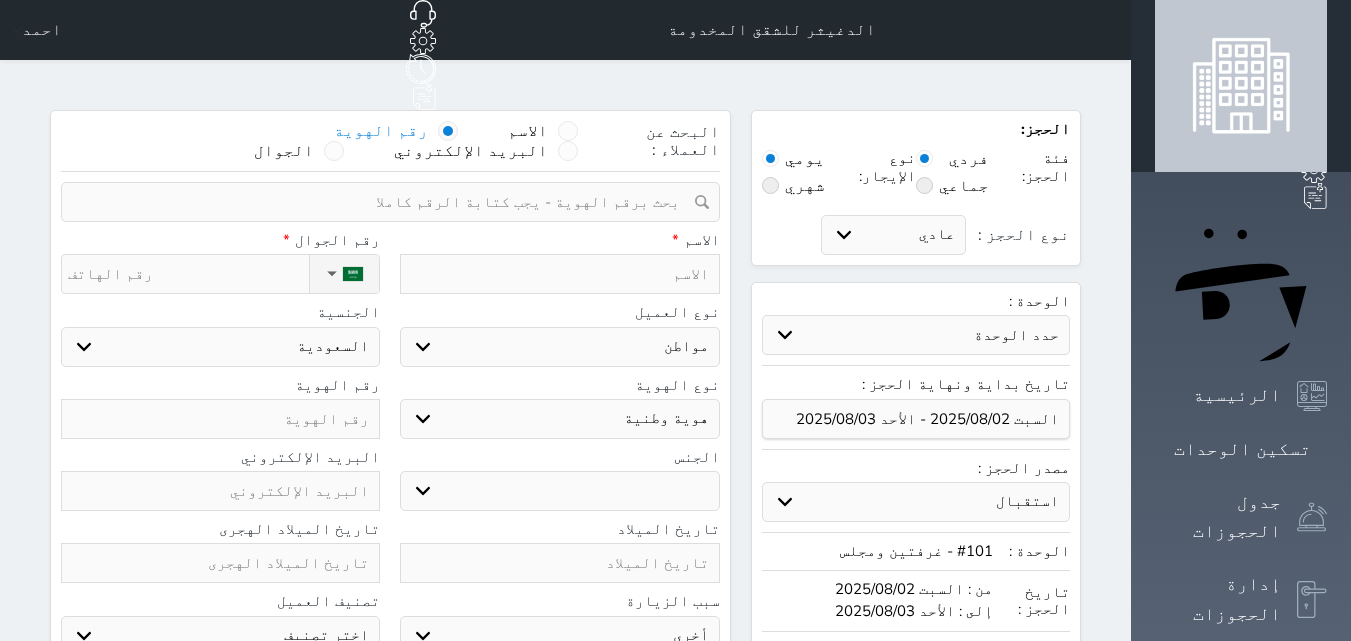 paste on "[NUMBER]" 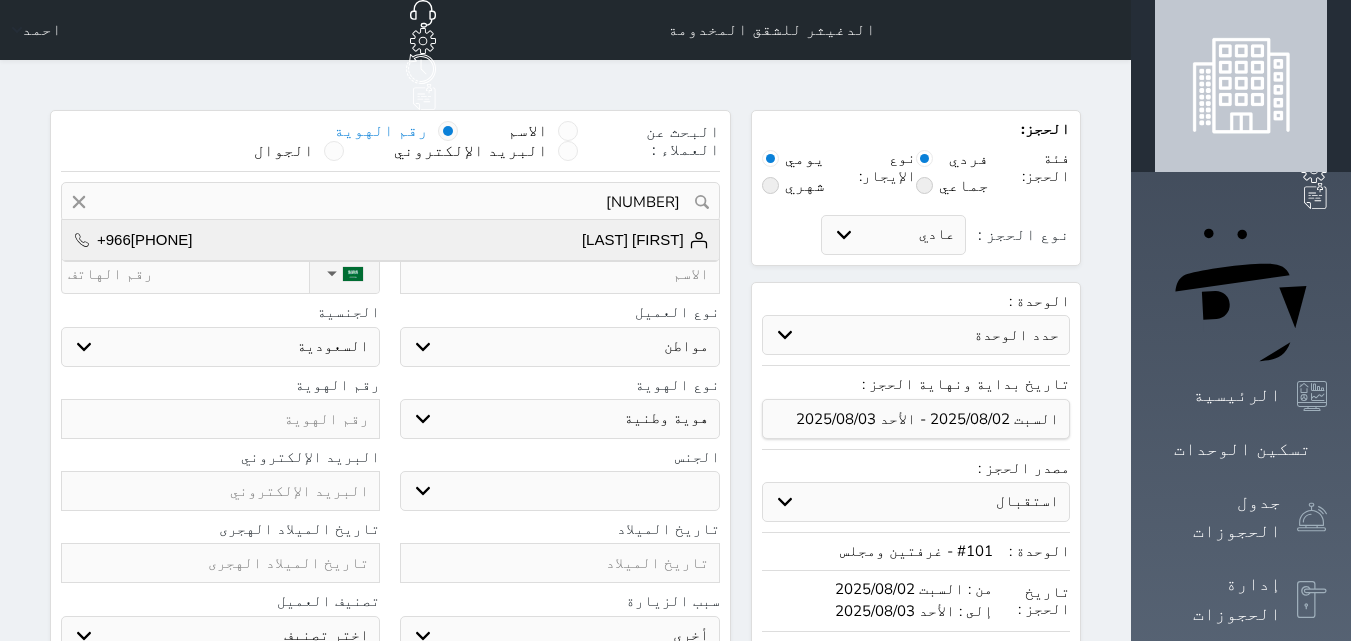 click on "[FIRST] [LAST]   +966[PHONE]" at bounding box center [390, 240] 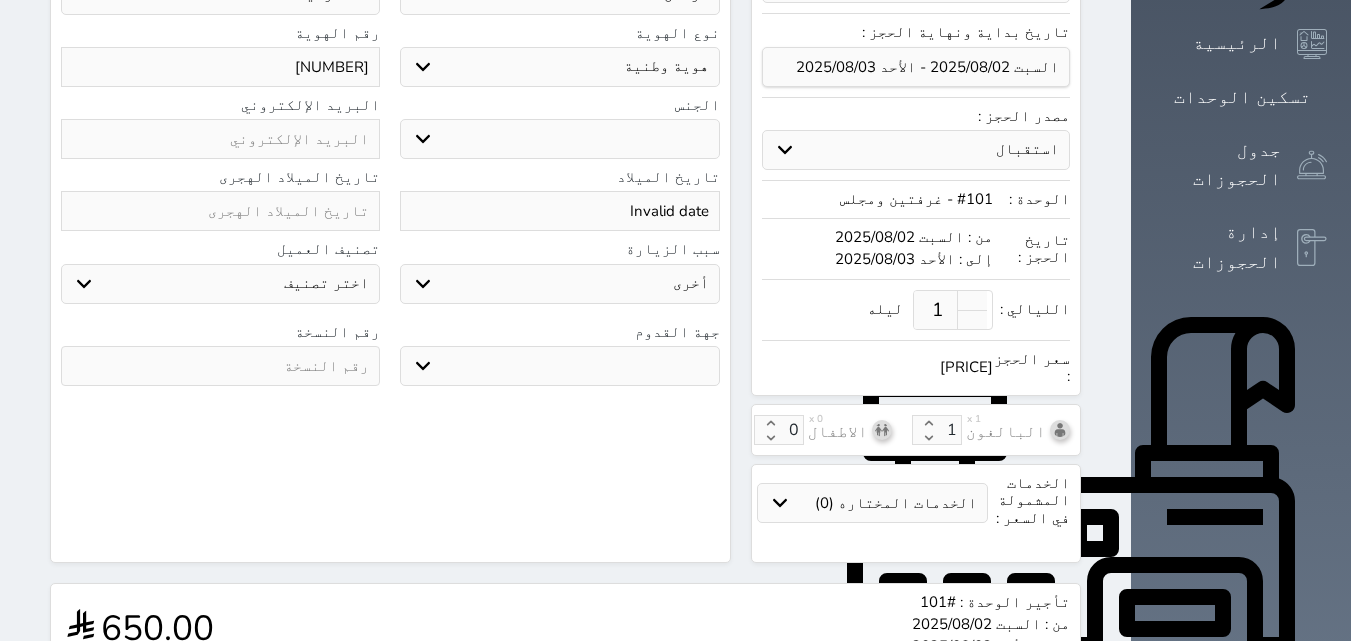 scroll, scrollTop: 586, scrollLeft: 0, axis: vertical 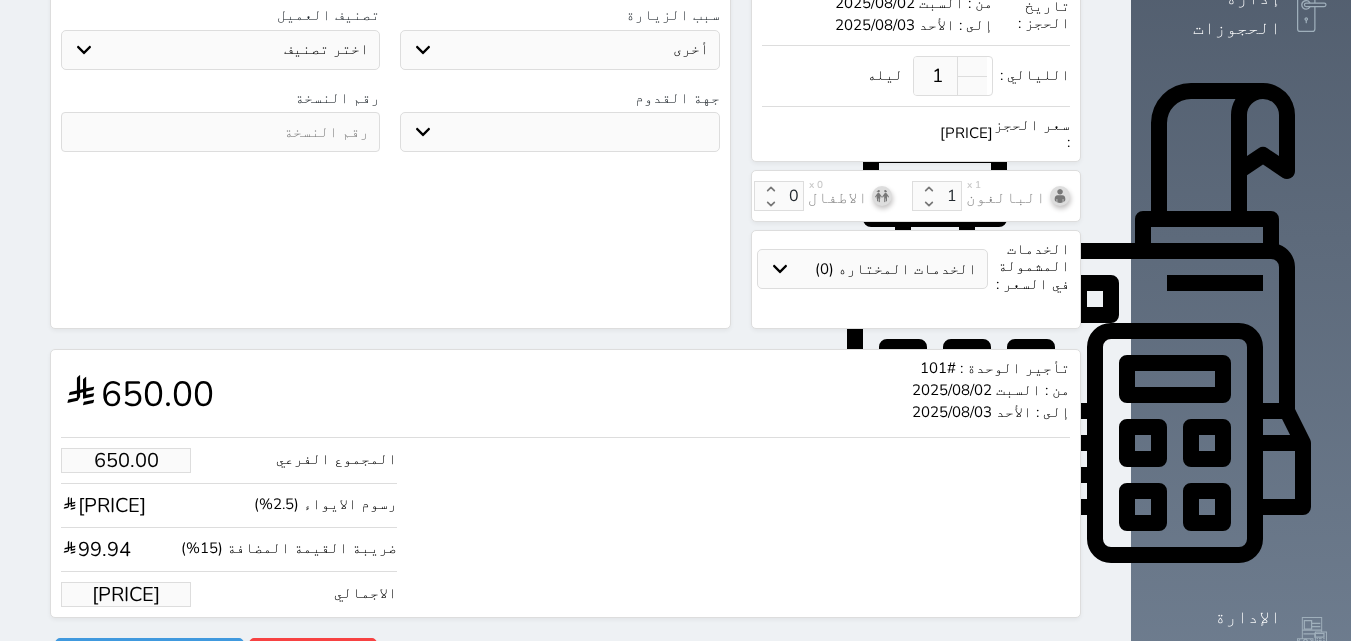 click on "[PRICE]" at bounding box center [126, 594] 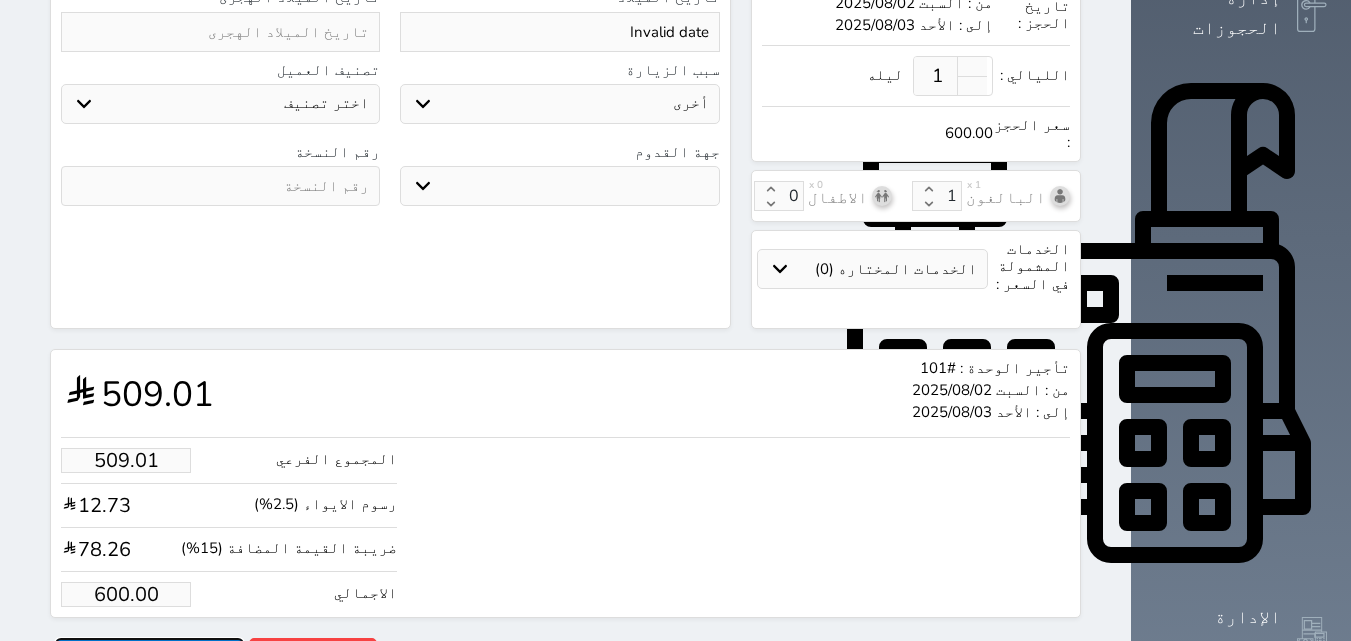 click on "حجز" at bounding box center (149, 655) 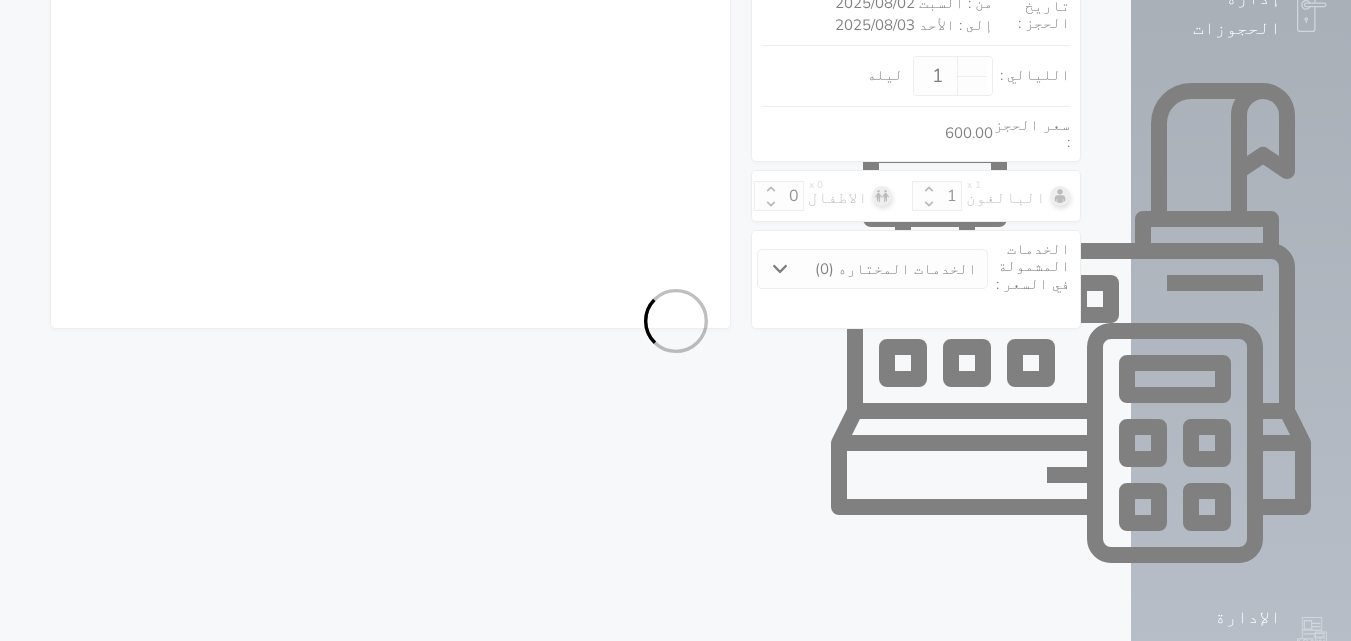 scroll, scrollTop: 545, scrollLeft: 0, axis: vertical 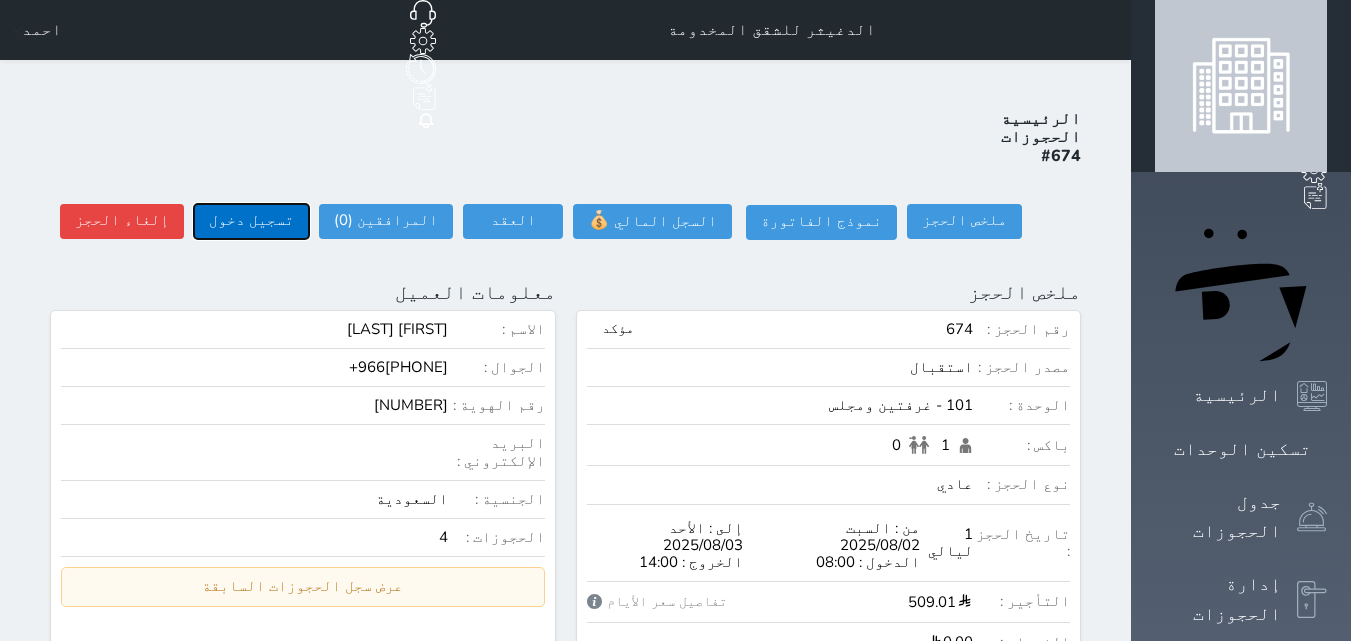 click on "تسجيل دخول" at bounding box center (251, 221) 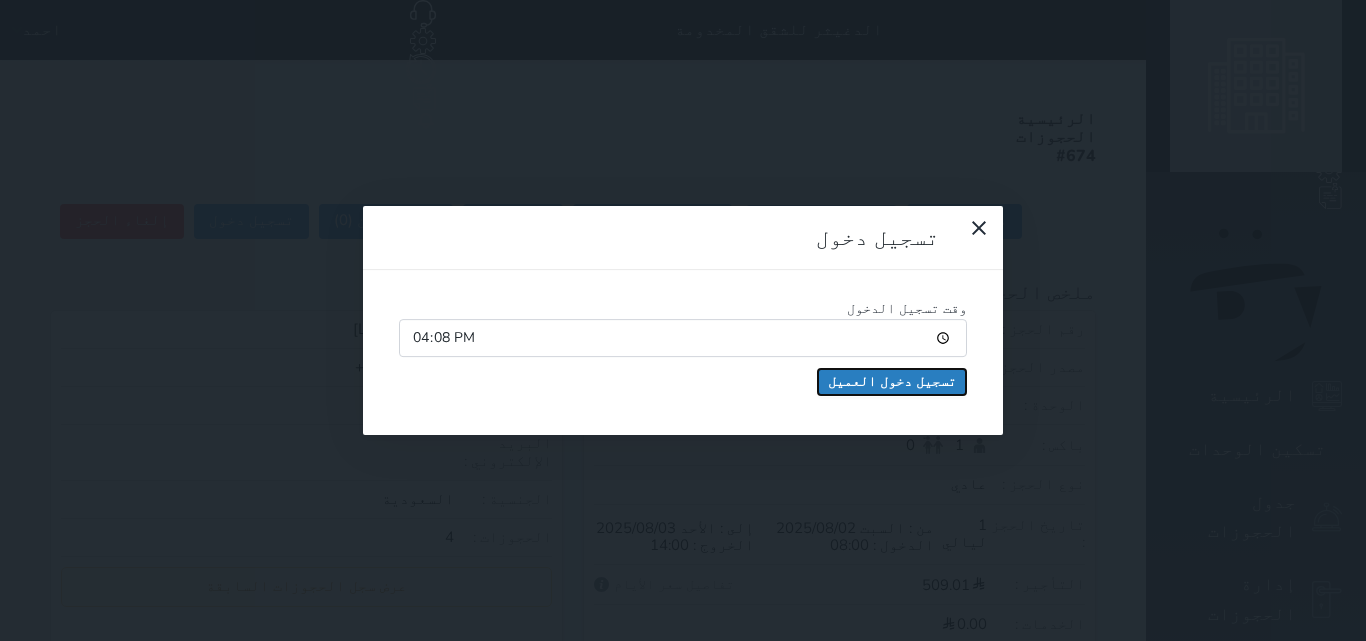 click on "تسجيل دخول العميل" at bounding box center [892, 382] 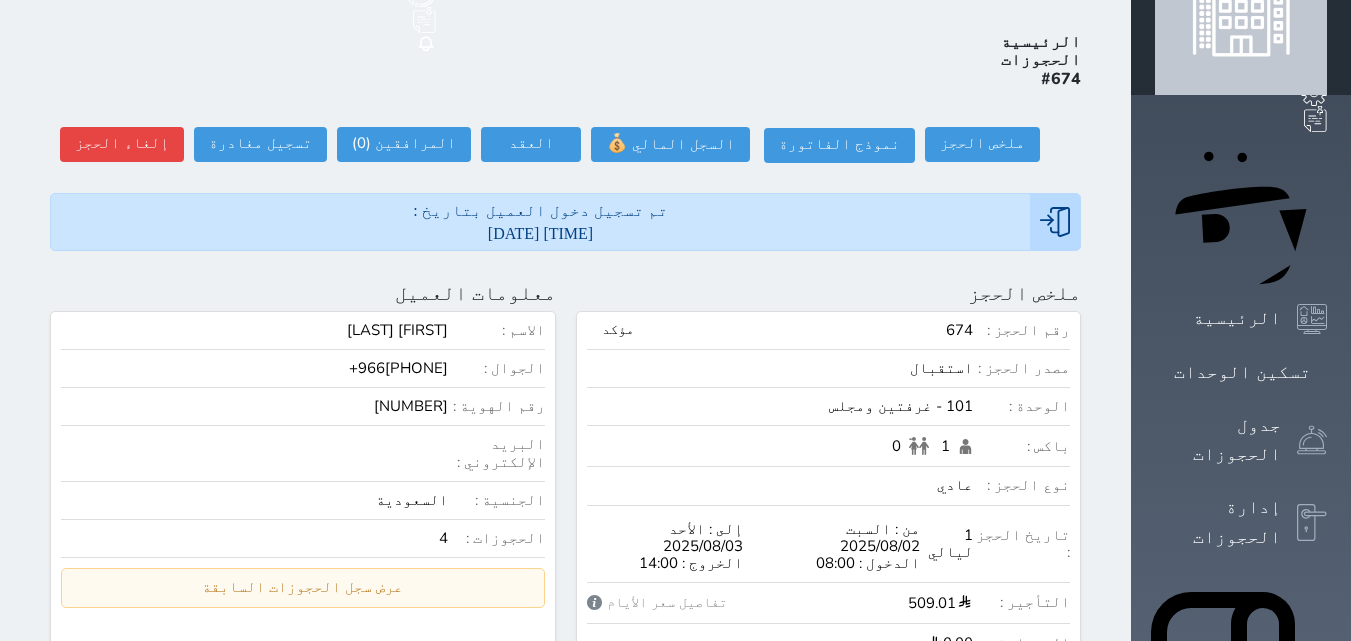 scroll, scrollTop: 0, scrollLeft: 0, axis: both 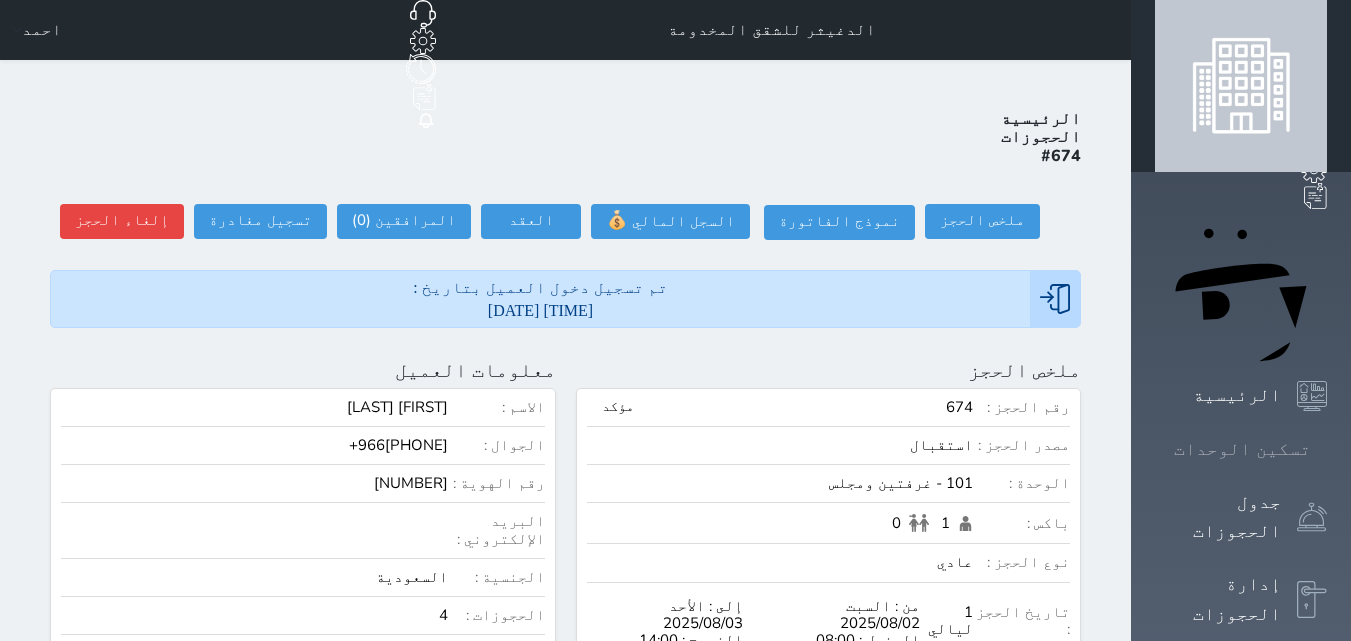 click 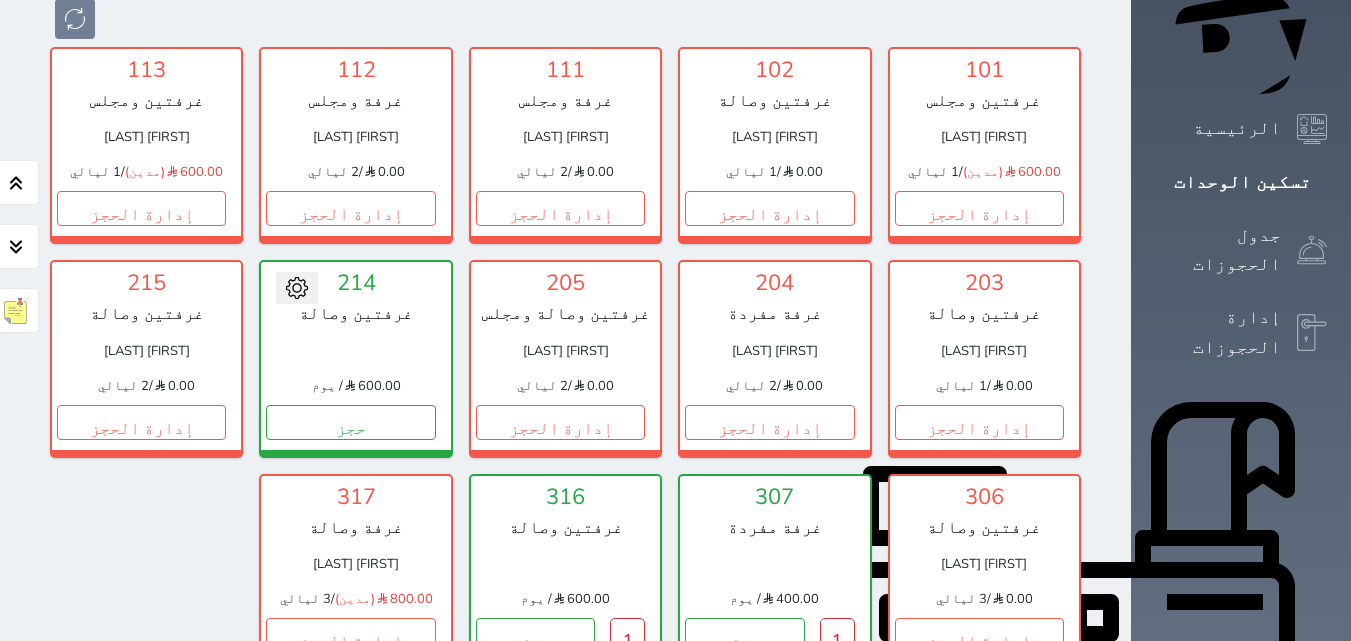 scroll, scrollTop: 278, scrollLeft: 0, axis: vertical 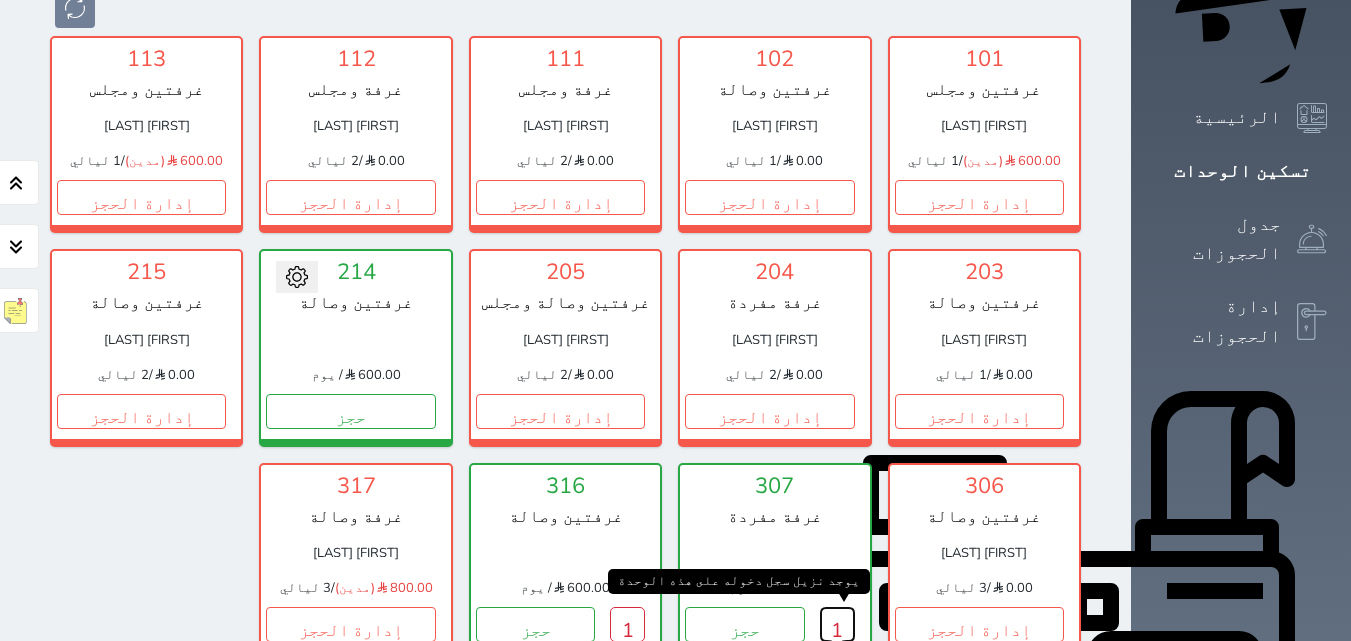 click on "1" at bounding box center (837, 624) 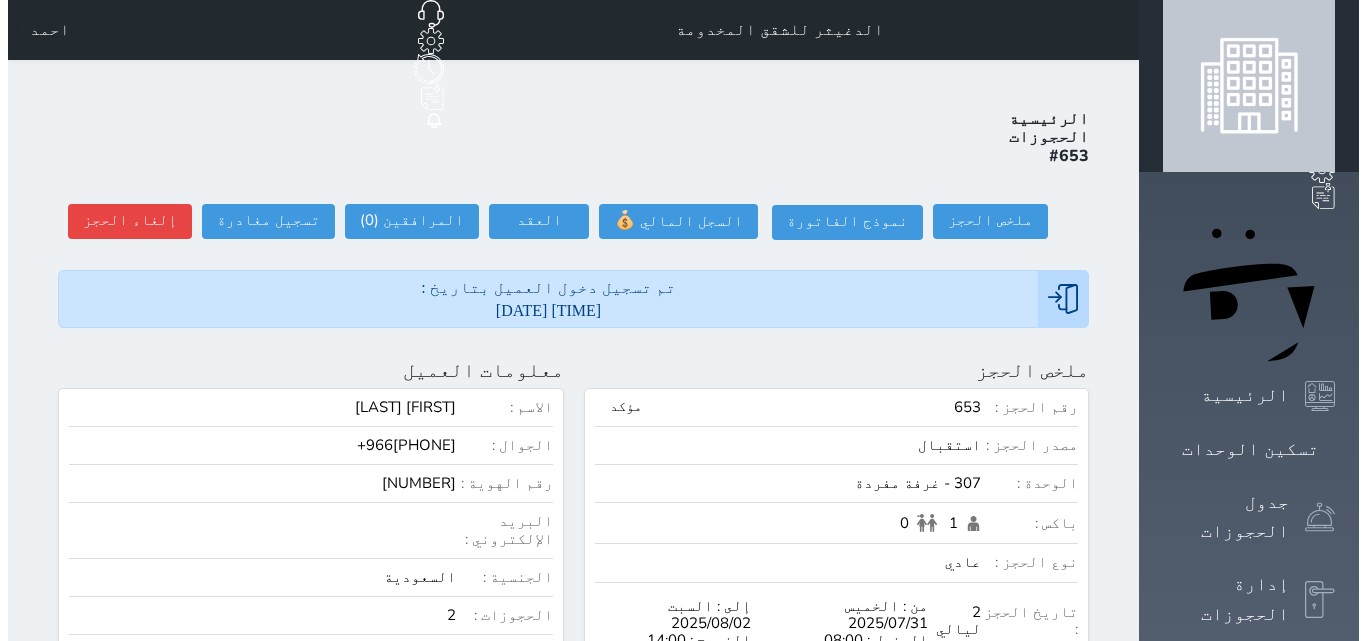 scroll, scrollTop: 100, scrollLeft: 0, axis: vertical 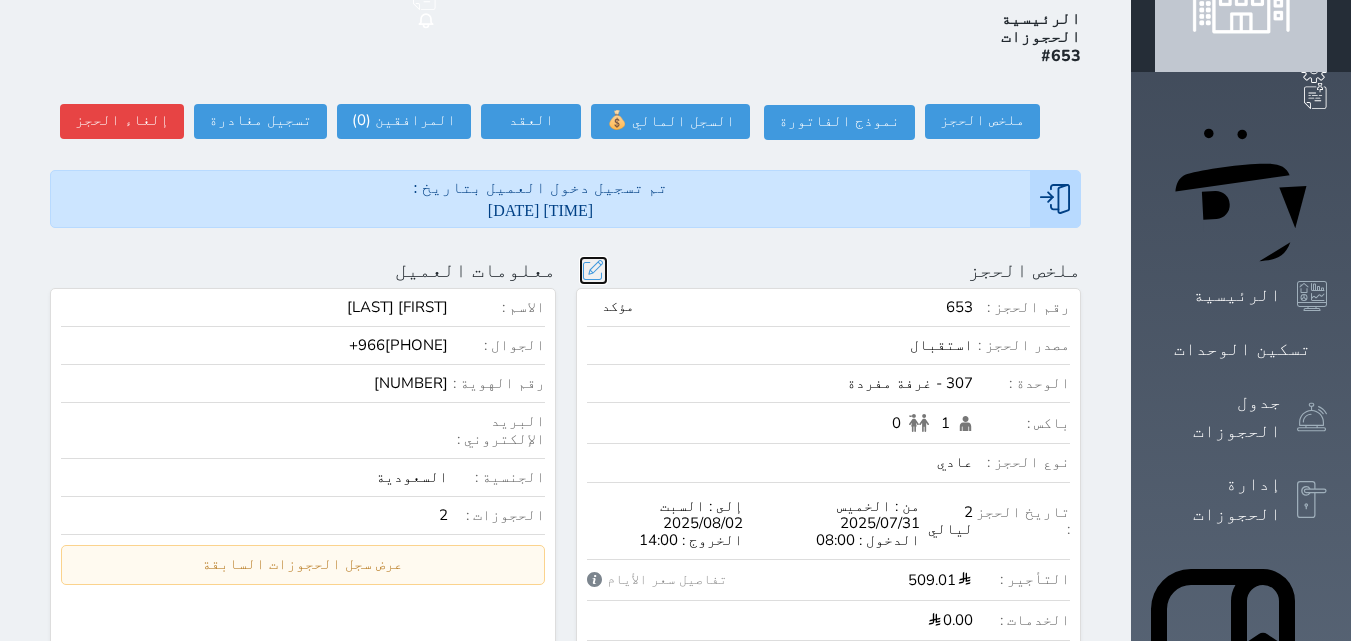 click at bounding box center [593, 270] 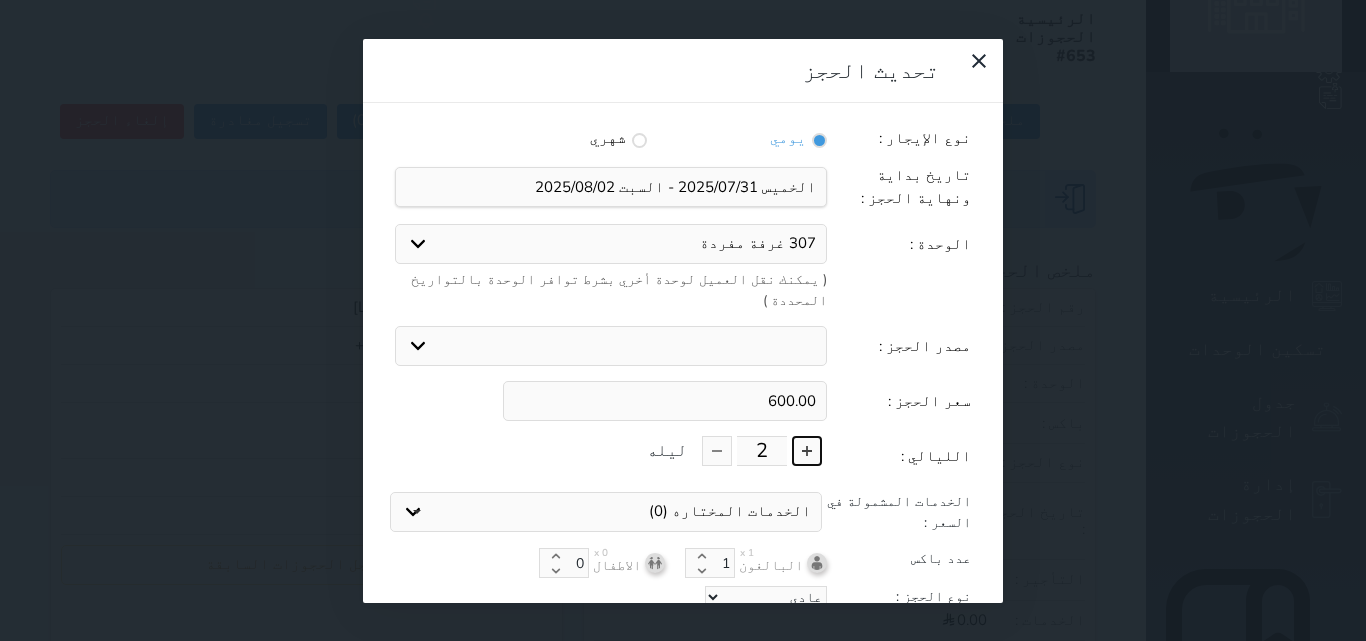 click at bounding box center (807, 451) 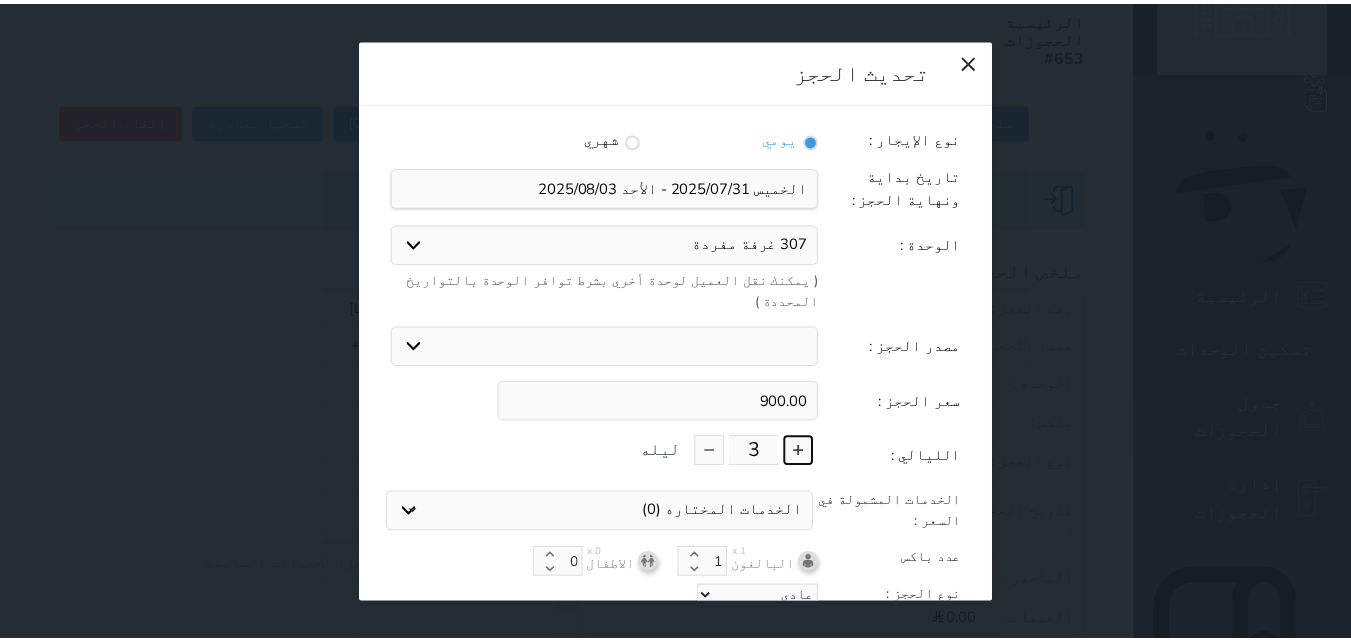 scroll, scrollTop: 45, scrollLeft: 0, axis: vertical 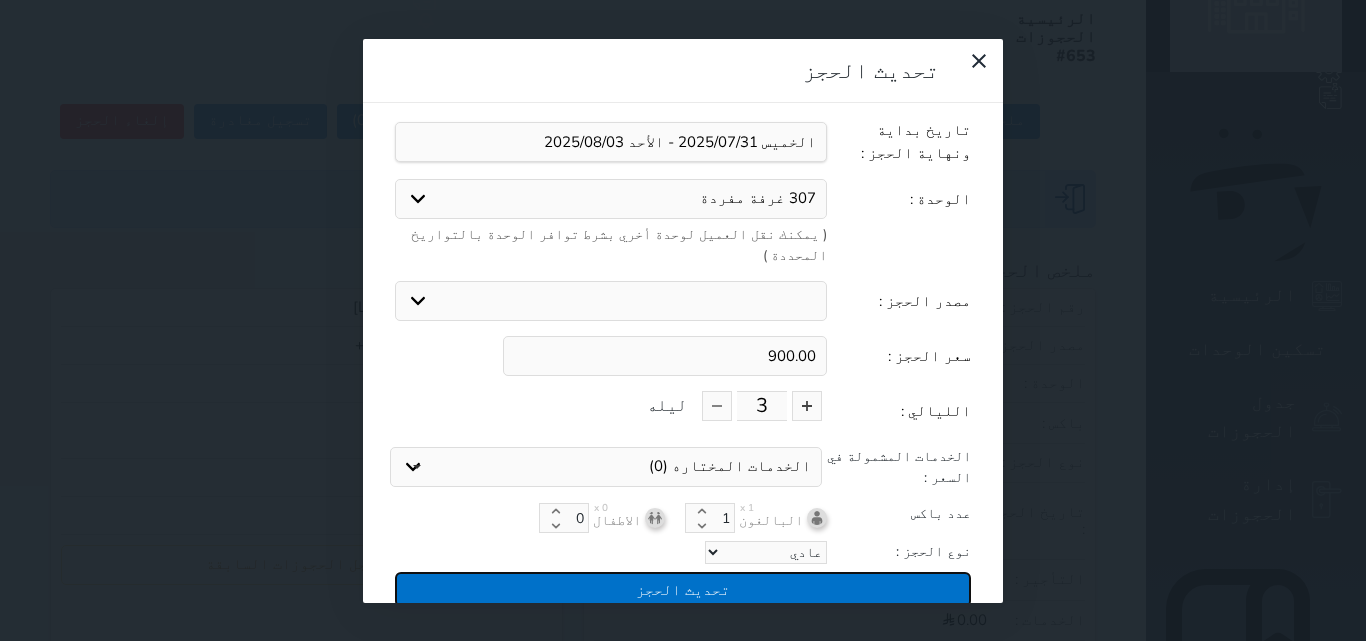 click on "تحديث الحجز" at bounding box center (683, 589) 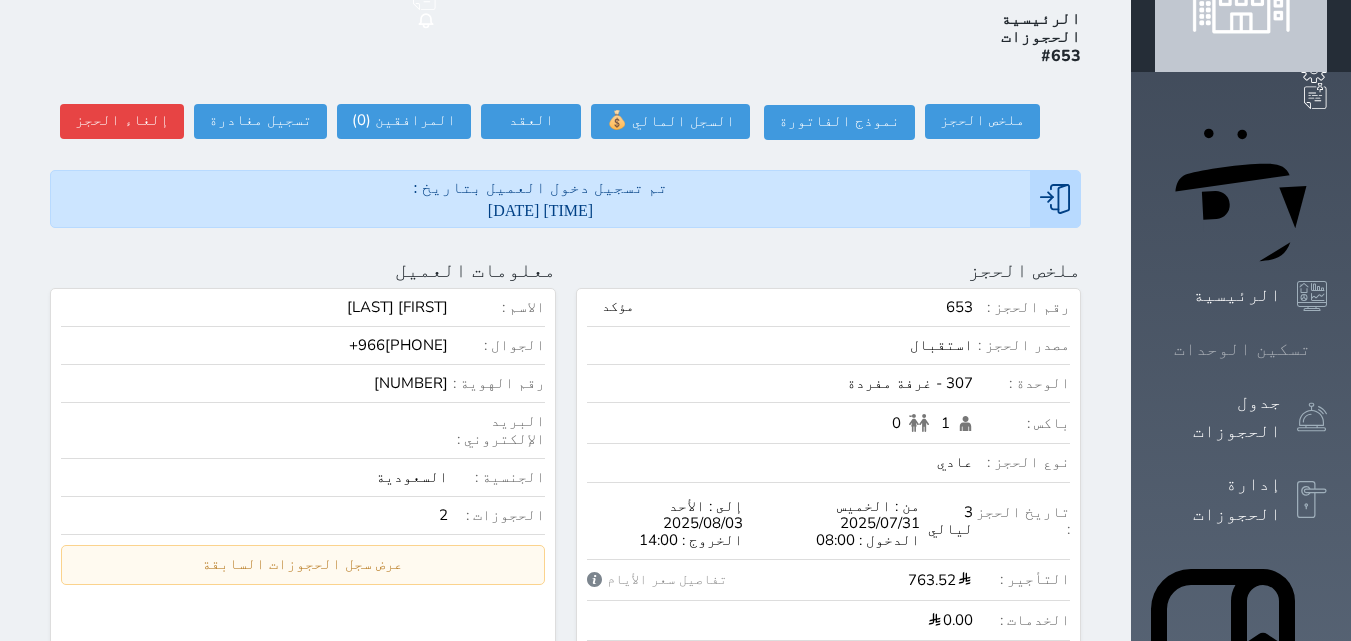 click 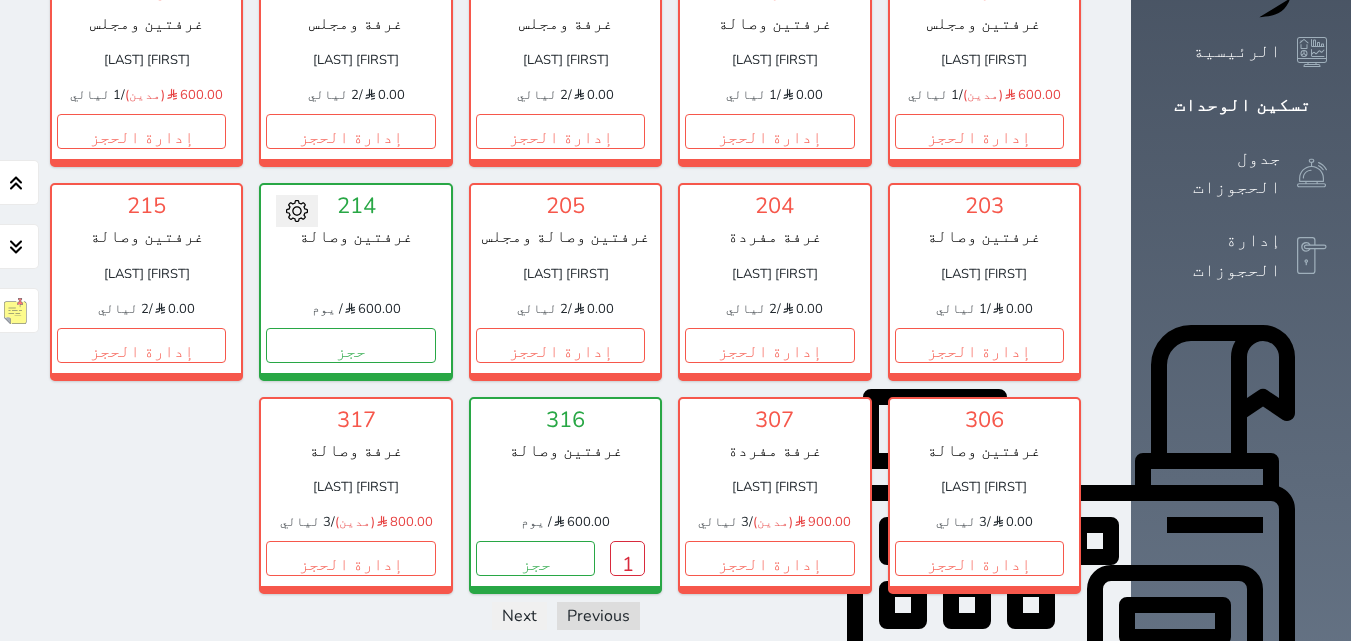 scroll, scrollTop: 378, scrollLeft: 0, axis: vertical 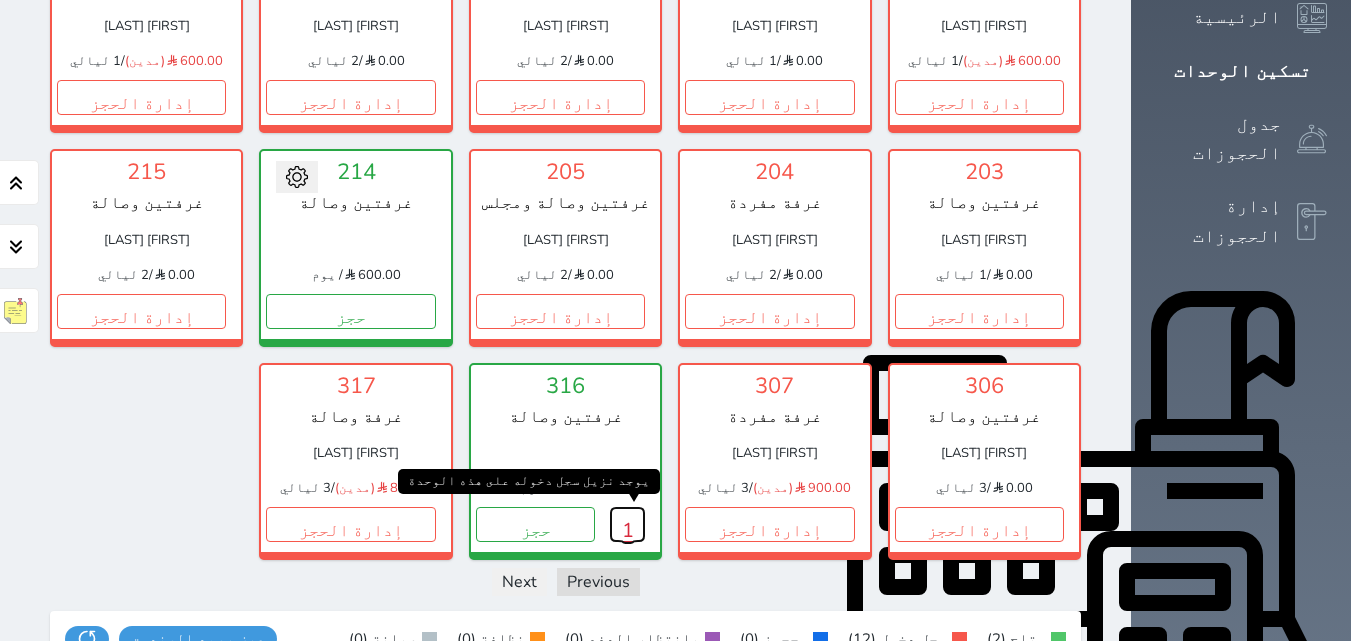 click on "1" at bounding box center (627, 524) 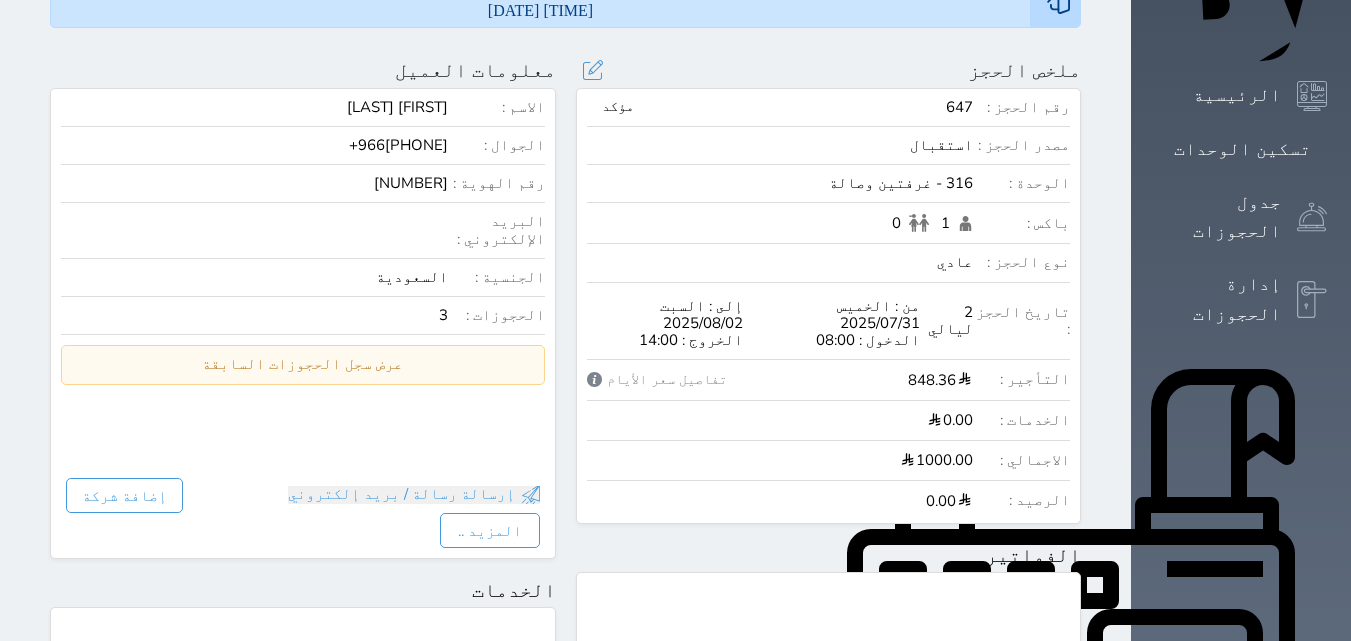 scroll, scrollTop: 0, scrollLeft: 0, axis: both 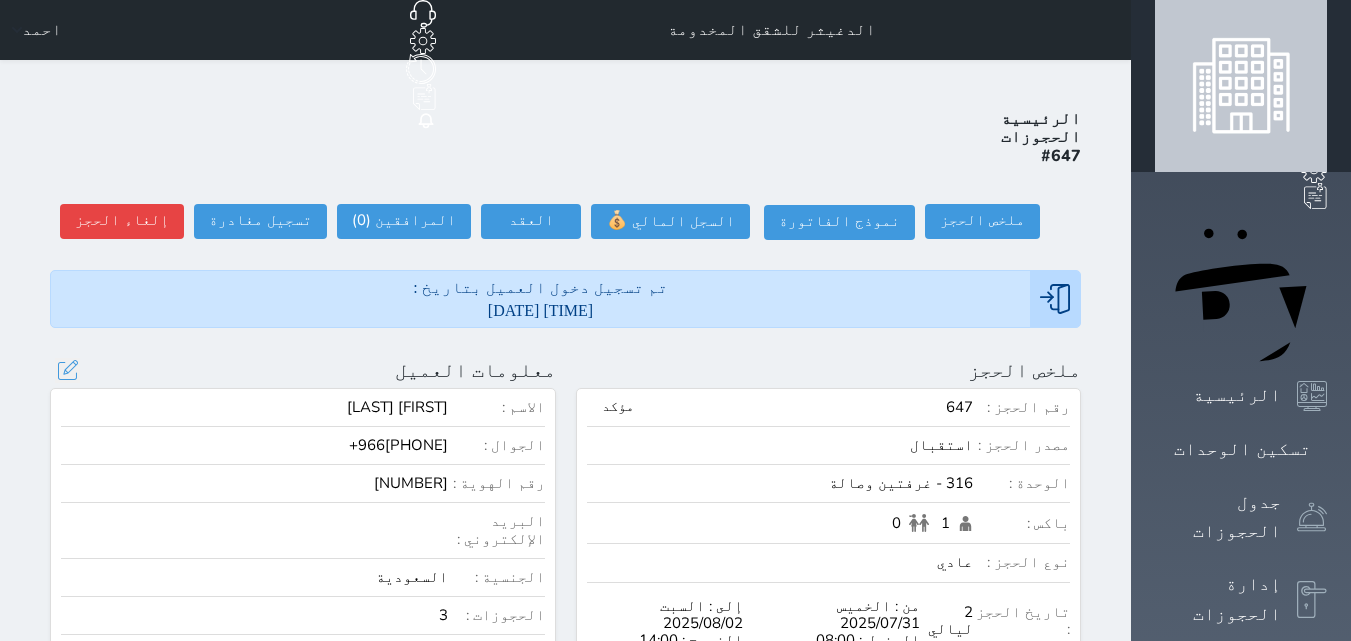 click on "[NUMBER]" at bounding box center [254, 483] 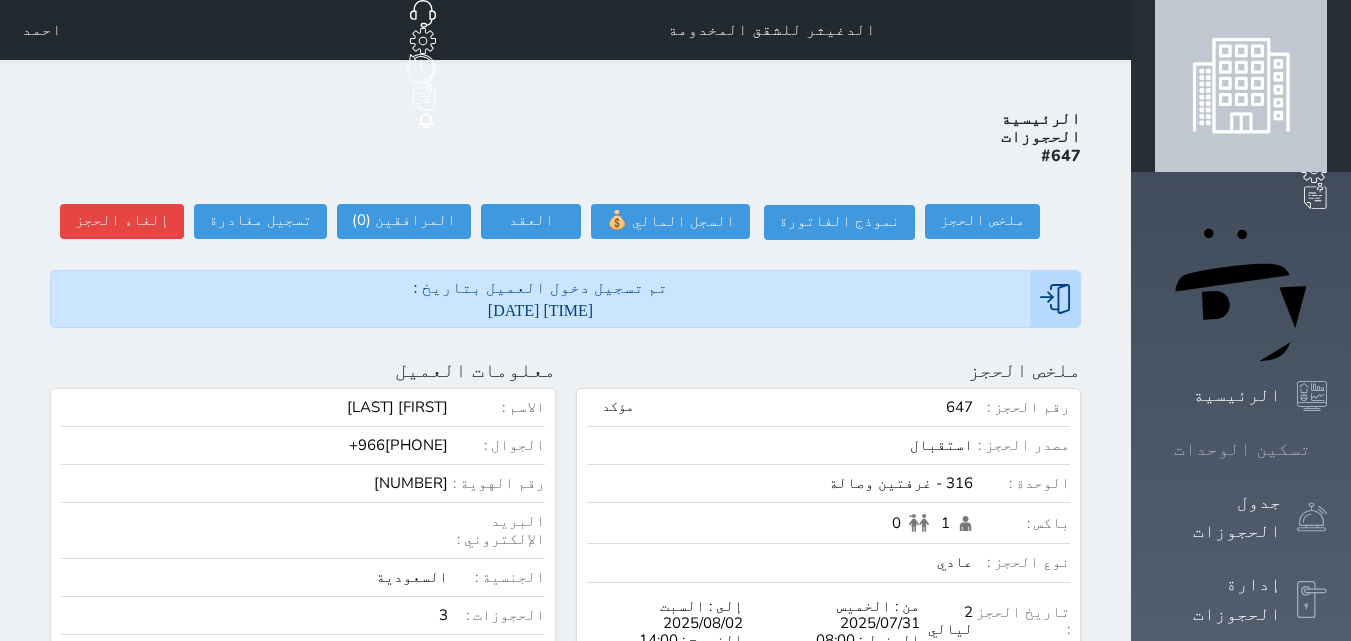 click at bounding box center [1327, 449] 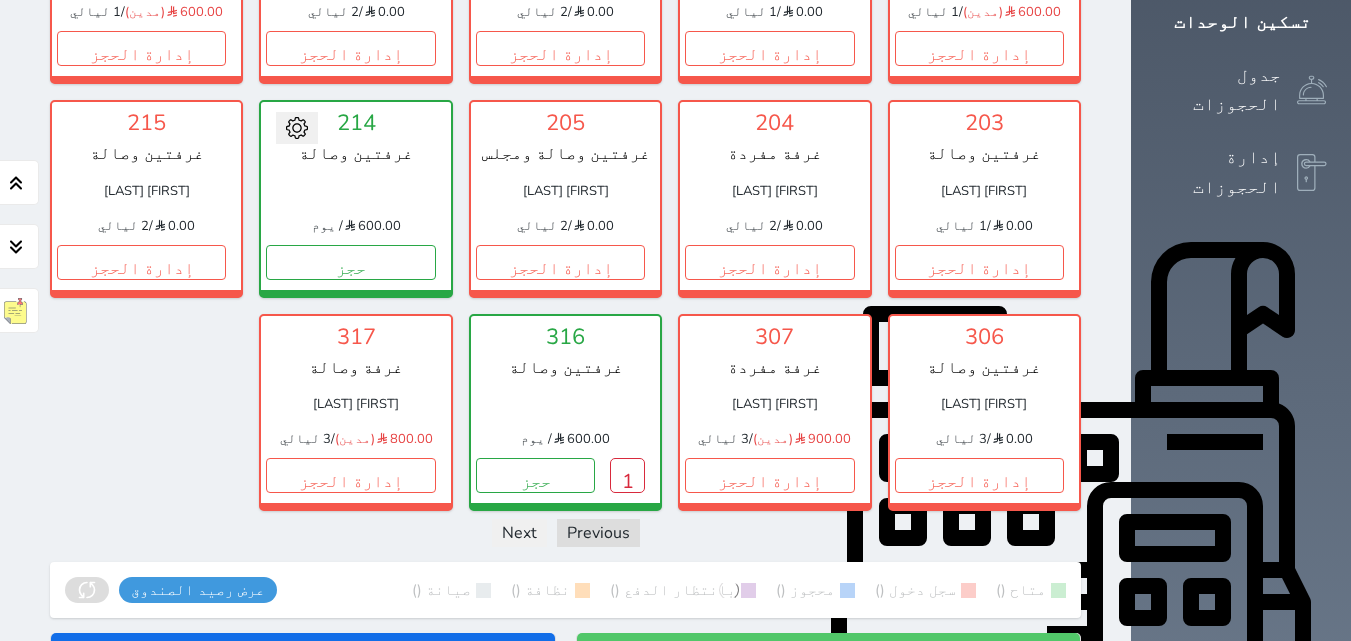 scroll, scrollTop: 478, scrollLeft: 0, axis: vertical 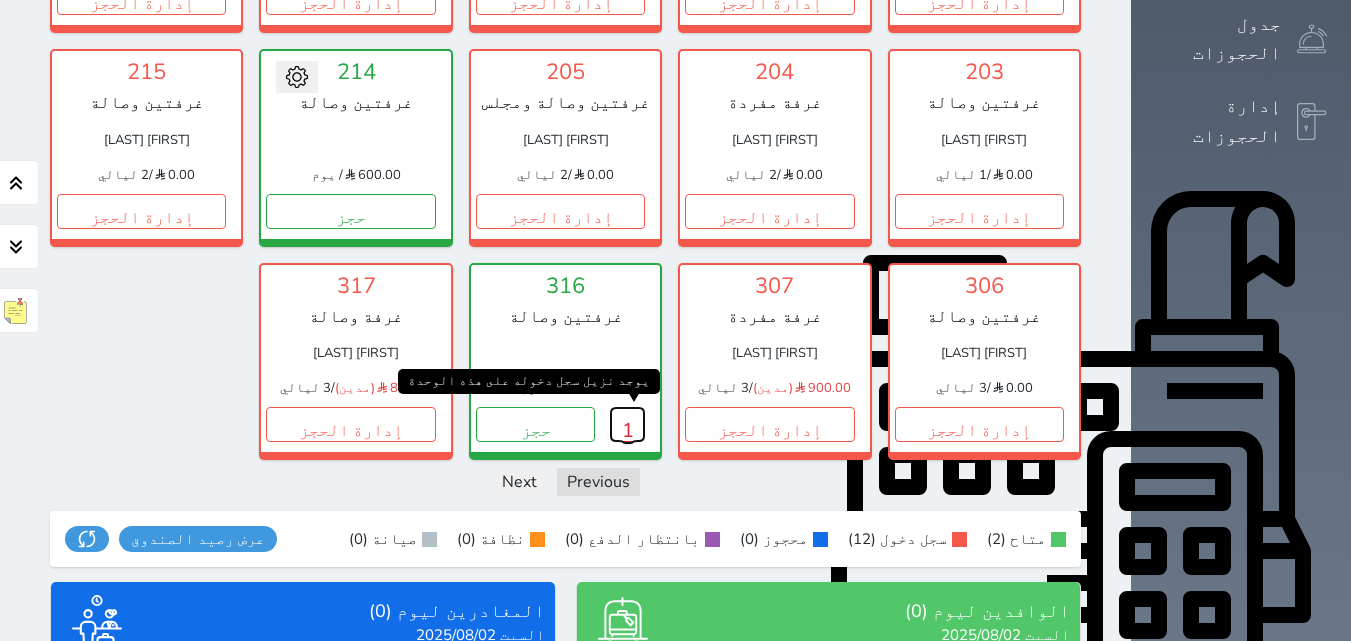 click on "1" at bounding box center [627, 424] 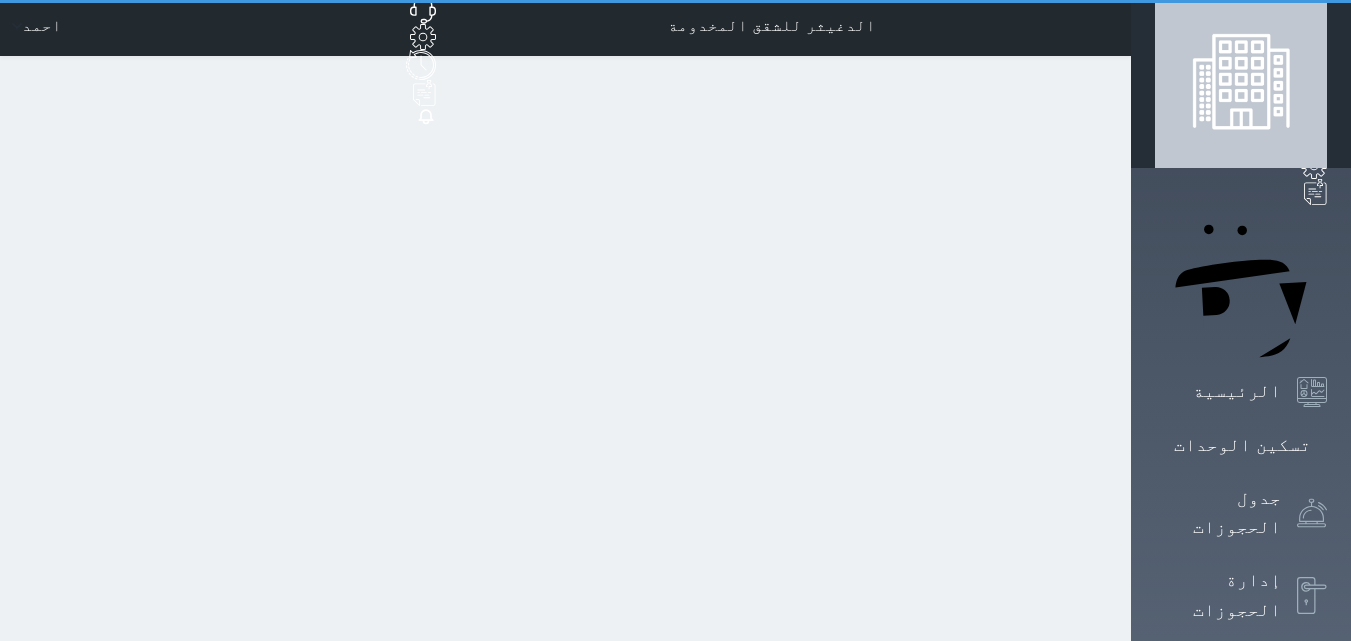 scroll, scrollTop: 0, scrollLeft: 0, axis: both 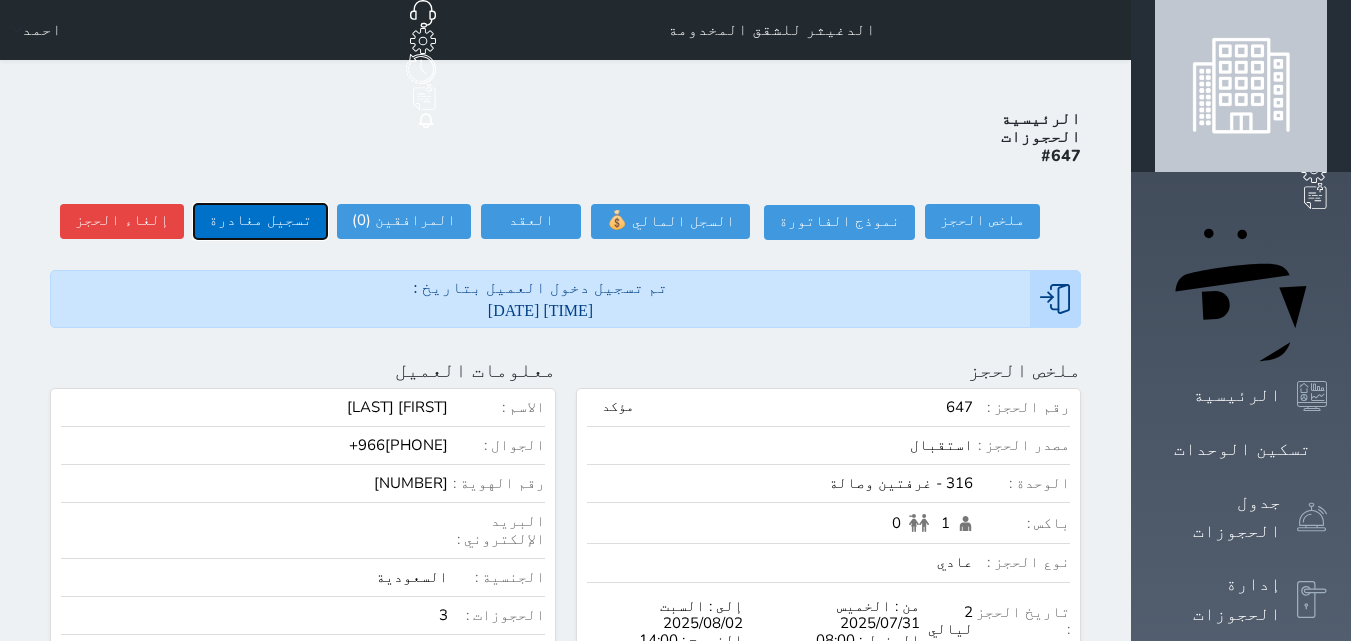 click on "تسجيل مغادرة" at bounding box center [260, 221] 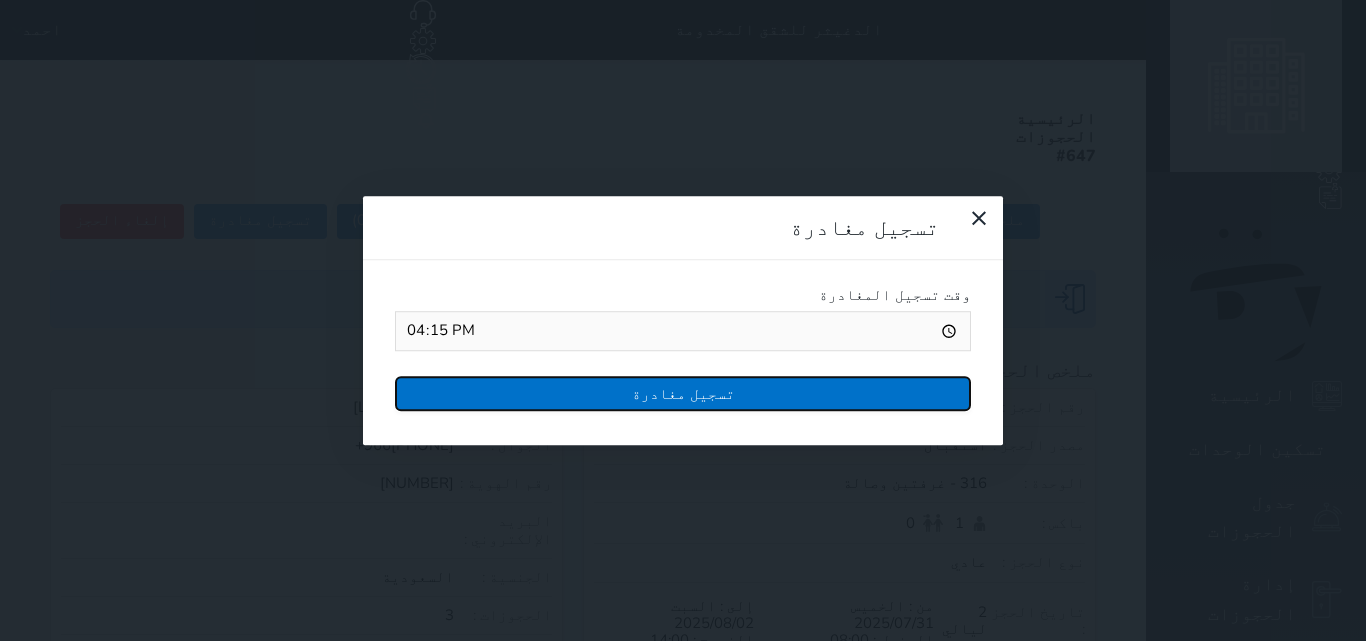 click on "تسجيل مغادرة" at bounding box center (683, 393) 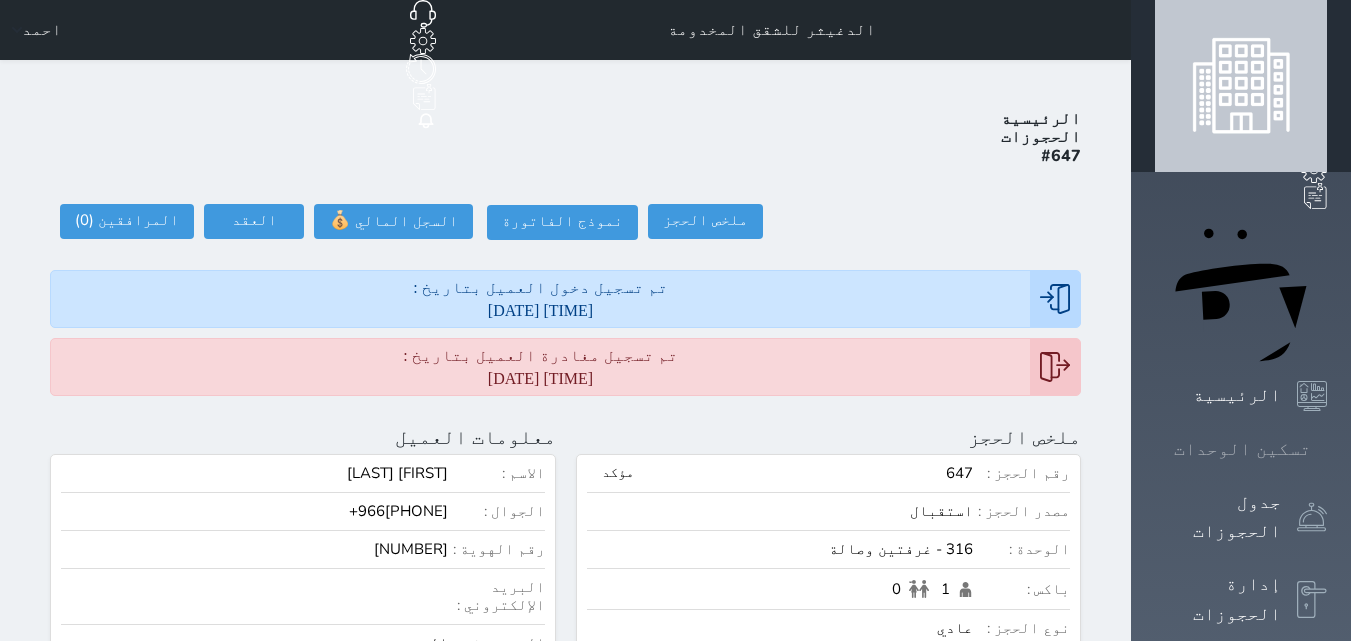 click on "تسكين الوحدات" at bounding box center [1241, 449] 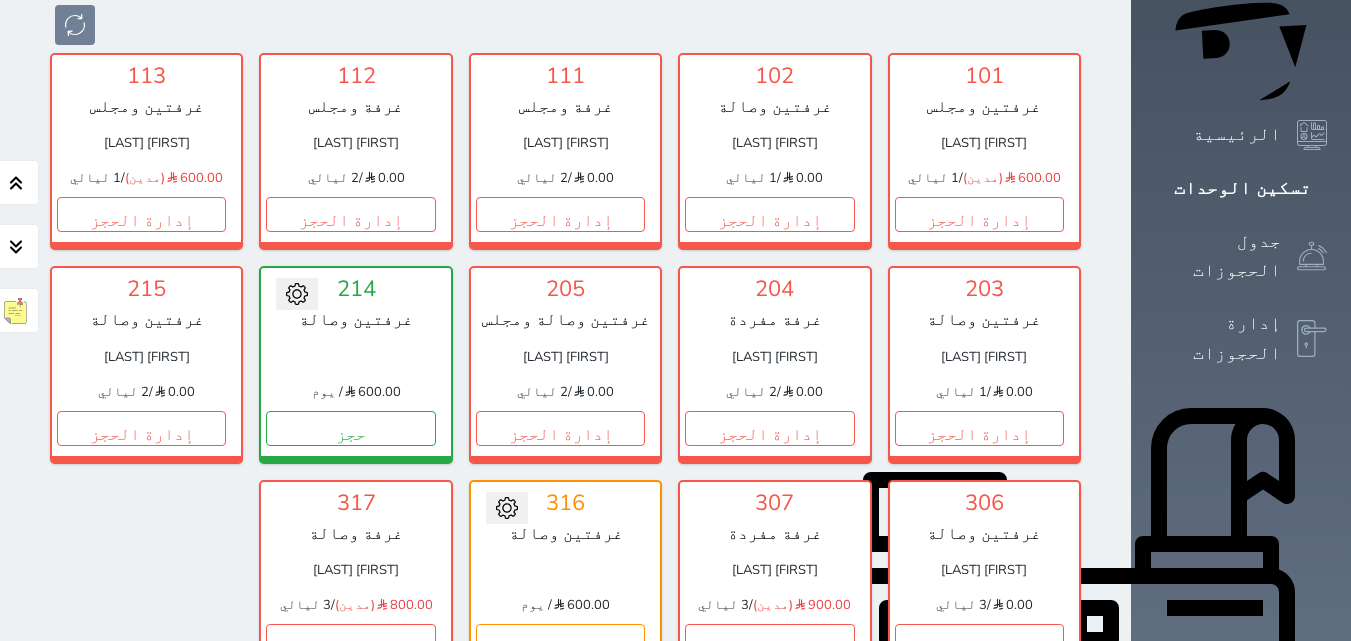 scroll, scrollTop: 378, scrollLeft: 0, axis: vertical 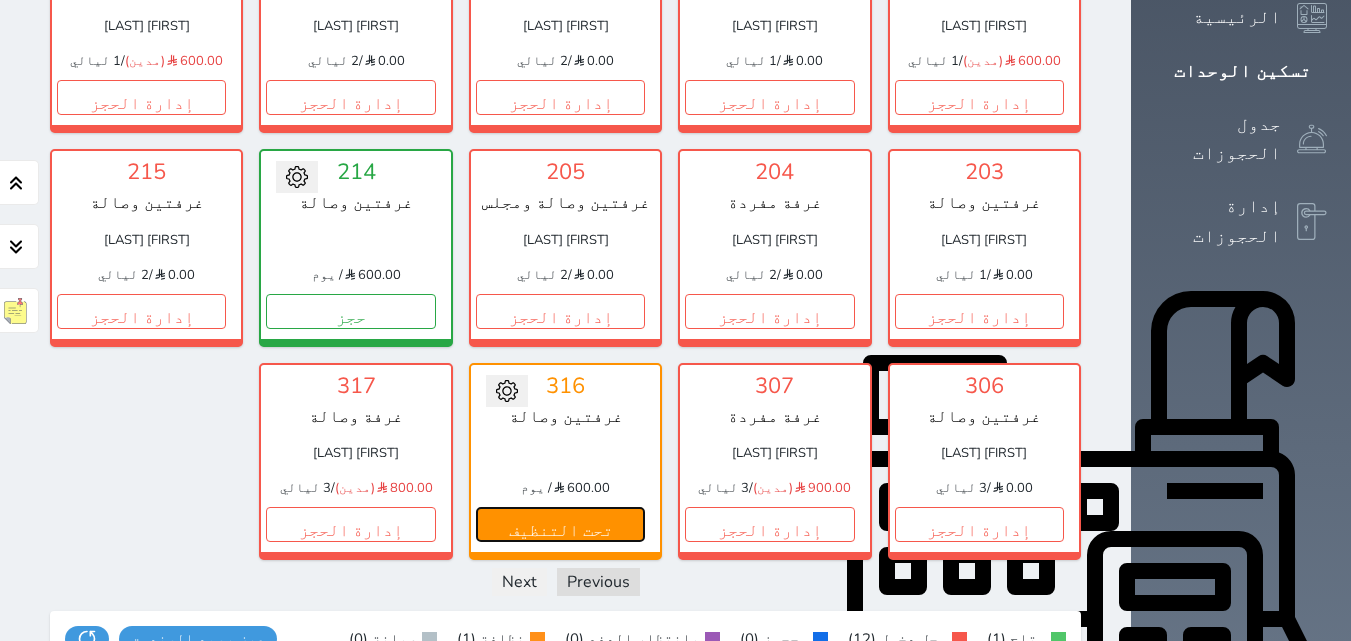 click on "تحت التنظيف" at bounding box center [560, 524] 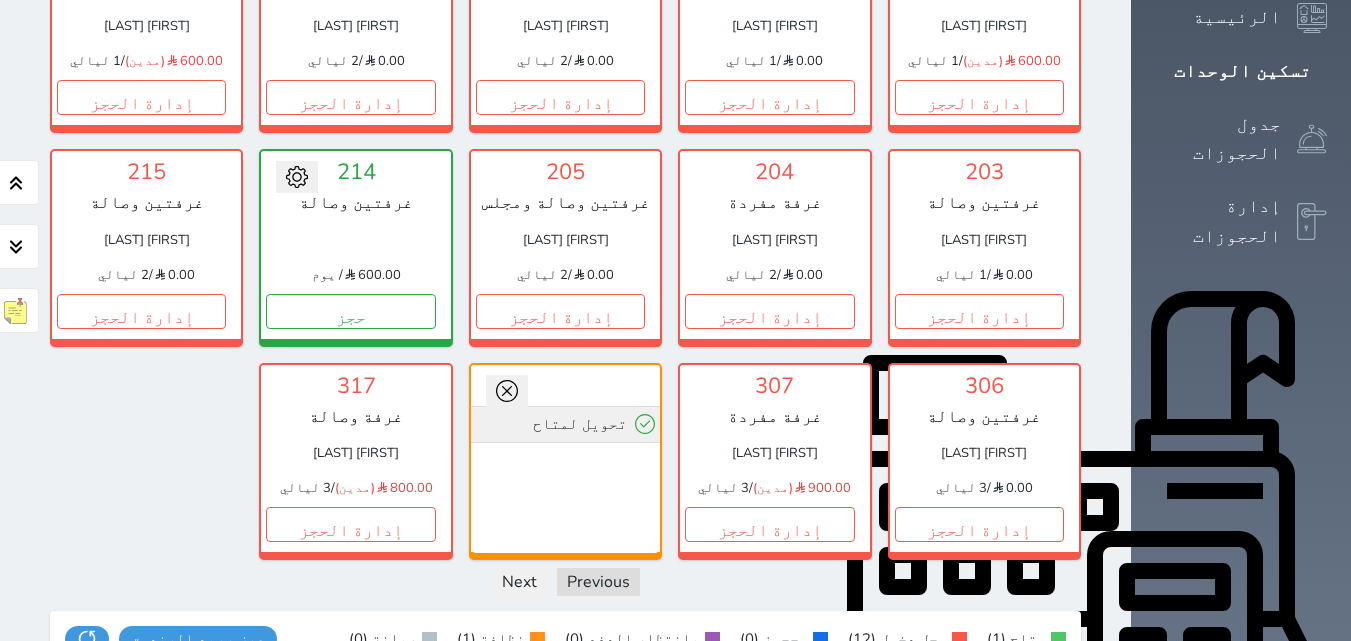 click on "تحويل لمتاح" at bounding box center [565, 424] 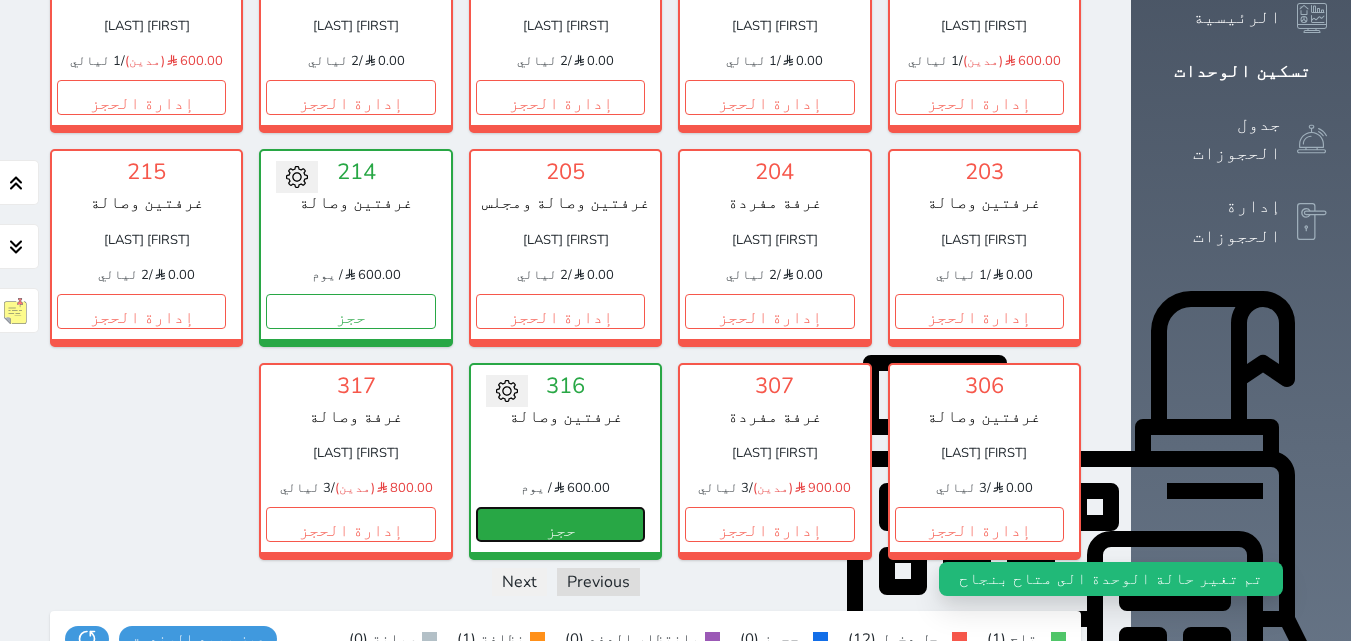 click on "حجز" at bounding box center [560, 524] 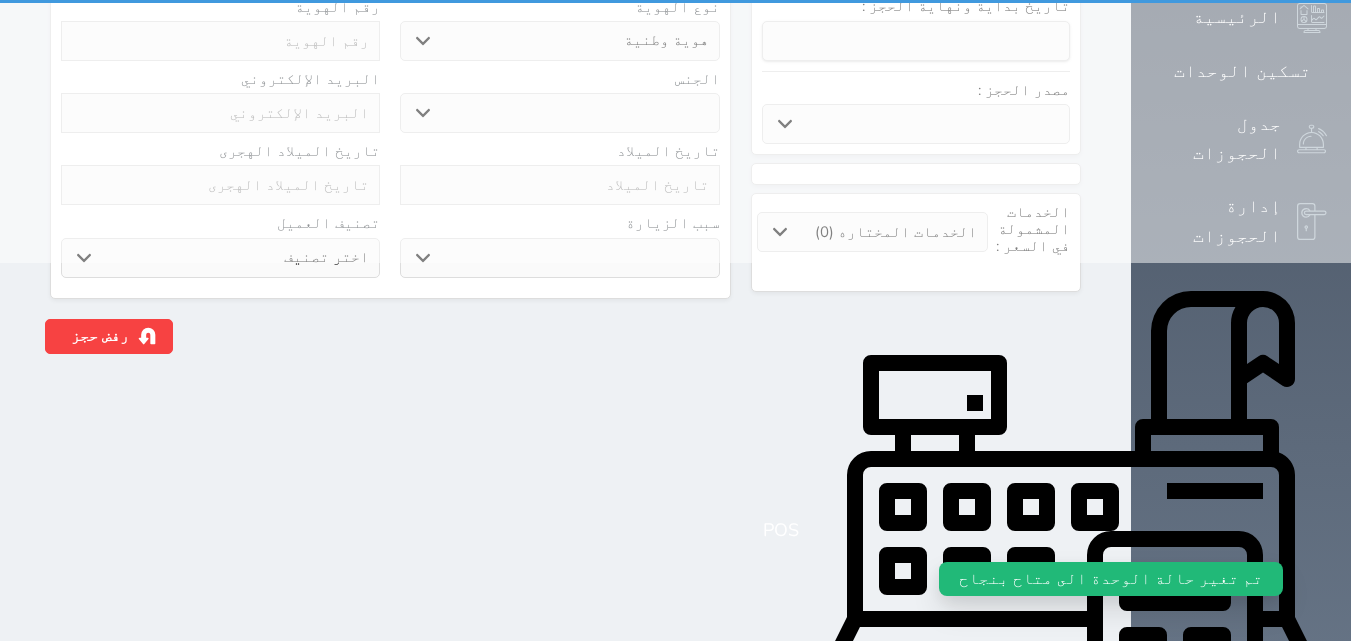 scroll, scrollTop: 0, scrollLeft: 0, axis: both 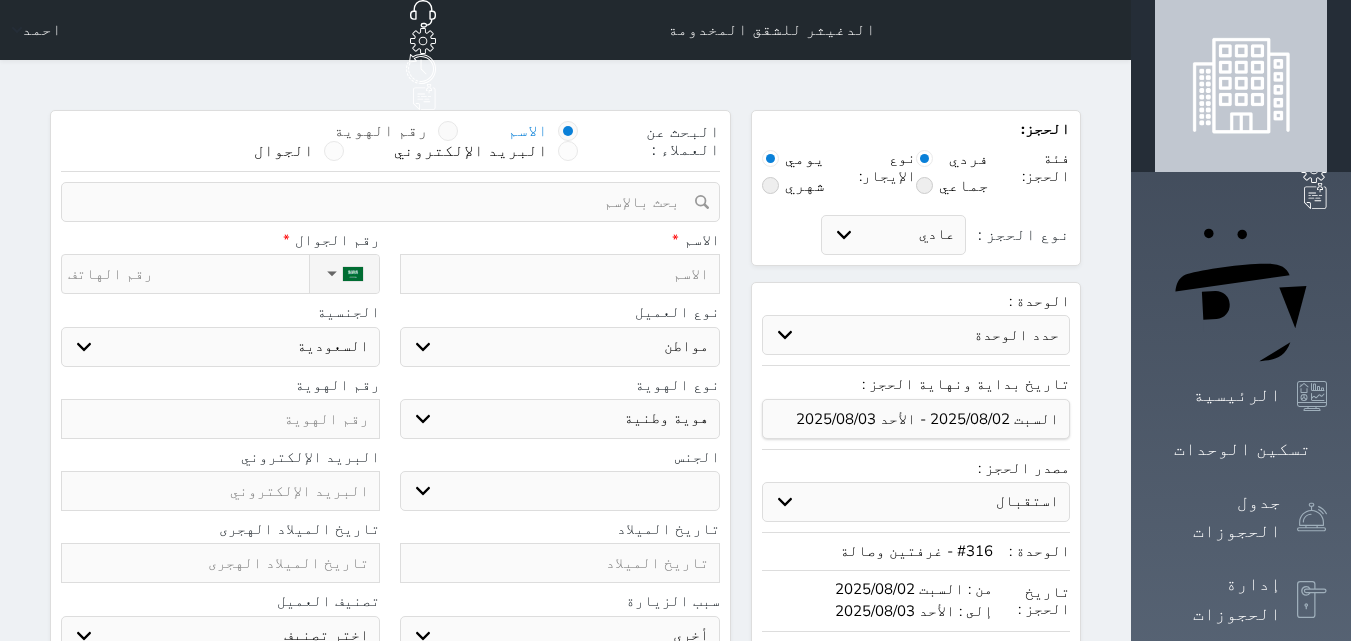 click at bounding box center (448, 131) 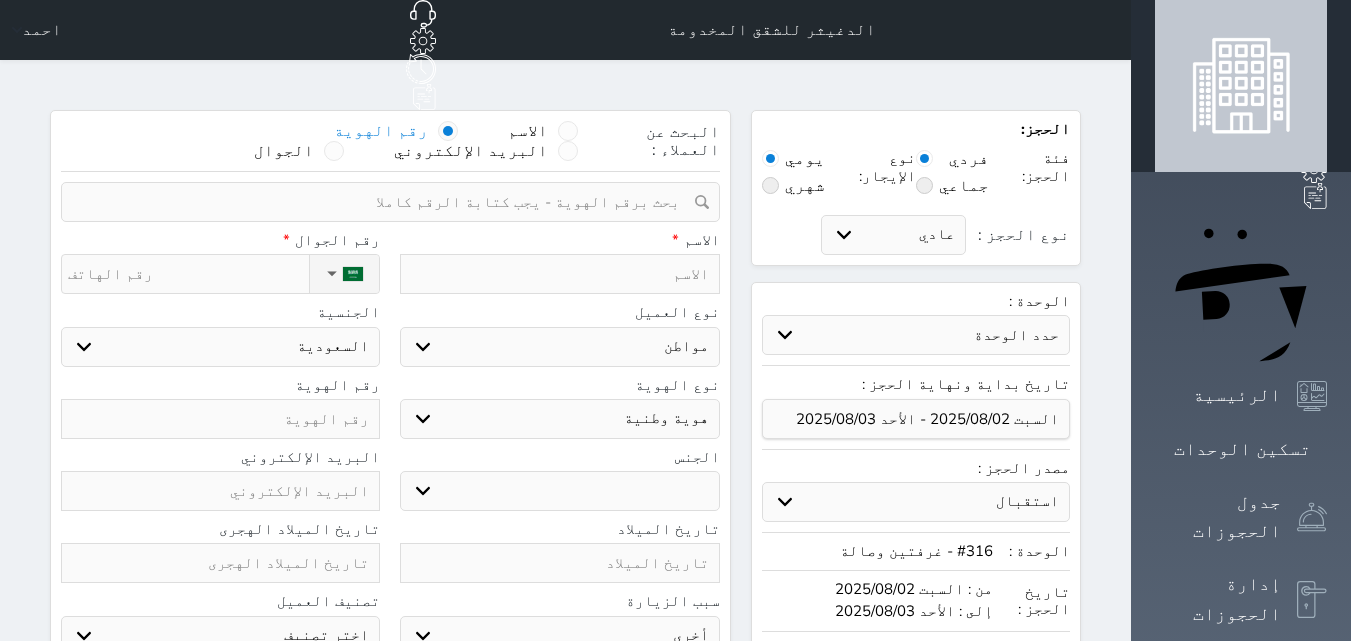paste on "[NUMBER]" 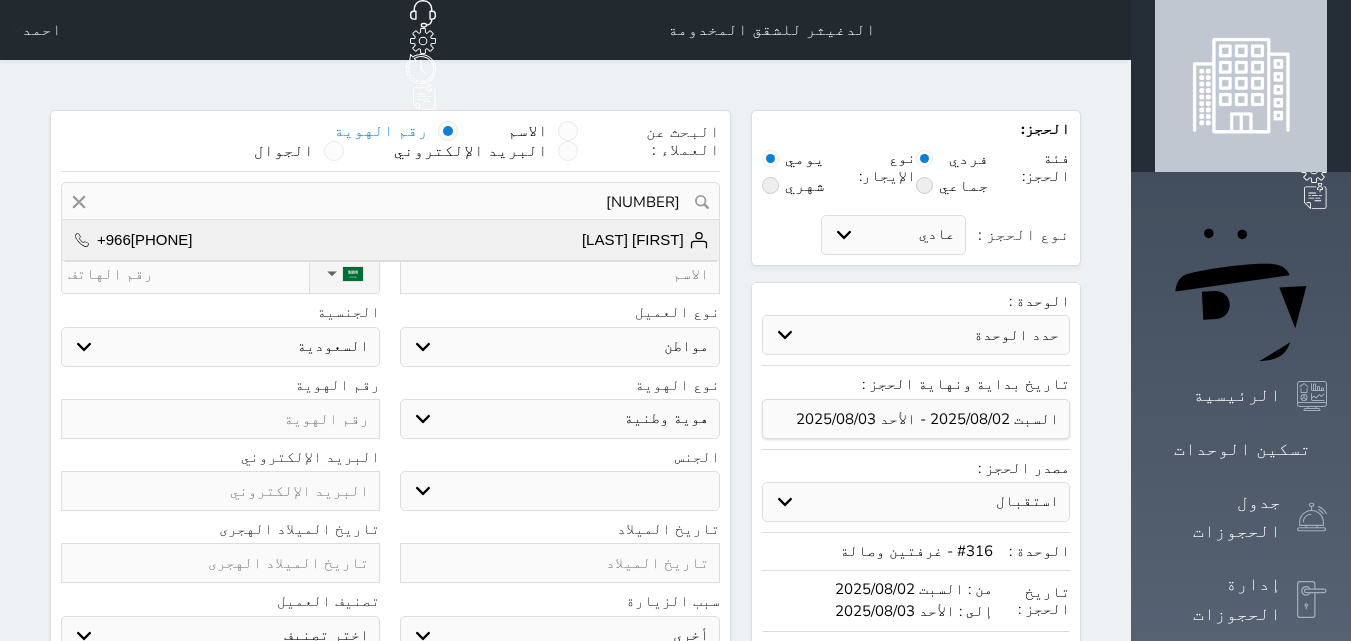 click on "[FIRST] [LAST]   +966[PHONE]" at bounding box center [390, 240] 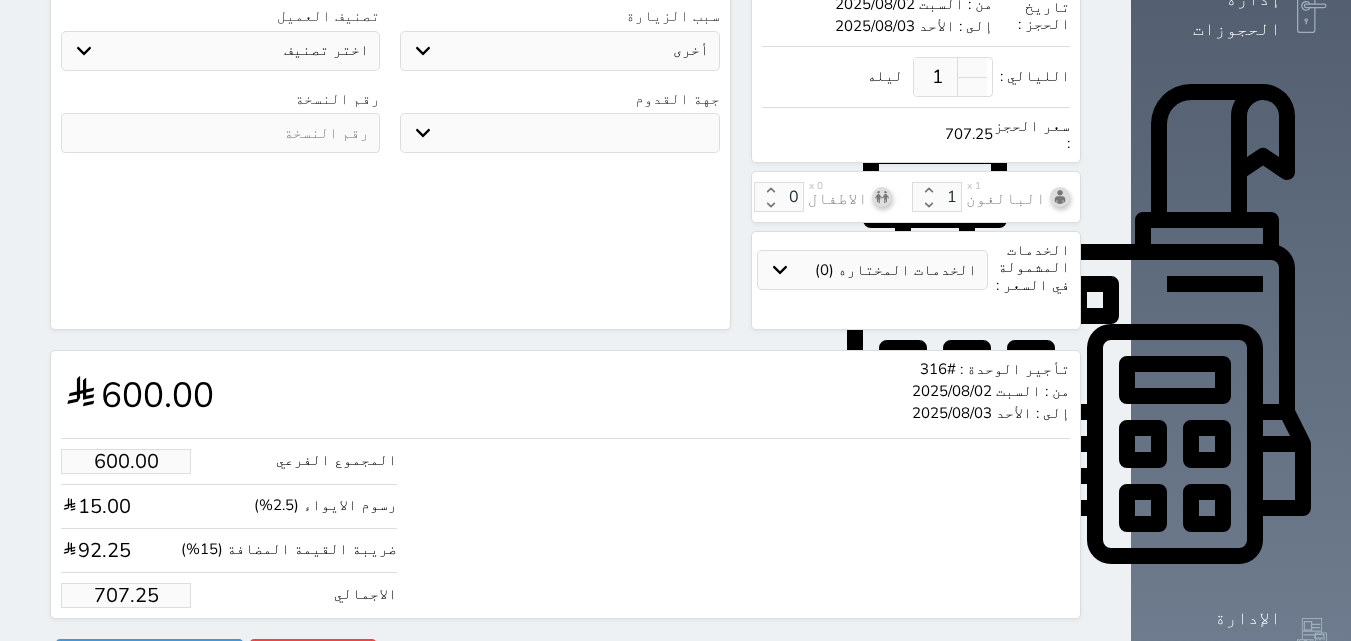 scroll, scrollTop: 586, scrollLeft: 0, axis: vertical 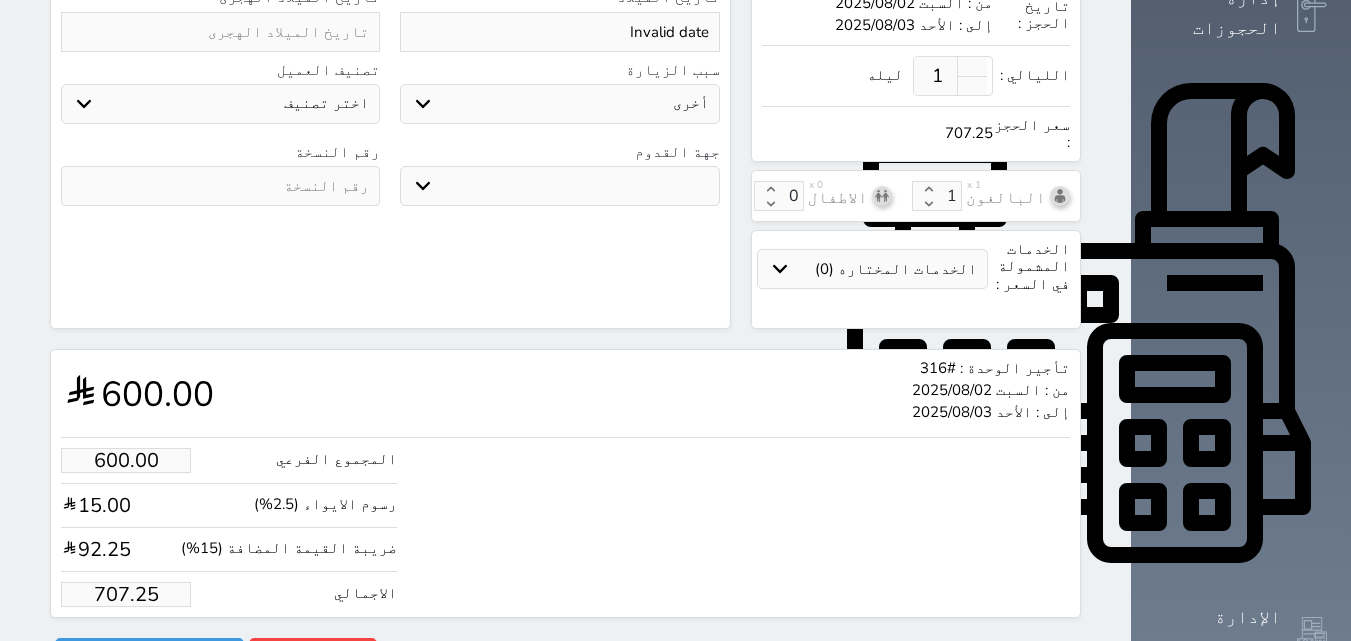 click on "707.25" at bounding box center (126, 594) 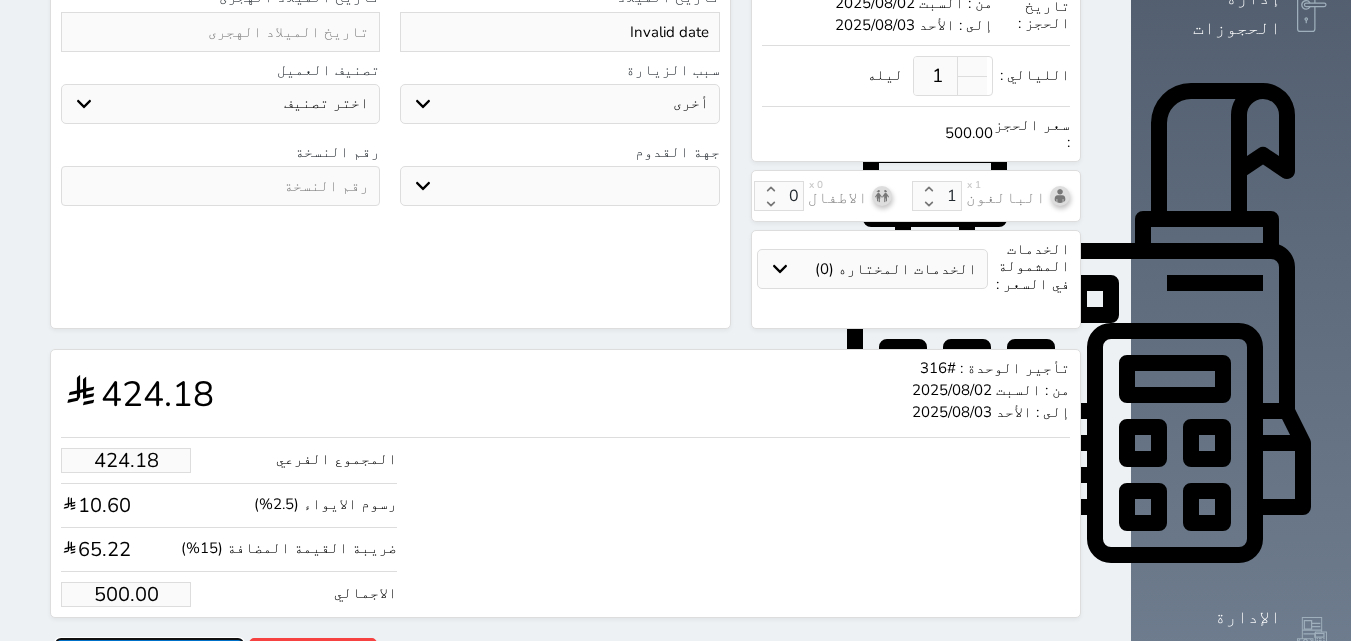 click on "حجز" at bounding box center (149, 655) 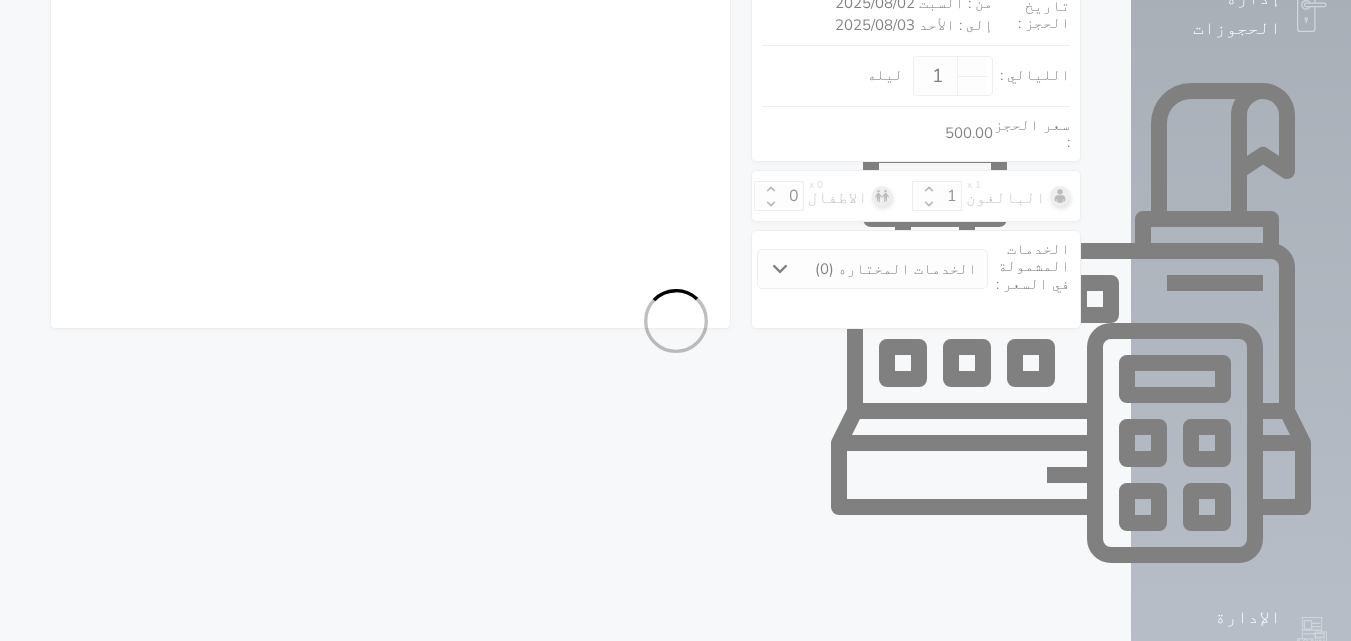 scroll, scrollTop: 545, scrollLeft: 0, axis: vertical 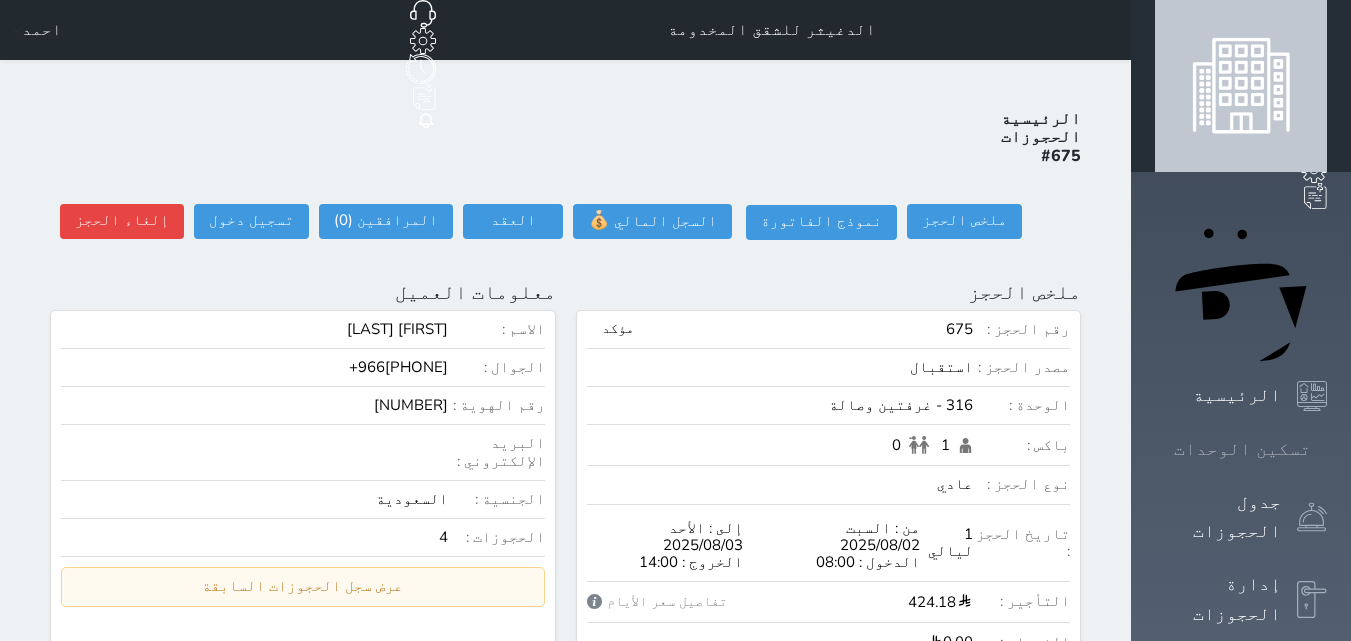 click at bounding box center [1327, 449] 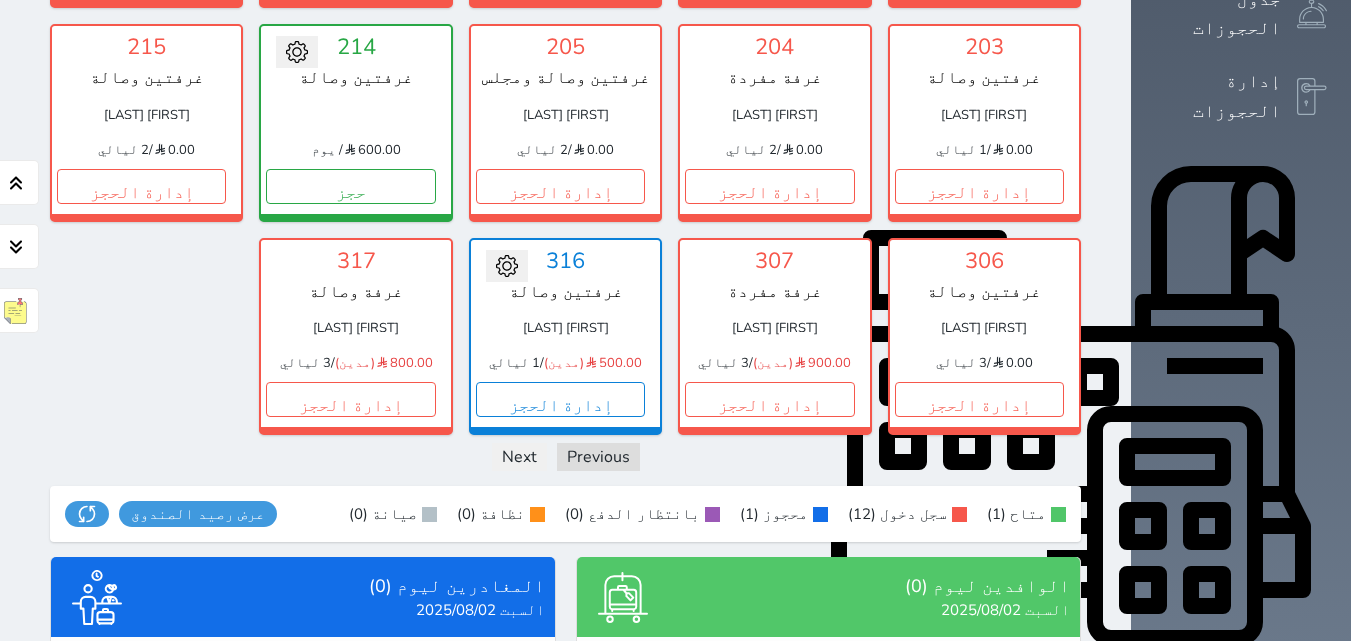 scroll, scrollTop: 578, scrollLeft: 0, axis: vertical 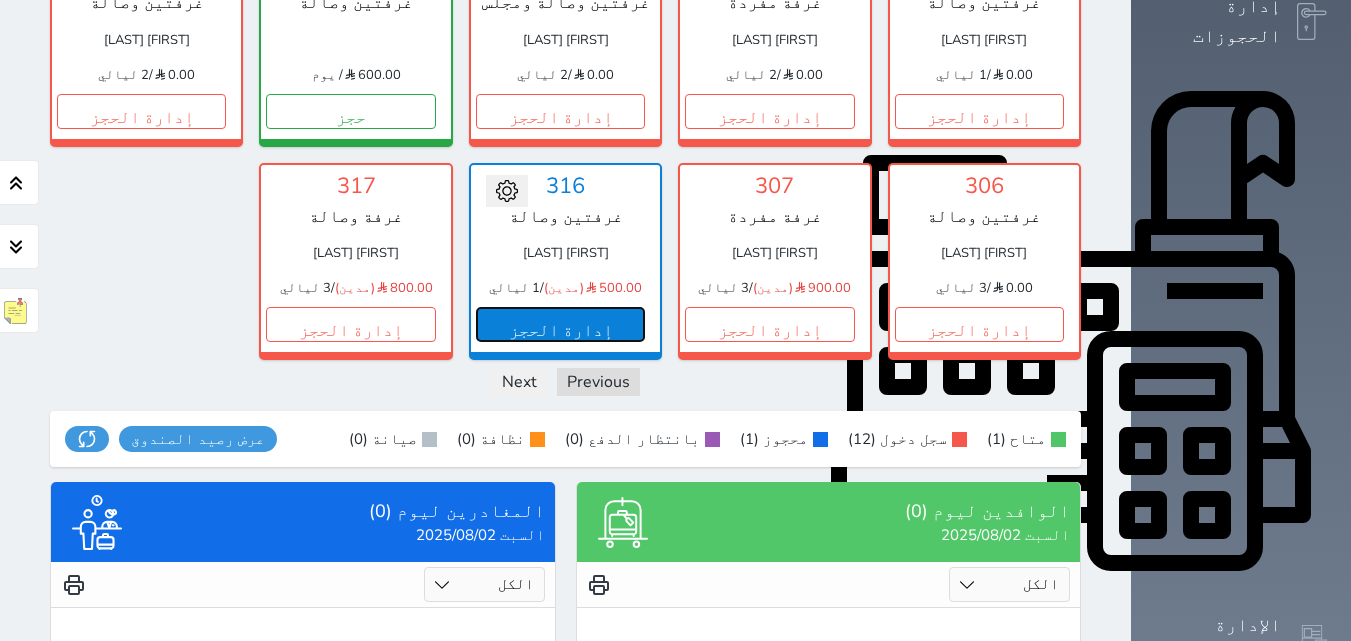 click on "إدارة الحجز" at bounding box center (560, 324) 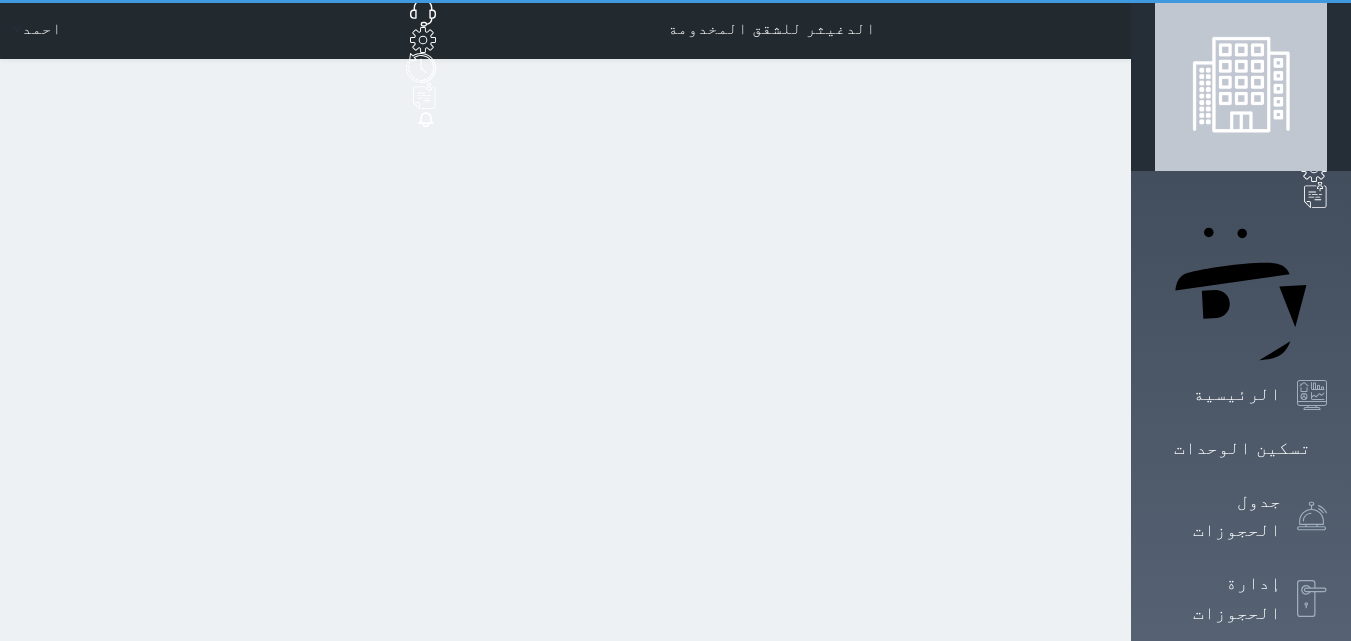 scroll, scrollTop: 0, scrollLeft: 0, axis: both 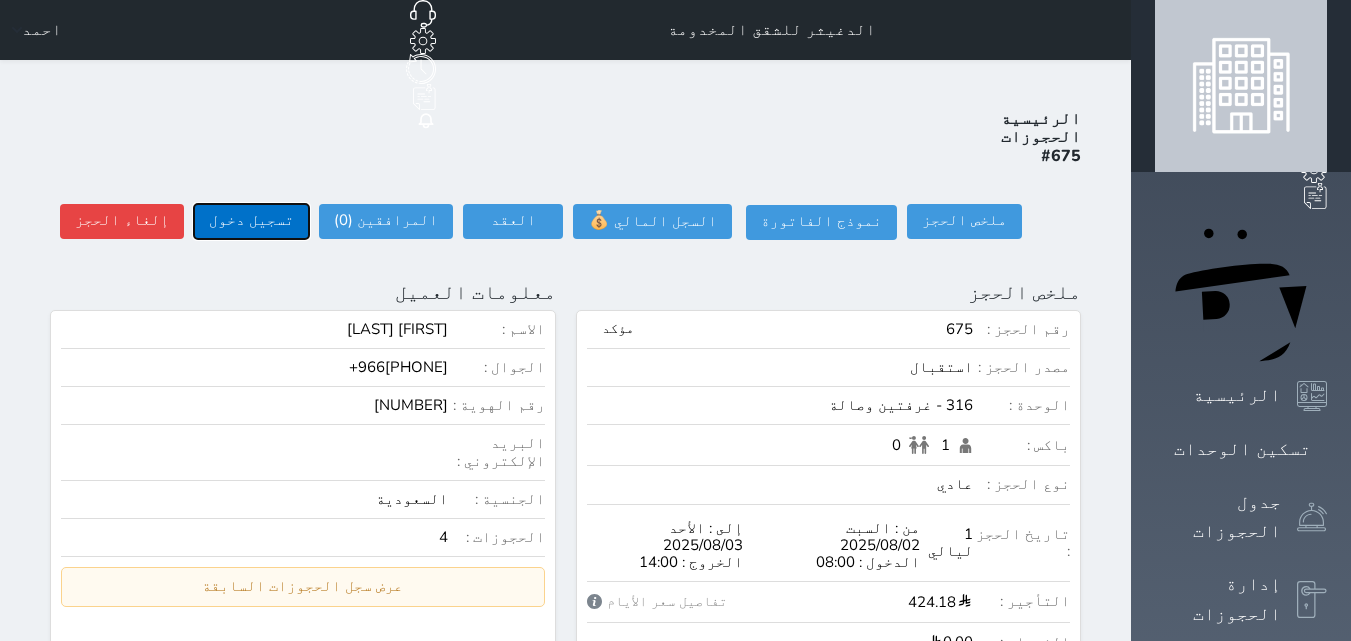 click on "تسجيل دخول" at bounding box center [251, 221] 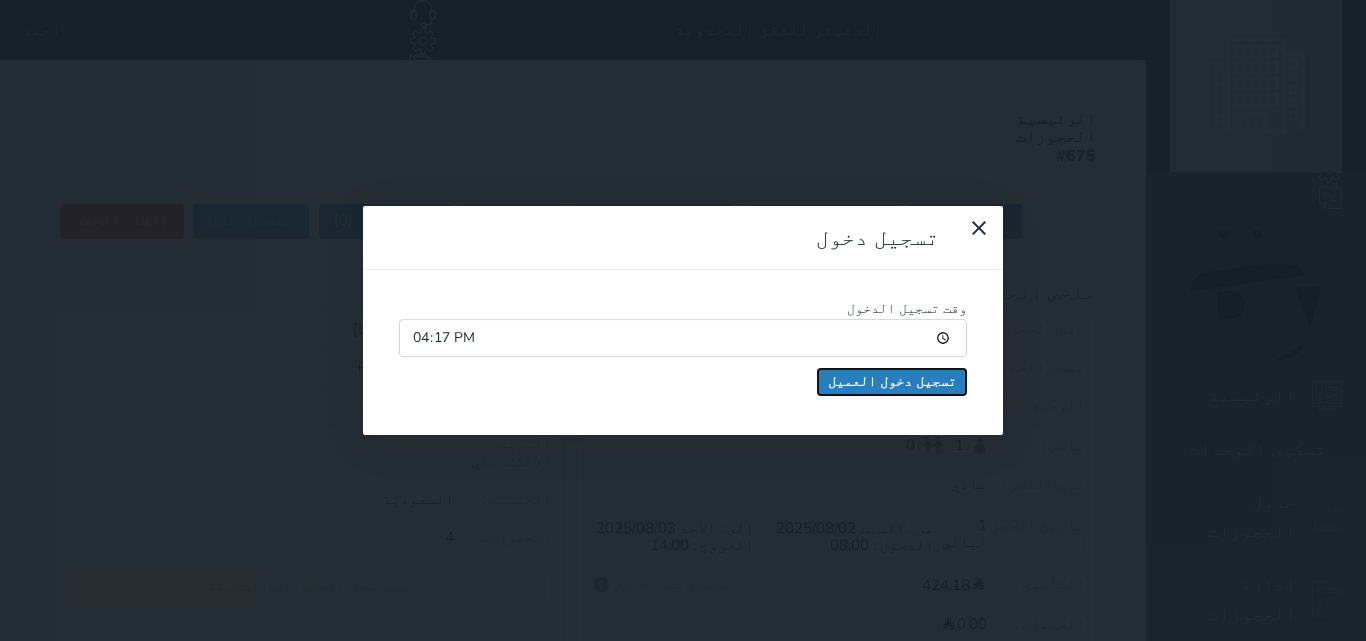 click on "تسجيل دخول العميل" at bounding box center [892, 382] 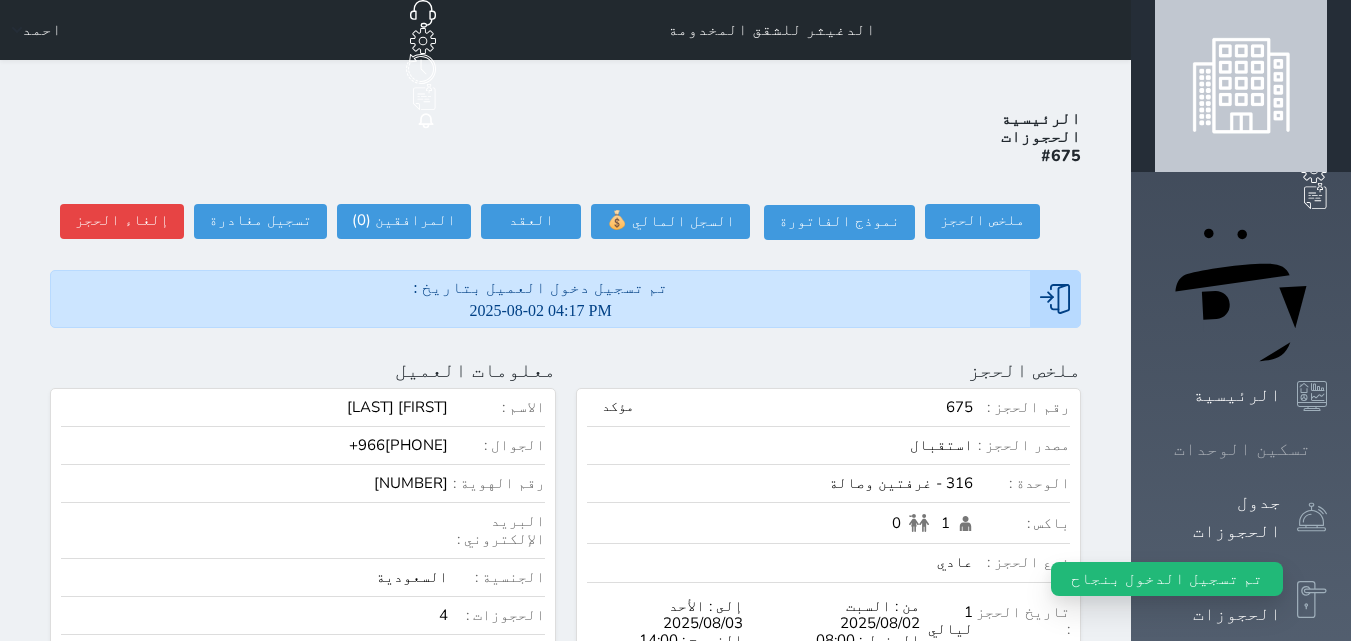 click on "تسكين الوحدات" at bounding box center [1241, 449] 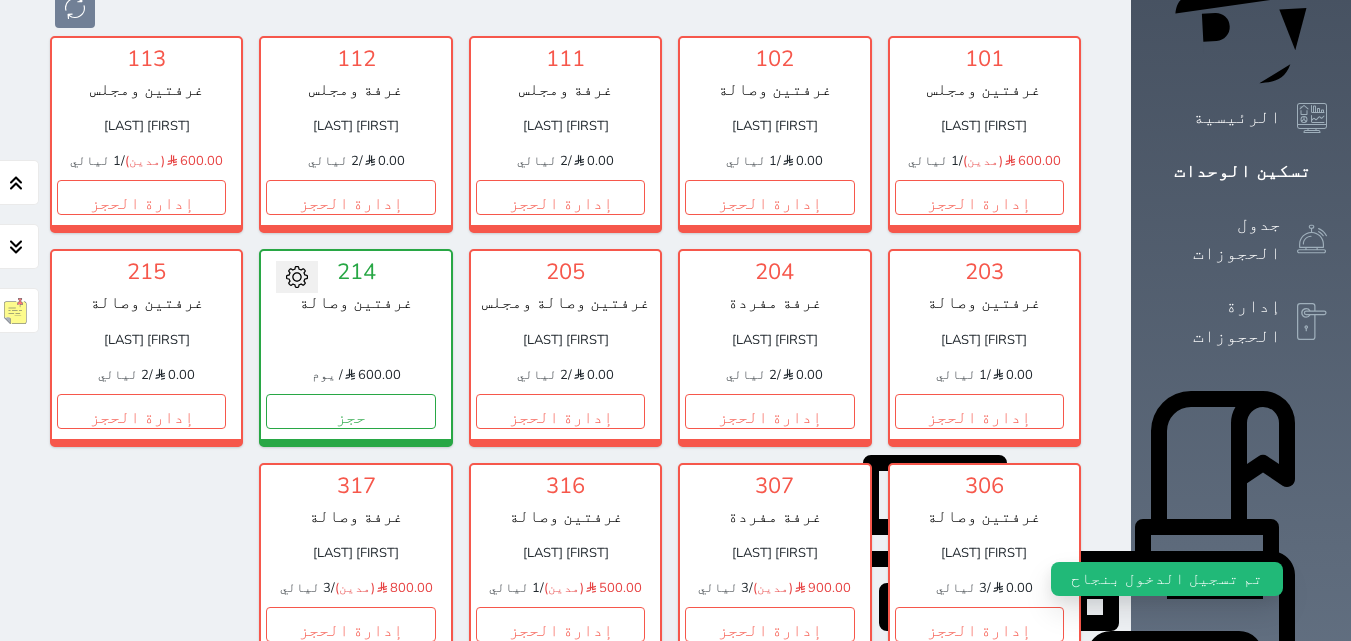 scroll, scrollTop: 178, scrollLeft: 0, axis: vertical 